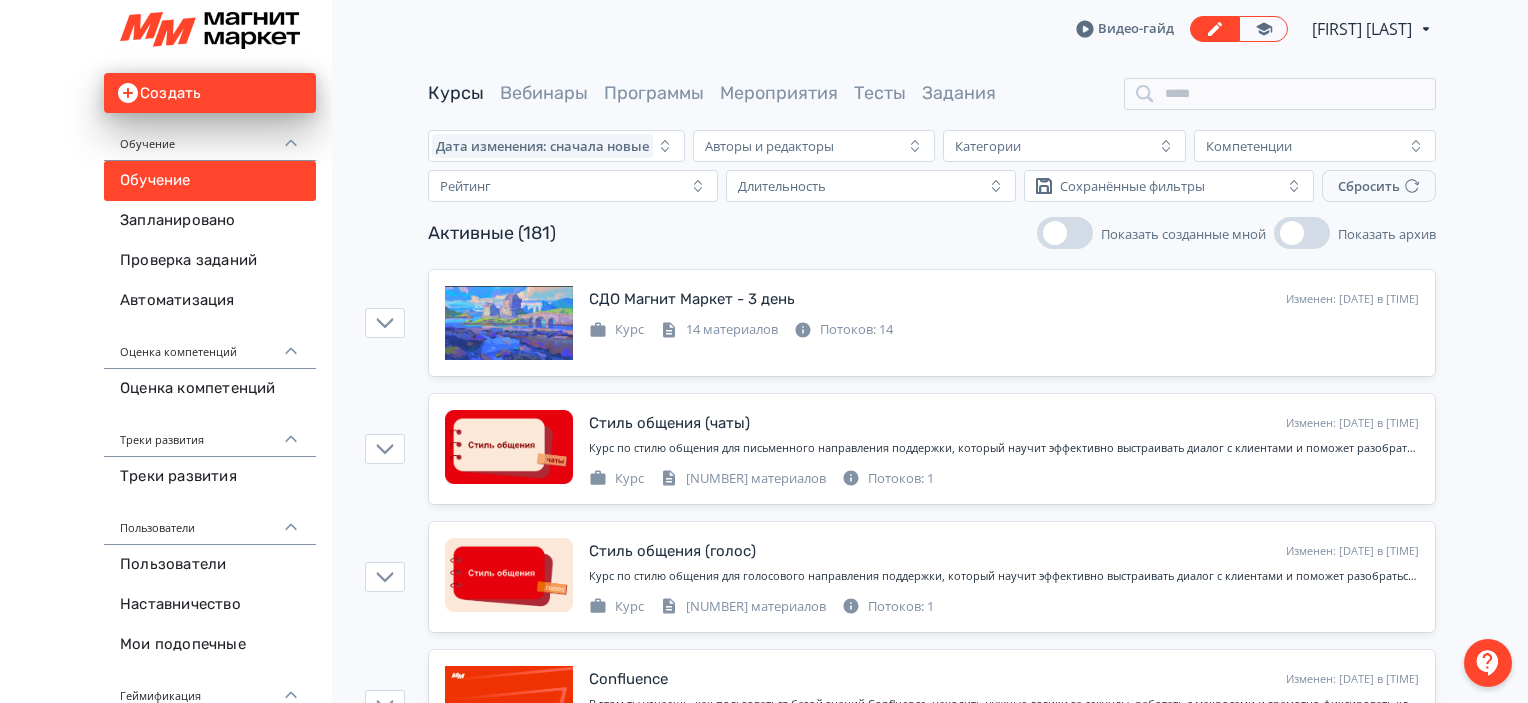 scroll, scrollTop: 0, scrollLeft: 0, axis: both 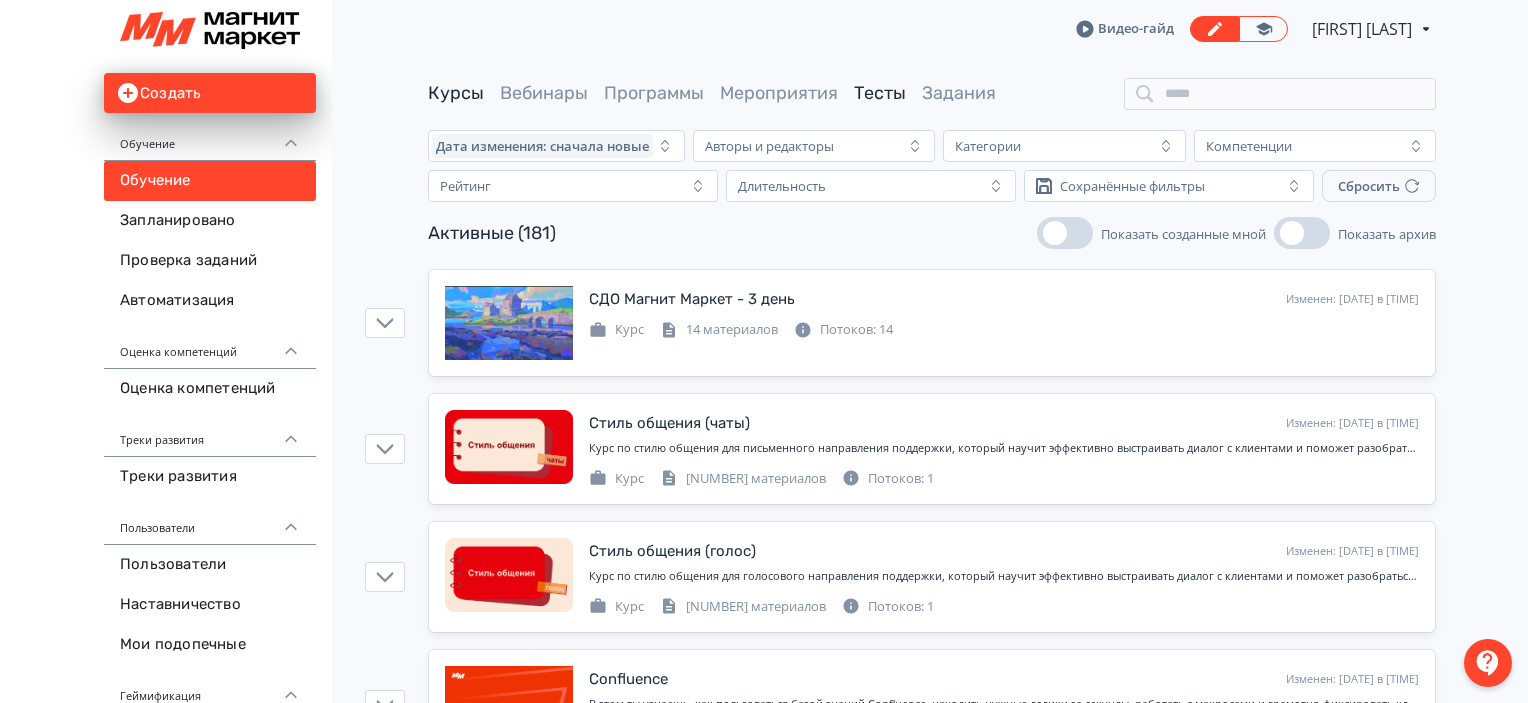 click on "Тесты" at bounding box center [880, 93] 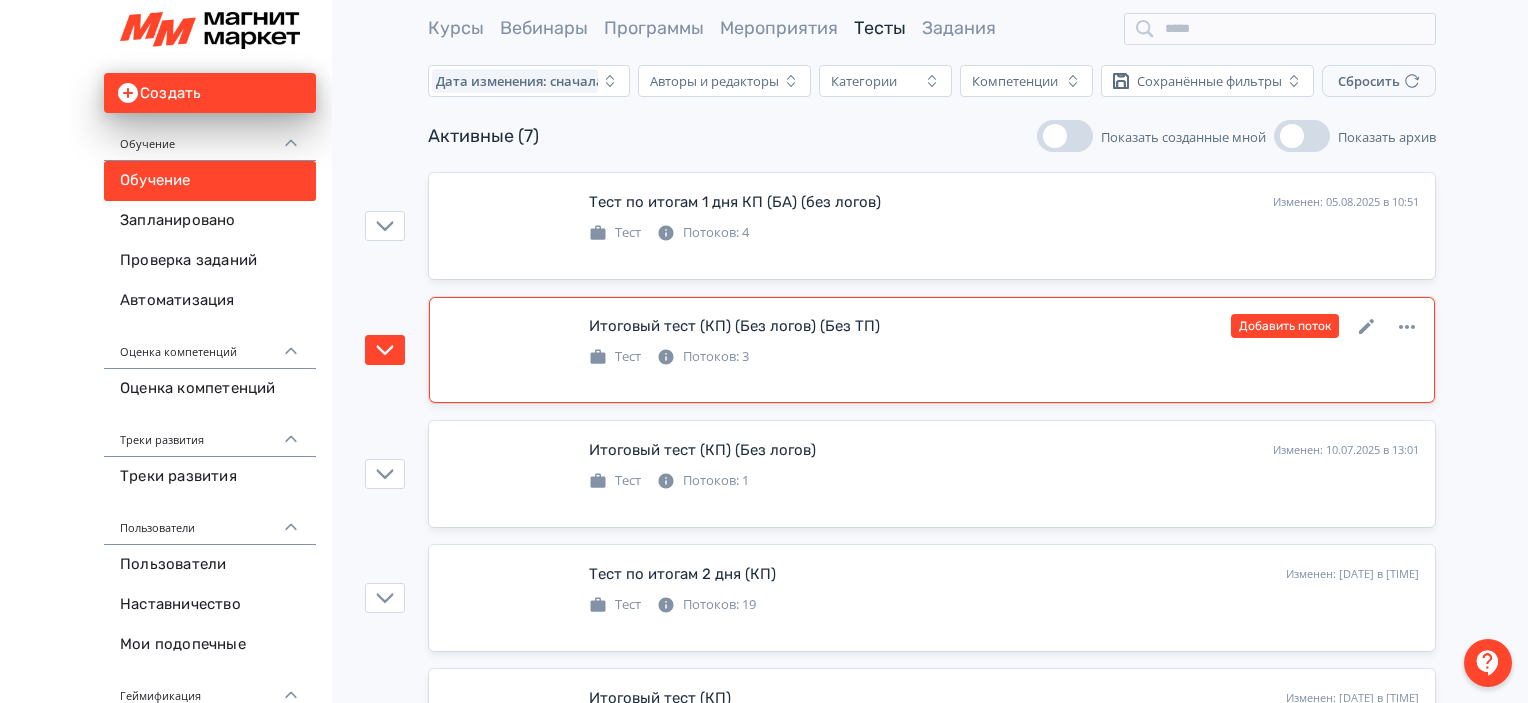 scroll, scrollTop: 100, scrollLeft: 0, axis: vertical 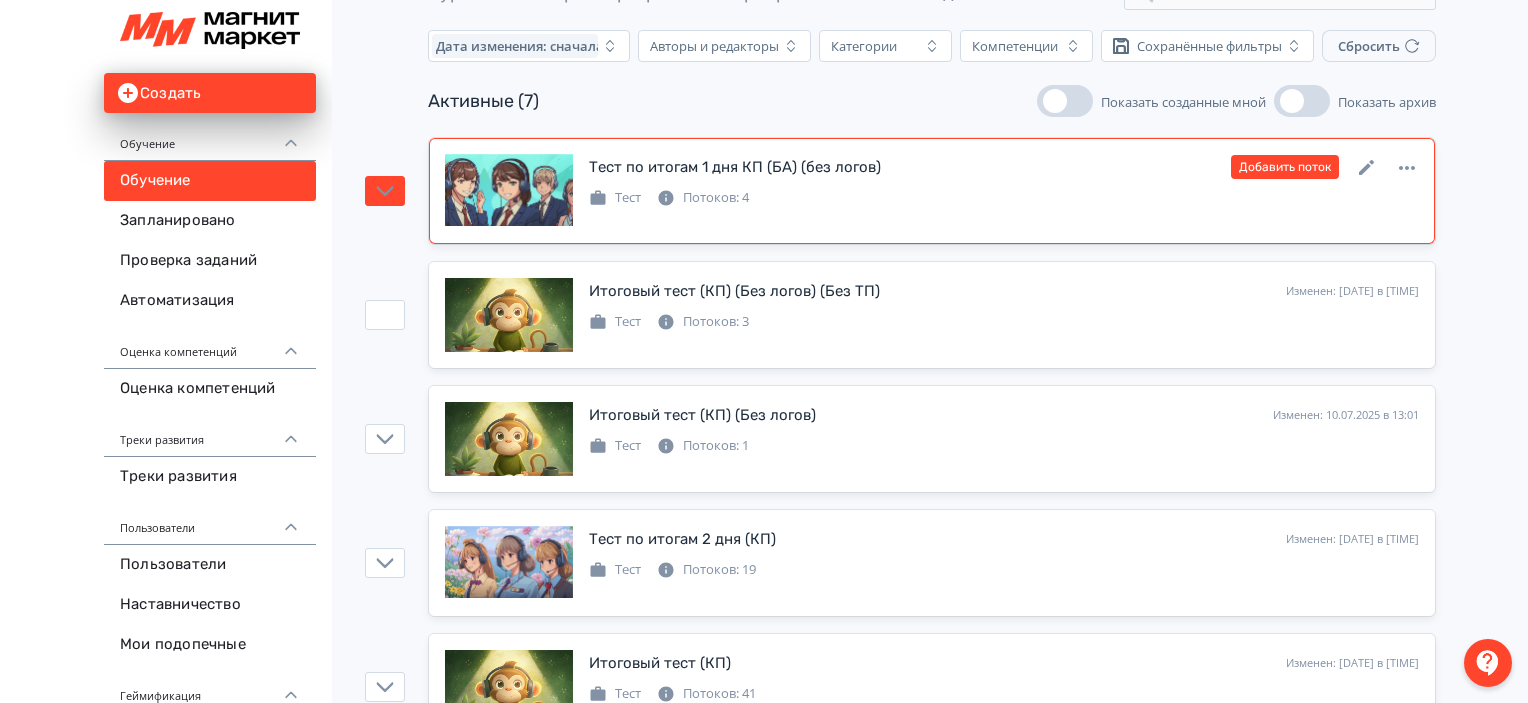 click on "Тест Потоков: 4" at bounding box center (1004, 196) 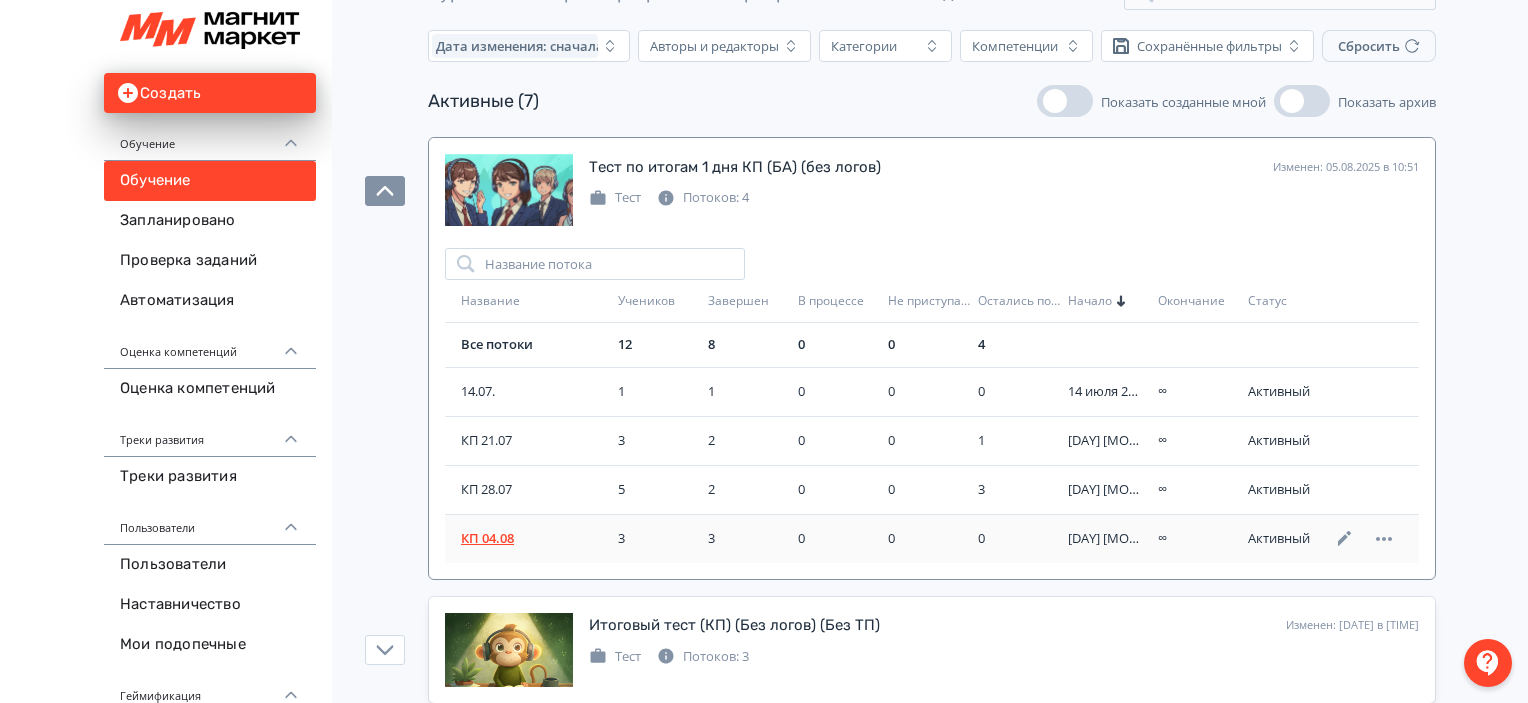 click on "КП 04.08" at bounding box center [527, 538] 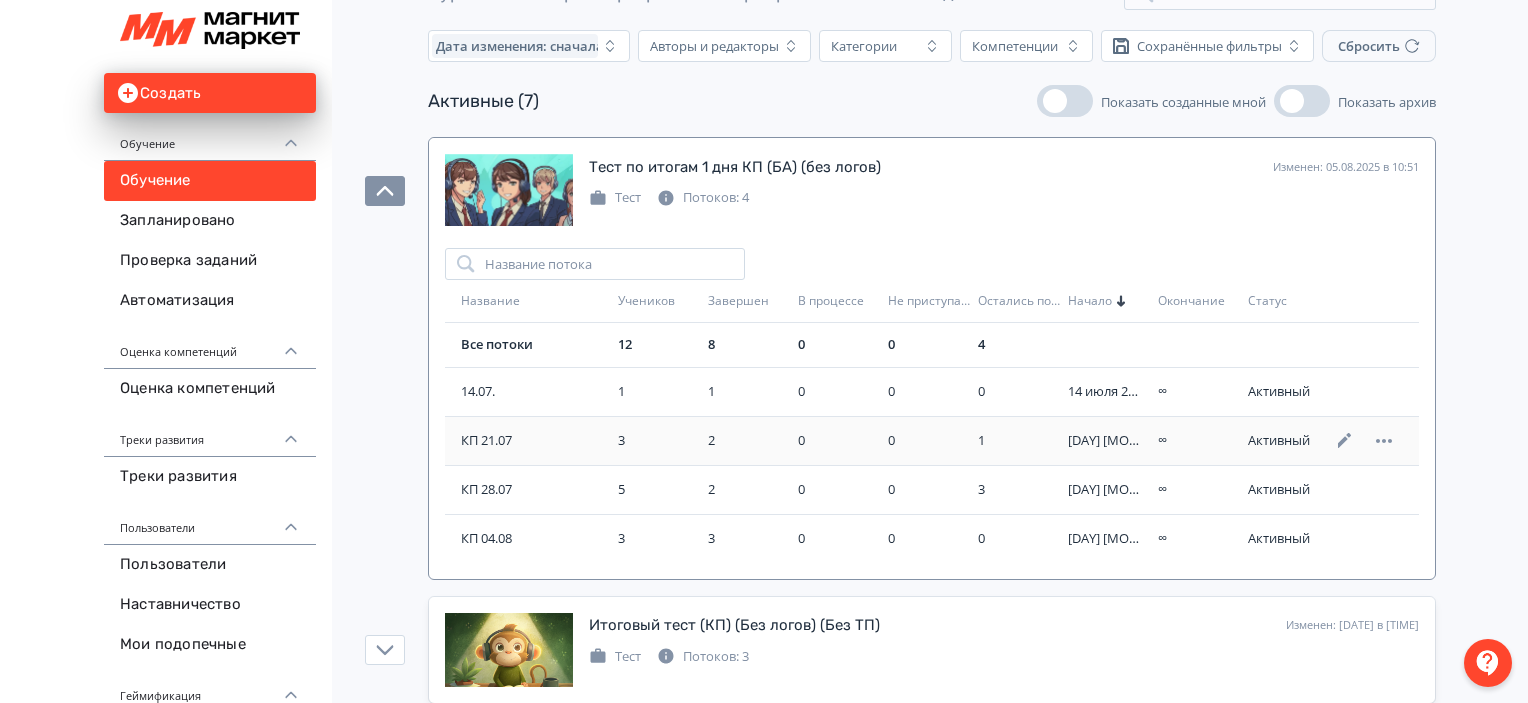scroll, scrollTop: 700, scrollLeft: 0, axis: vertical 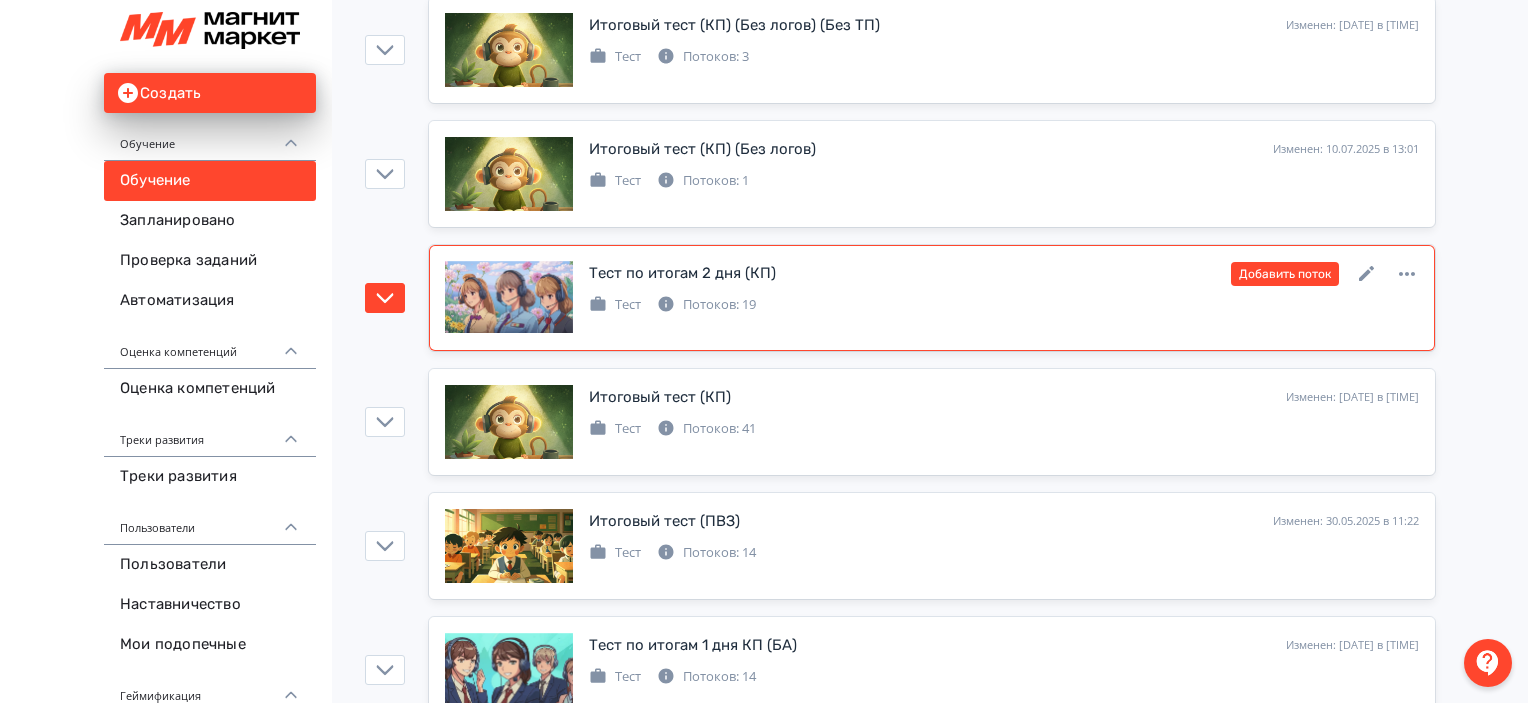 click on "Тест по итогам 2 дня (КП) Изменен: [DATE] в [TIME] Добавить поток Тест Потоков: [NUMBER]" at bounding box center (932, 298) 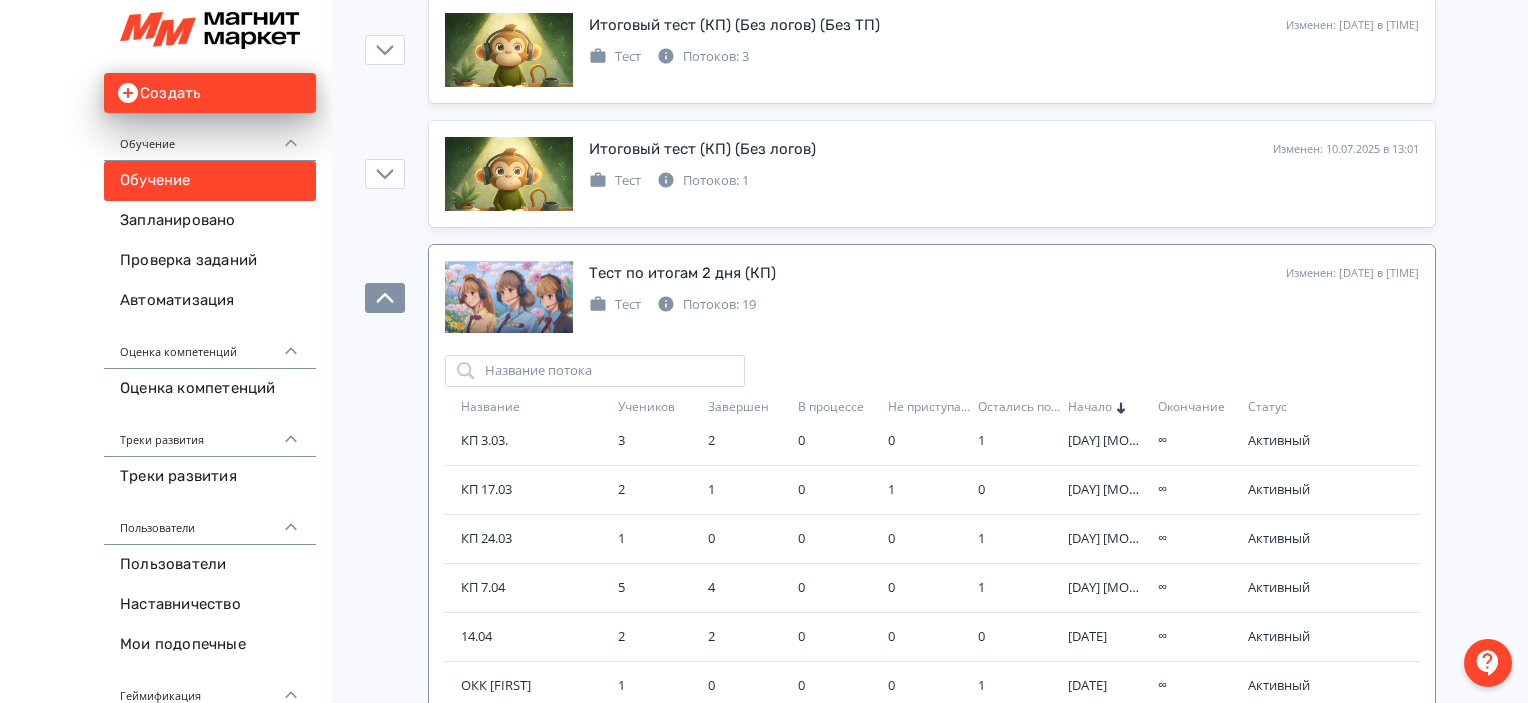 scroll, scrollTop: 513, scrollLeft: 0, axis: vertical 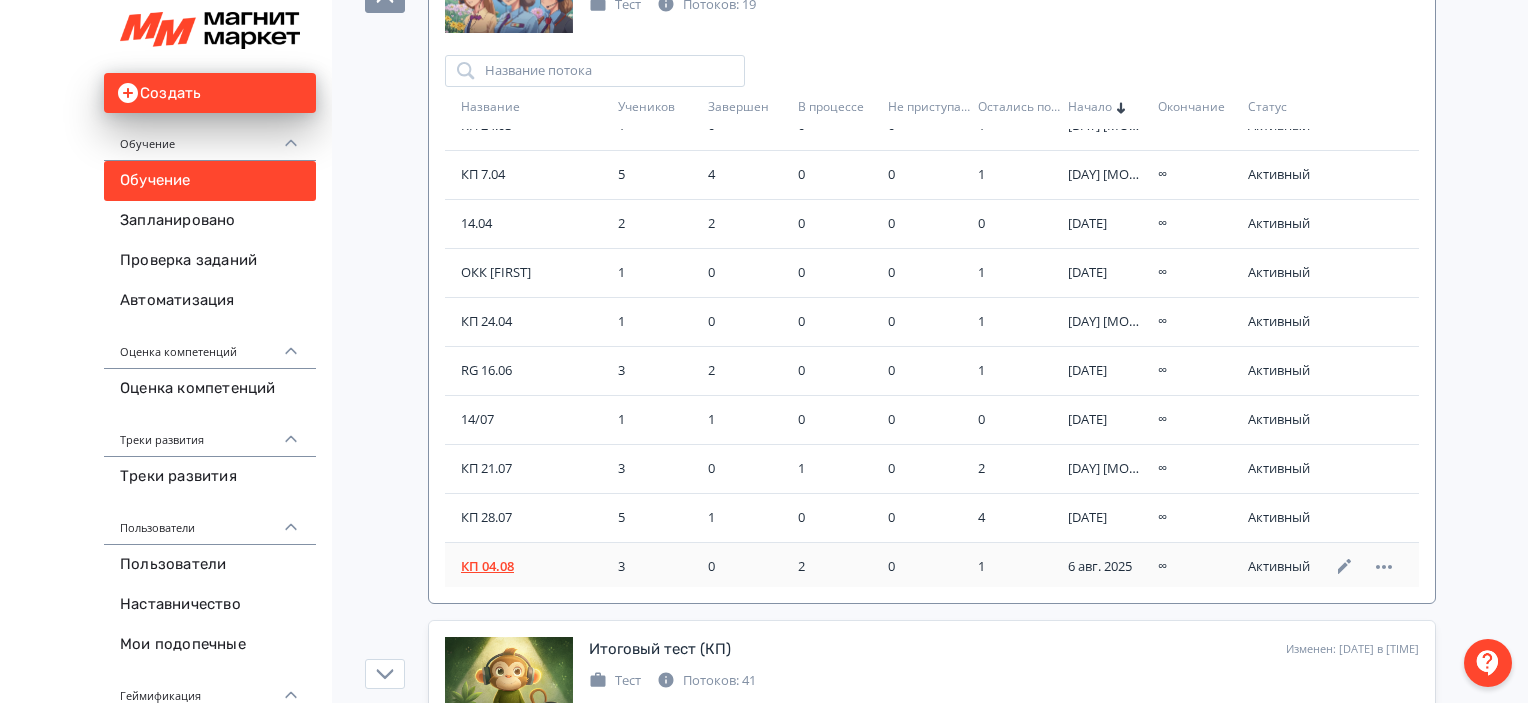 click on "КП 04.08" at bounding box center (531, 567) 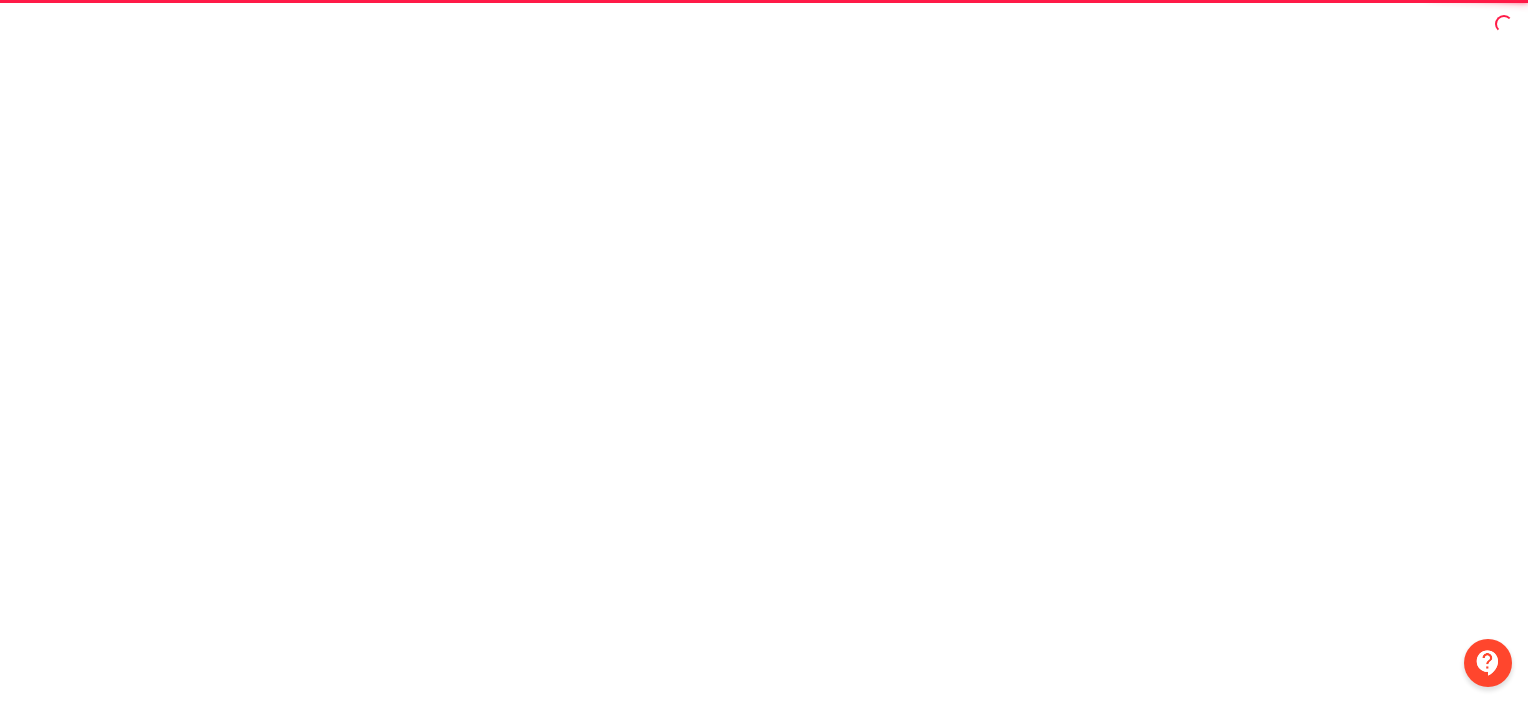 scroll, scrollTop: 0, scrollLeft: 0, axis: both 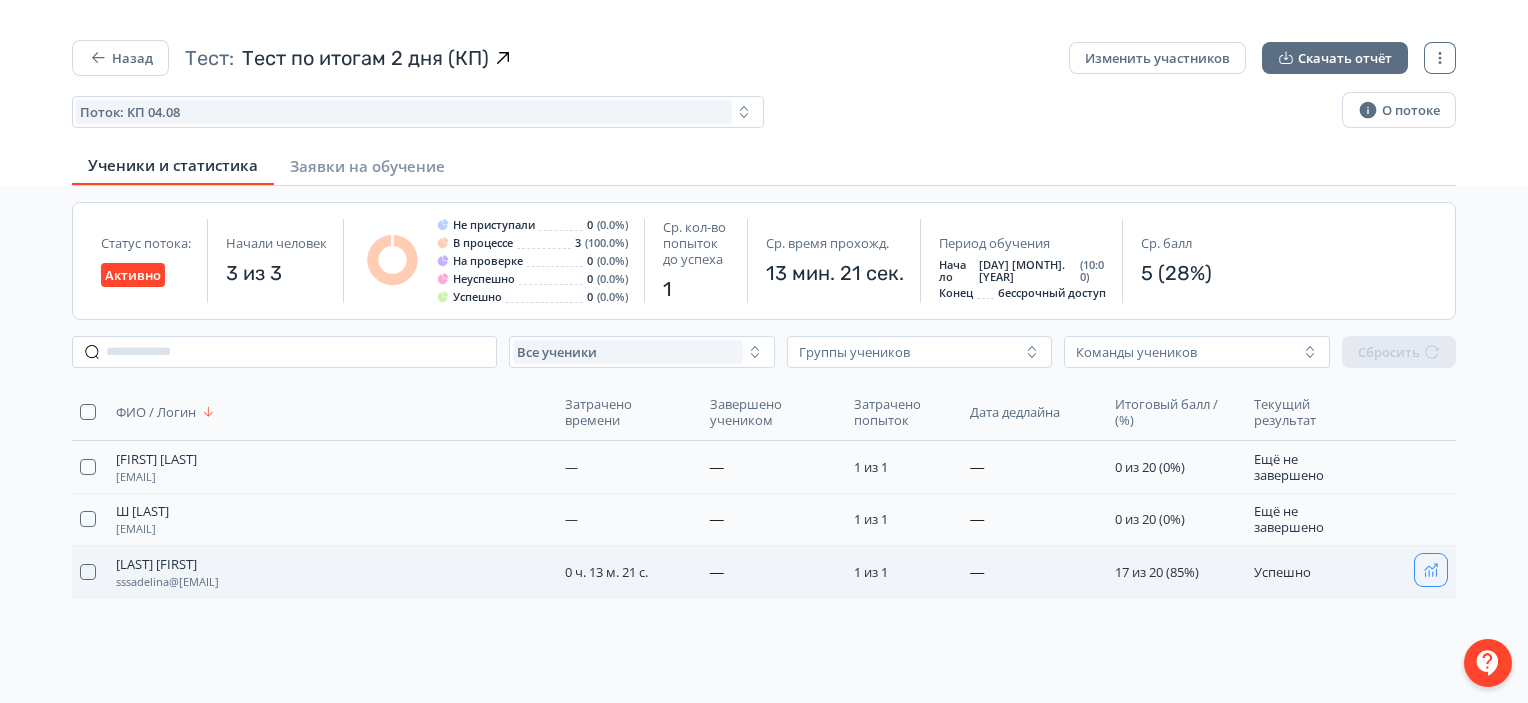 click 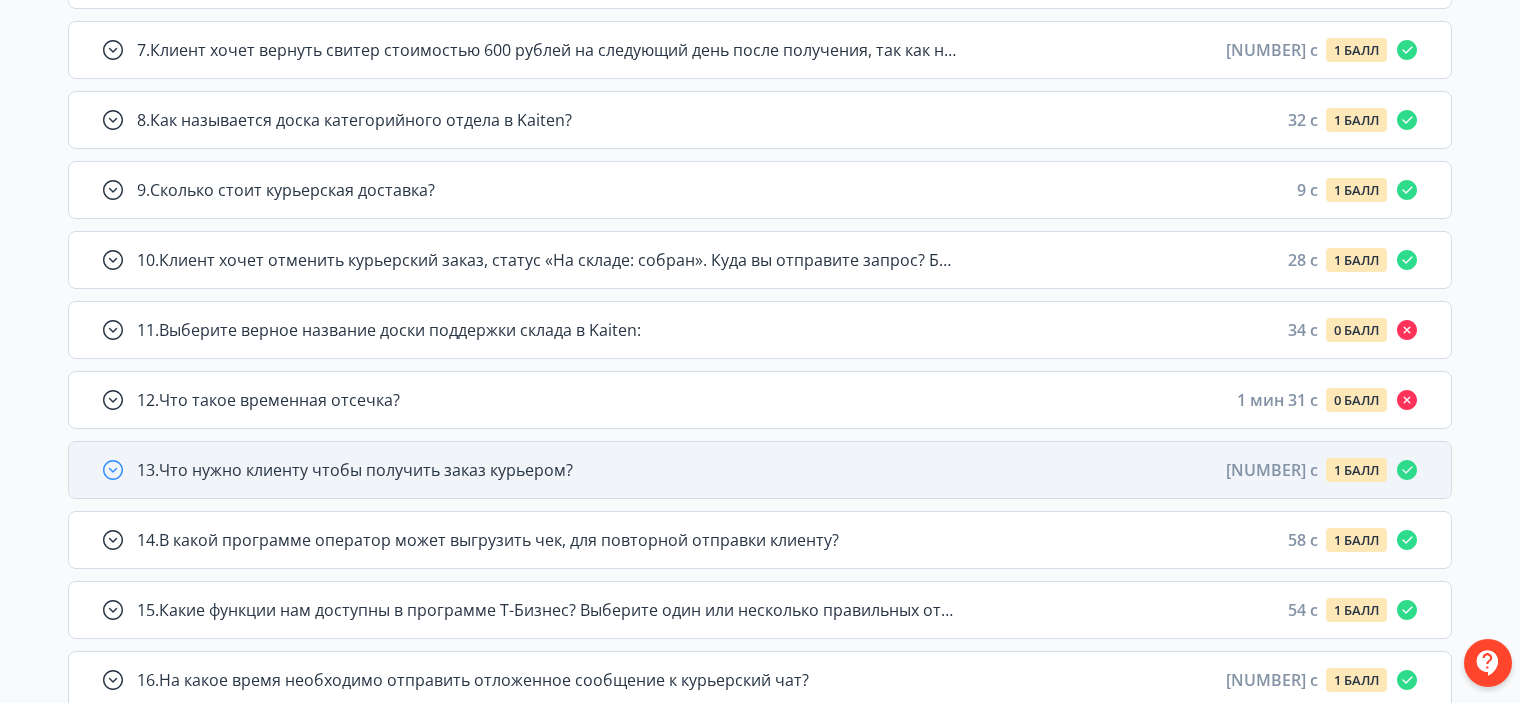 scroll, scrollTop: 500, scrollLeft: 0, axis: vertical 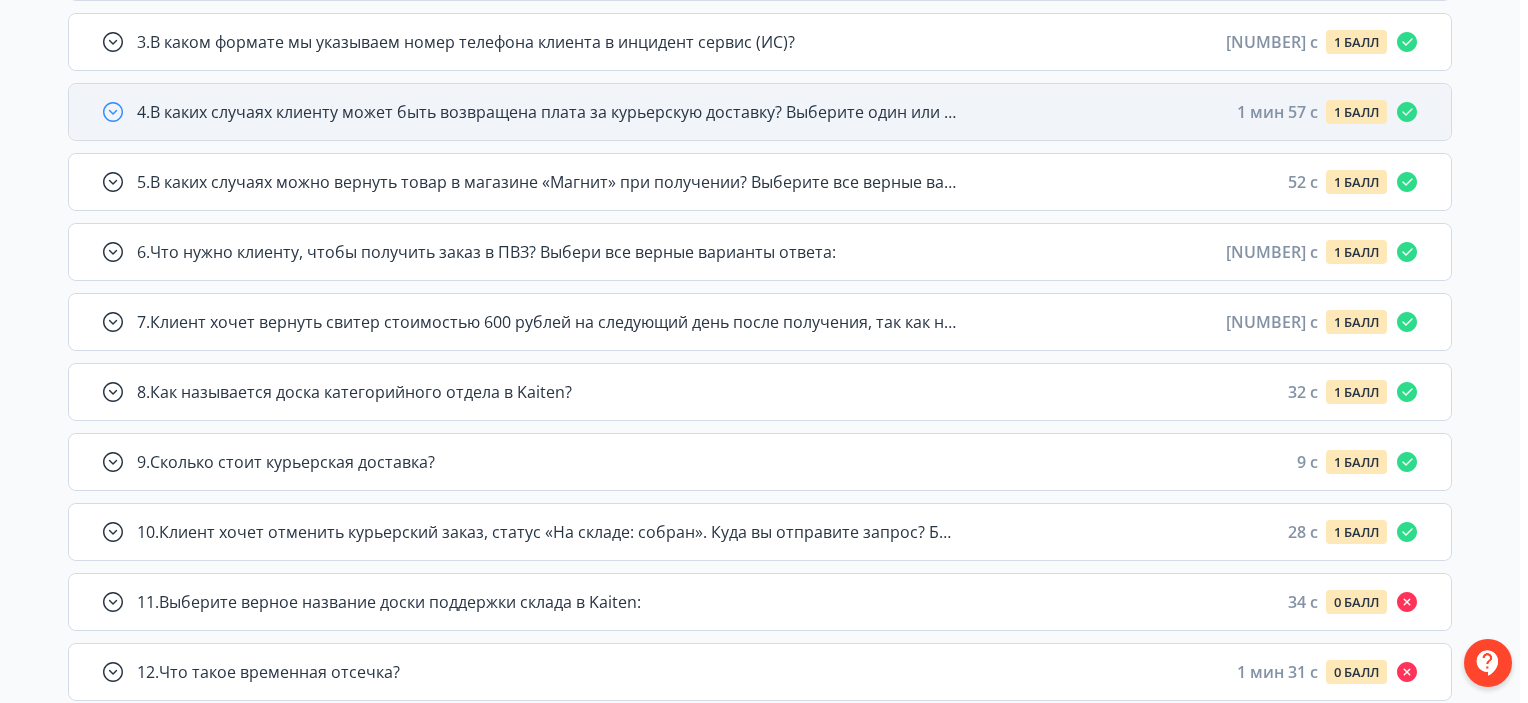 click on "4 . В каких случаях клиенту может быть возвращена плата за курьерскую доставку? Выберите один или несколько правильных ответов: 1 мин 57 c 1 БАЛЛ" at bounding box center (778, 112) 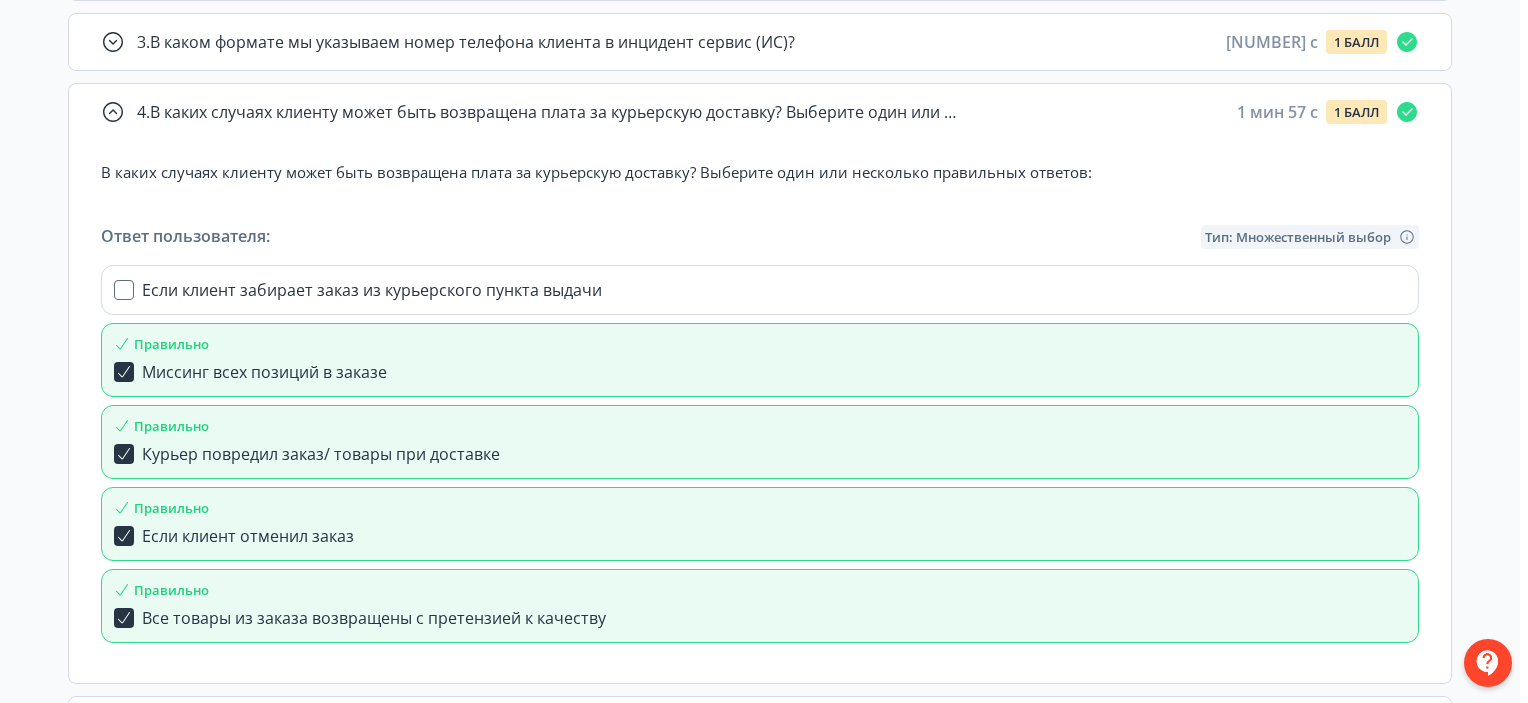 click on "В каких случаях клиенту может быть возвращена плата за курьерскую доставку? Выберите один или несколько правильных ответов: Ответ пользователя: Тип: Множественный выбор Если клиент забирает заказ из курьерского пункта выдачи Правильно Миссинг всех позиций в заказе Правильно Курьер повредил заказ/ товары при доставке Правильно Если клиент отменил заказ Правильно Все товары из заказа возвращены с претензией к качеству" at bounding box center [760, 397] 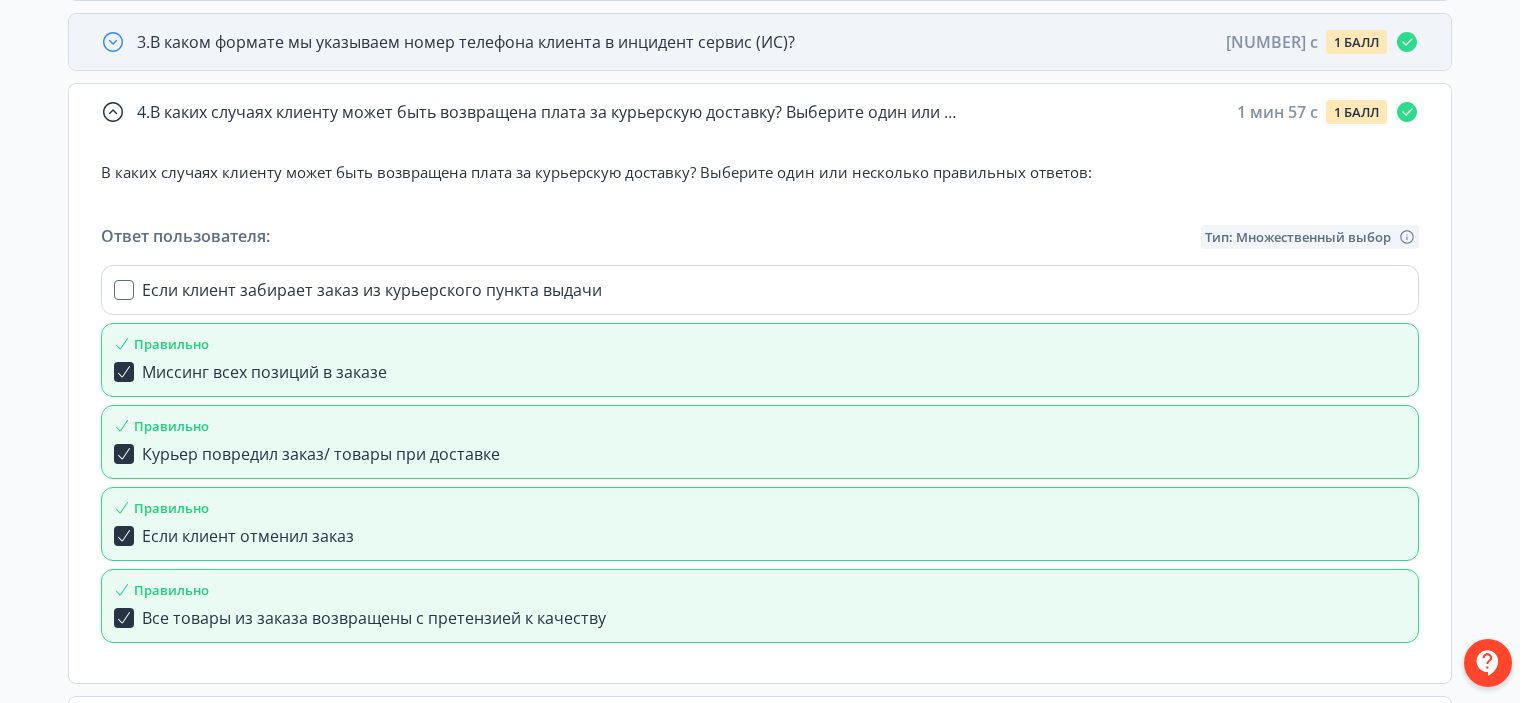 scroll, scrollTop: 1629, scrollLeft: 0, axis: vertical 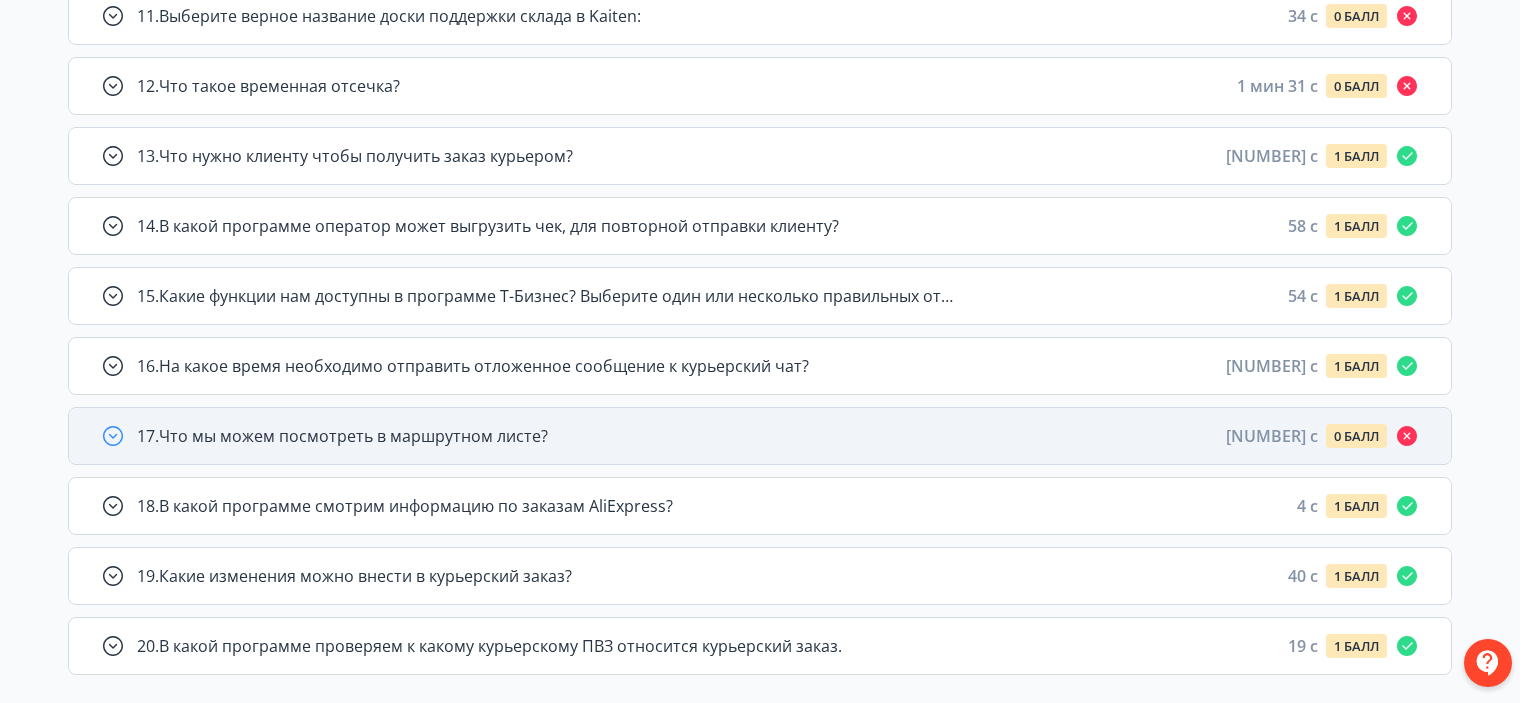 click on "17 . Что мы можем посмотреть в маршрутном листе? 53 c 0 БАЛЛ" at bounding box center (778, 436) 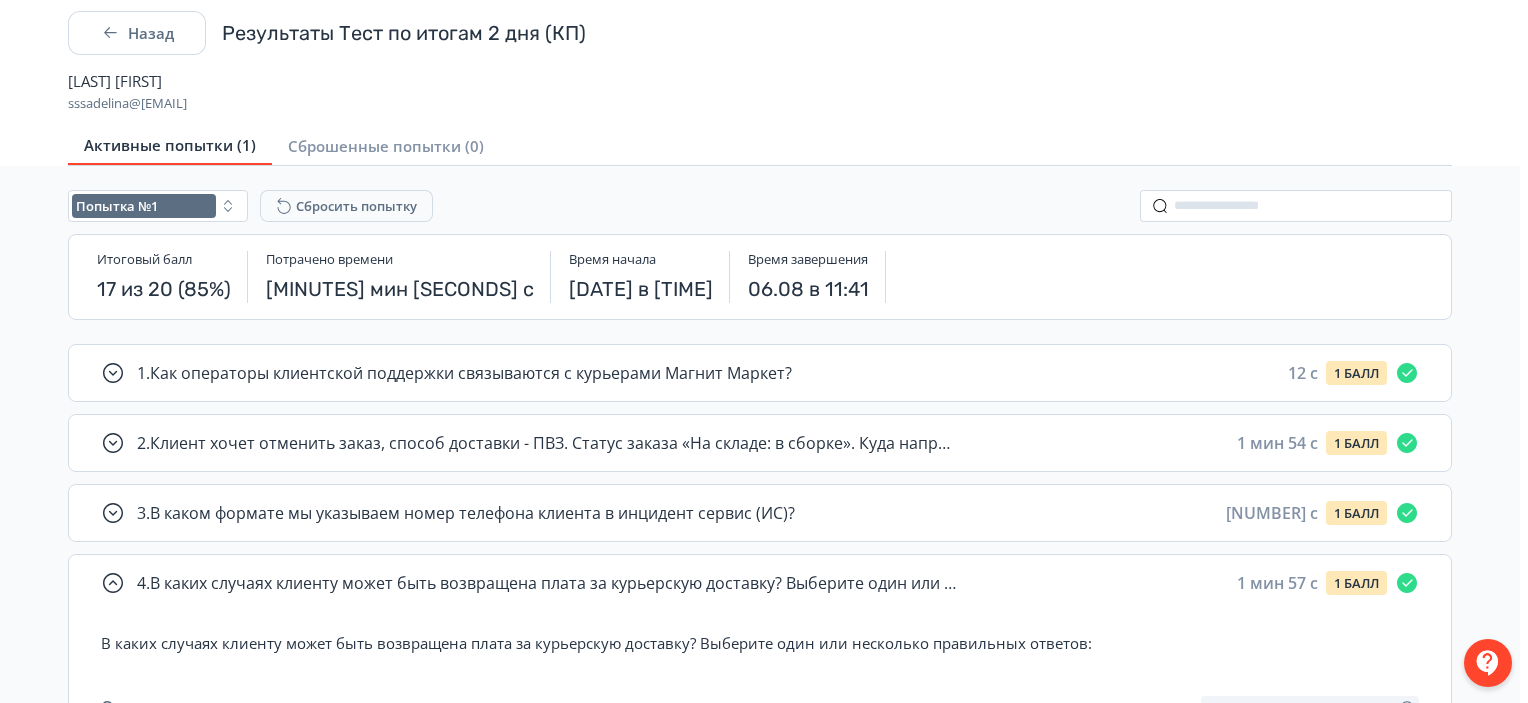 scroll, scrollTop: 0, scrollLeft: 0, axis: both 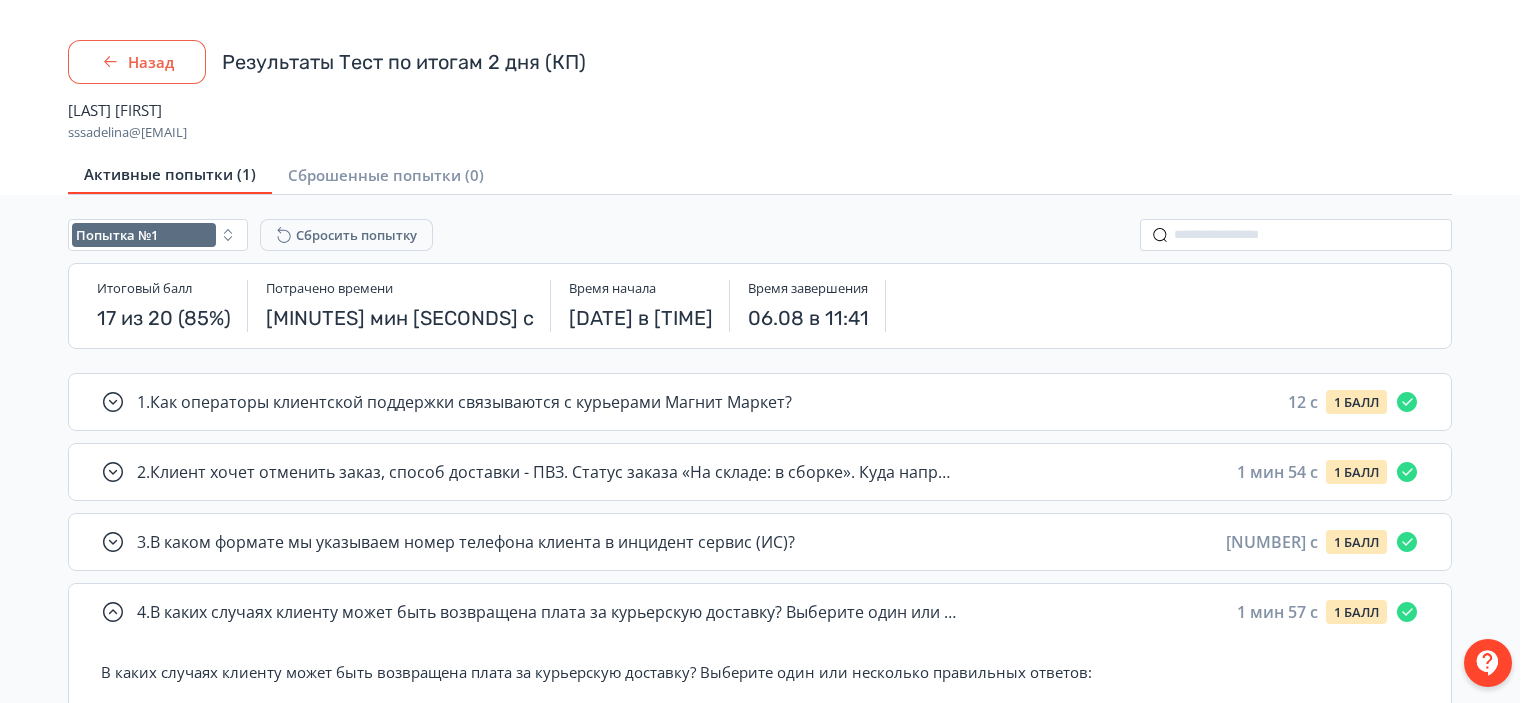 click on "Назад" at bounding box center (137, 62) 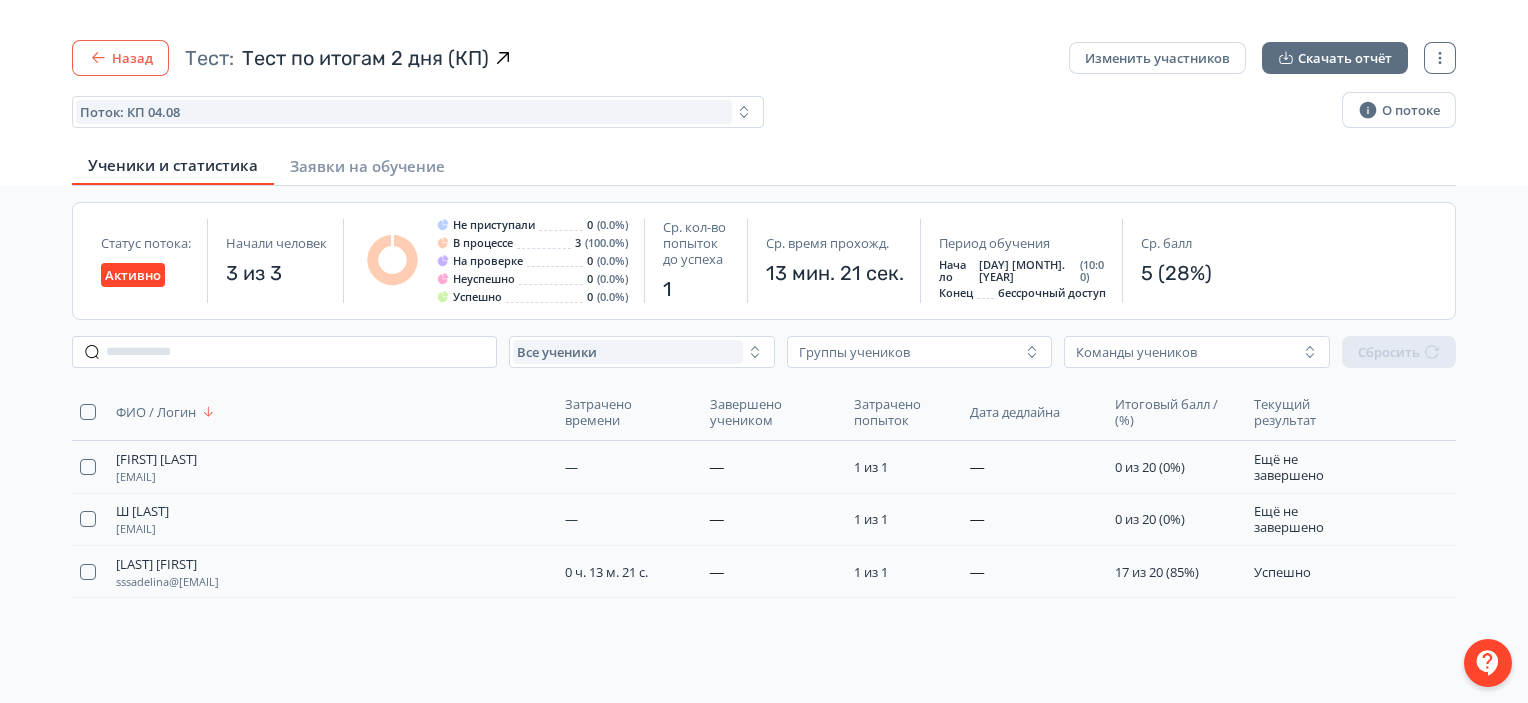 click 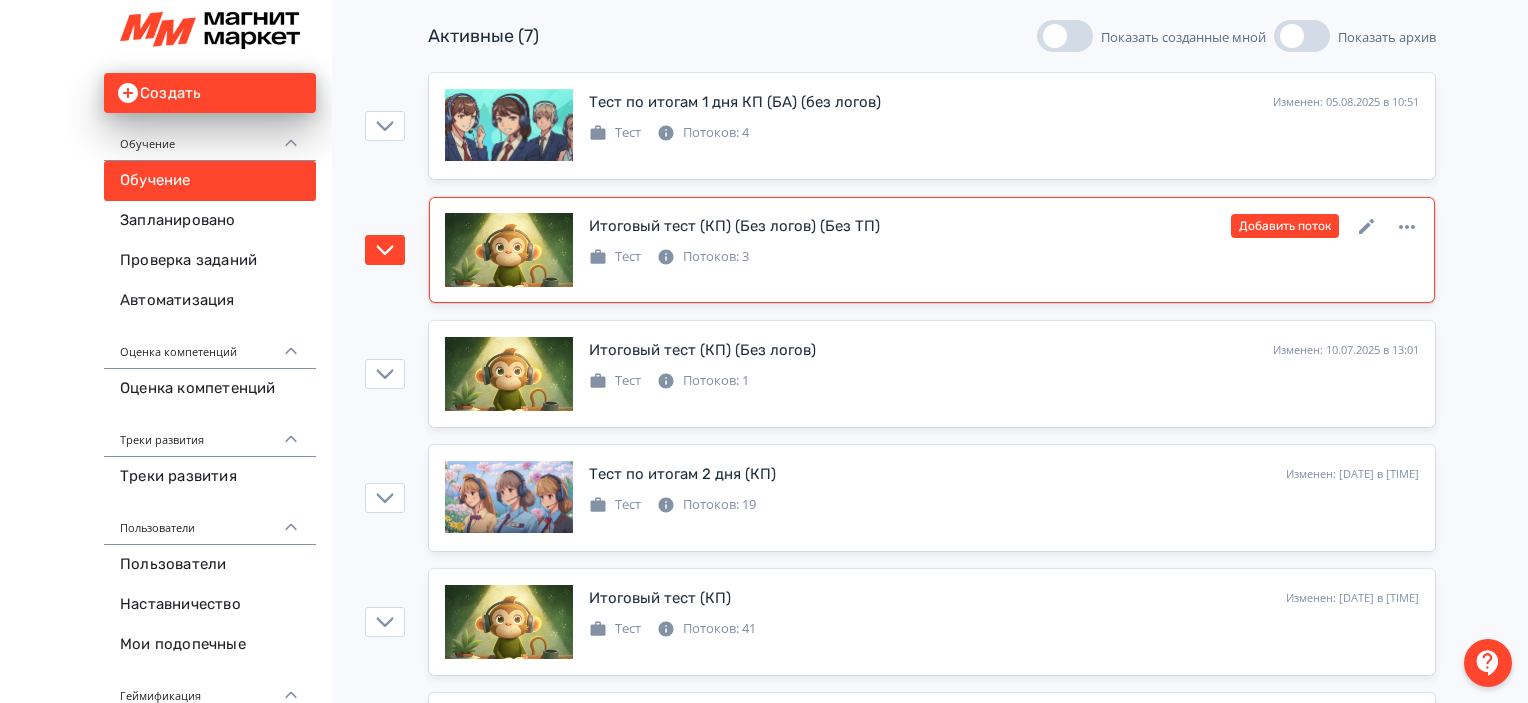 scroll, scrollTop: 200, scrollLeft: 0, axis: vertical 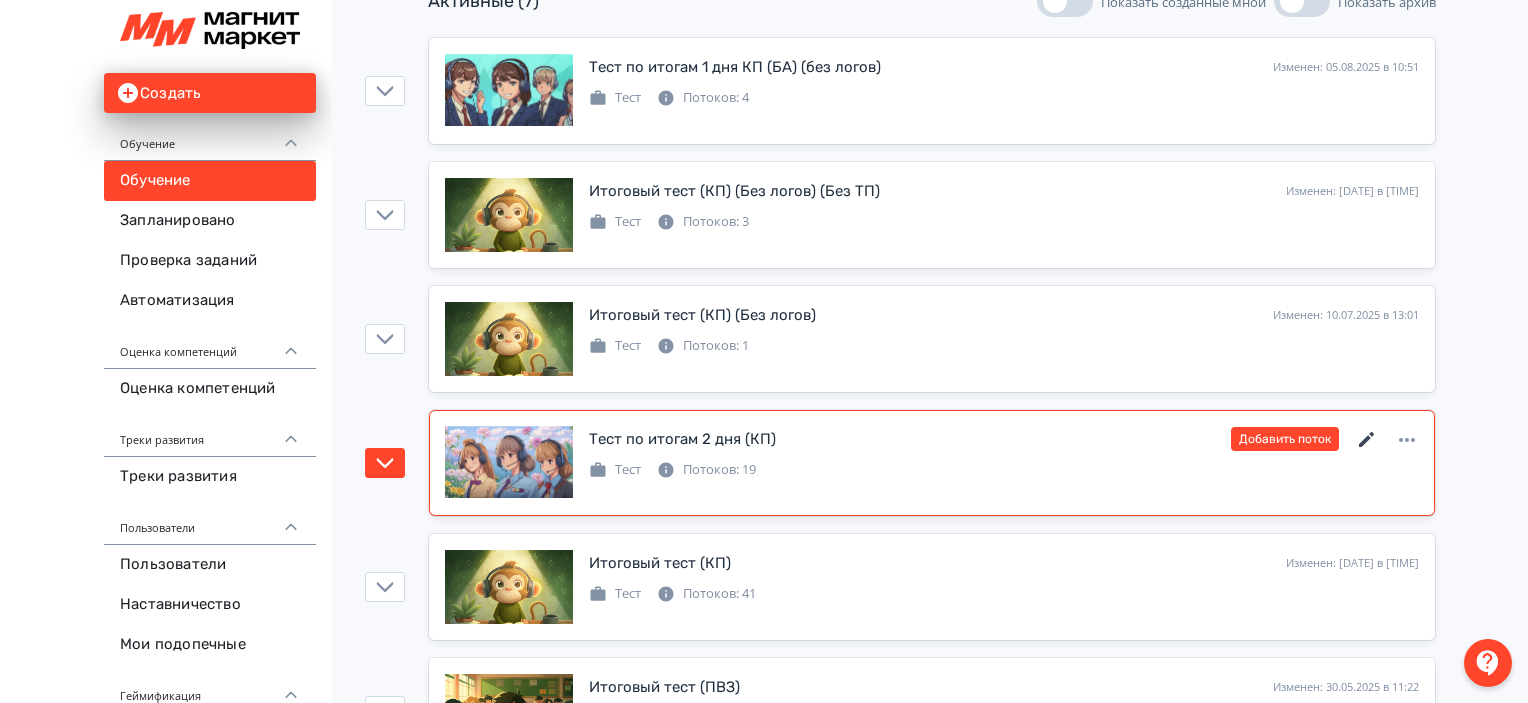click 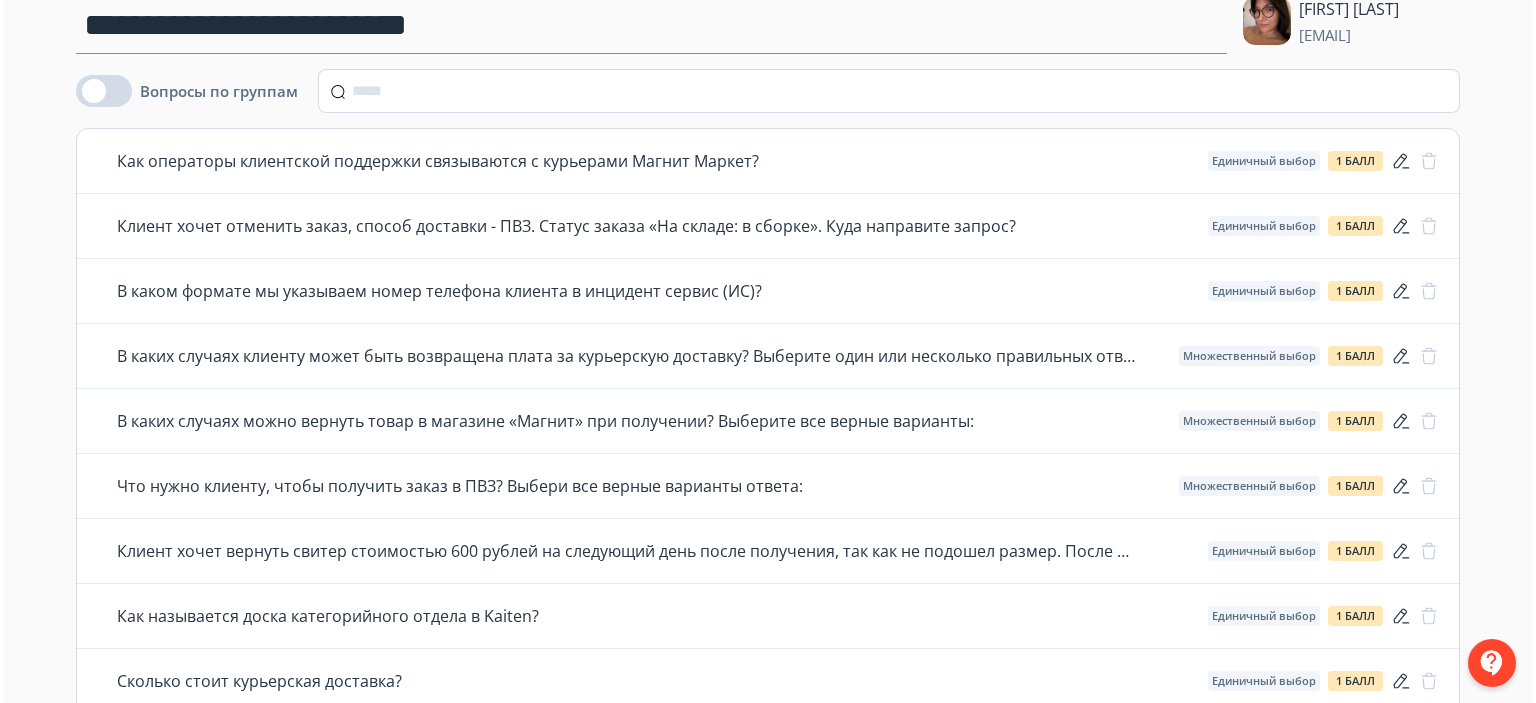 scroll, scrollTop: 1089, scrollLeft: 0, axis: vertical 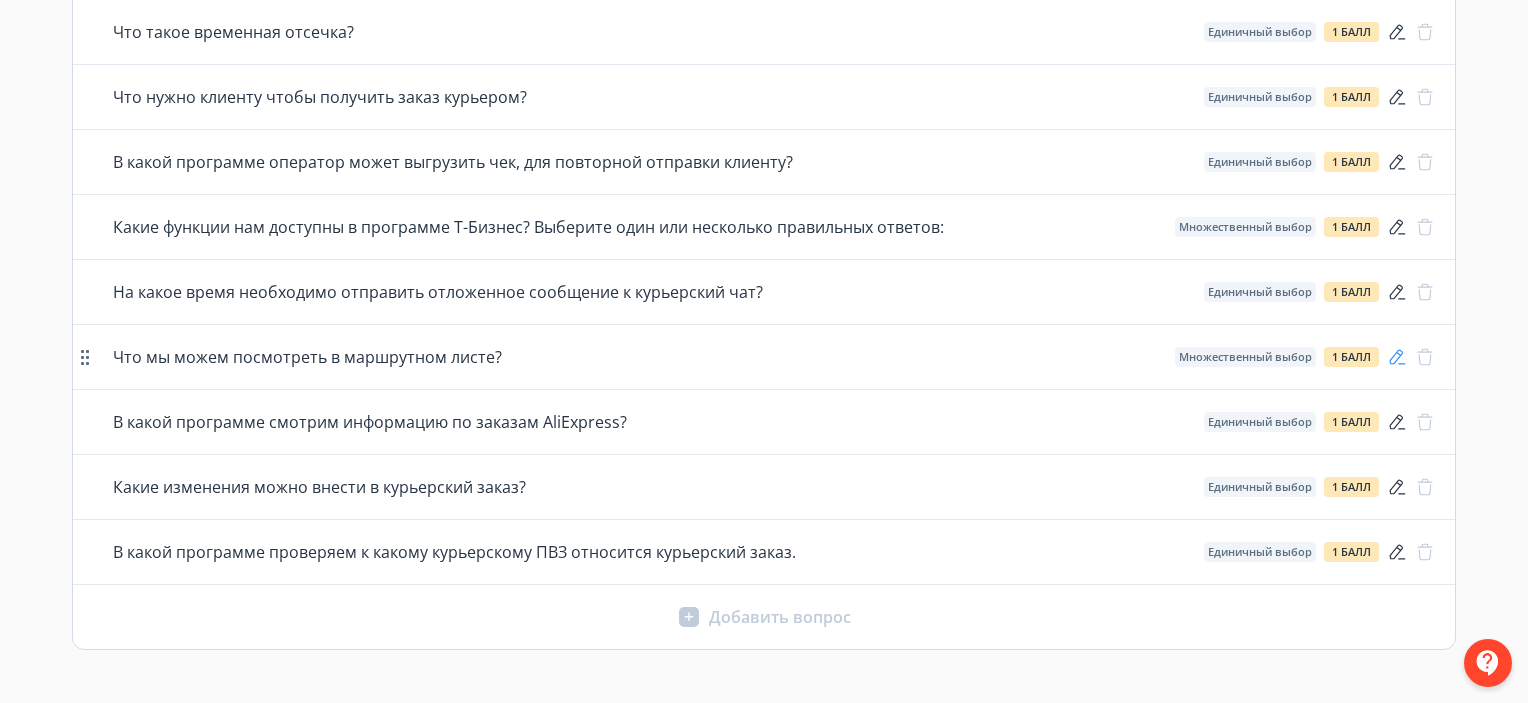 click 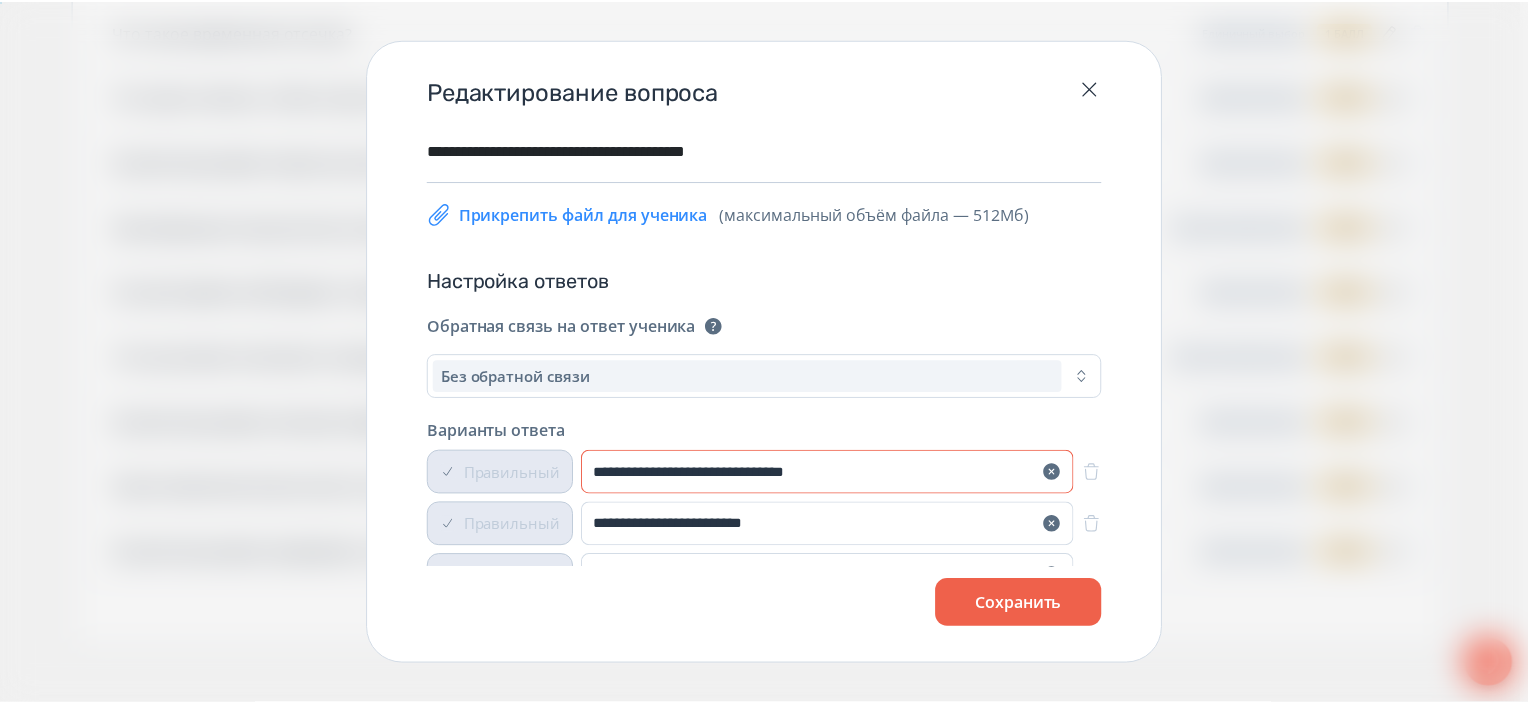 scroll, scrollTop: 300, scrollLeft: 0, axis: vertical 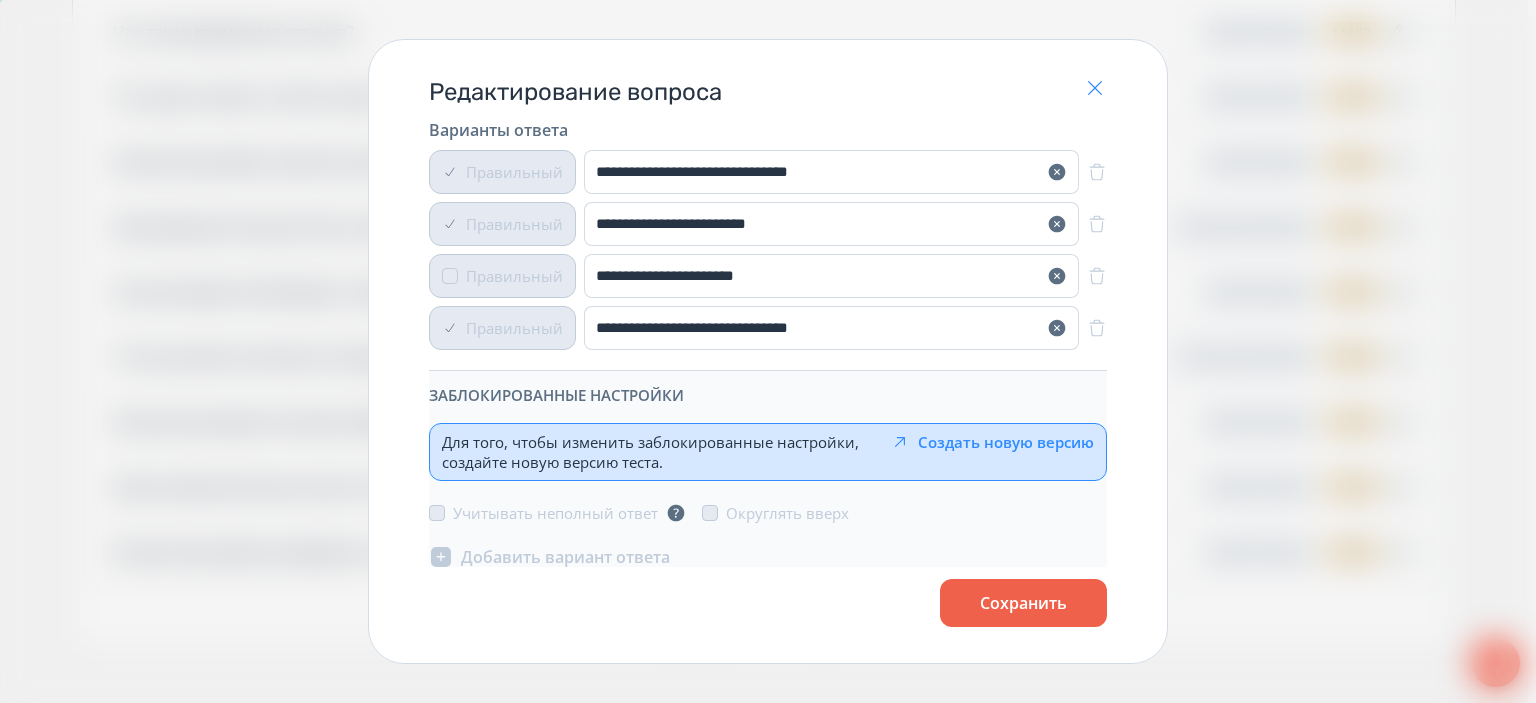 click 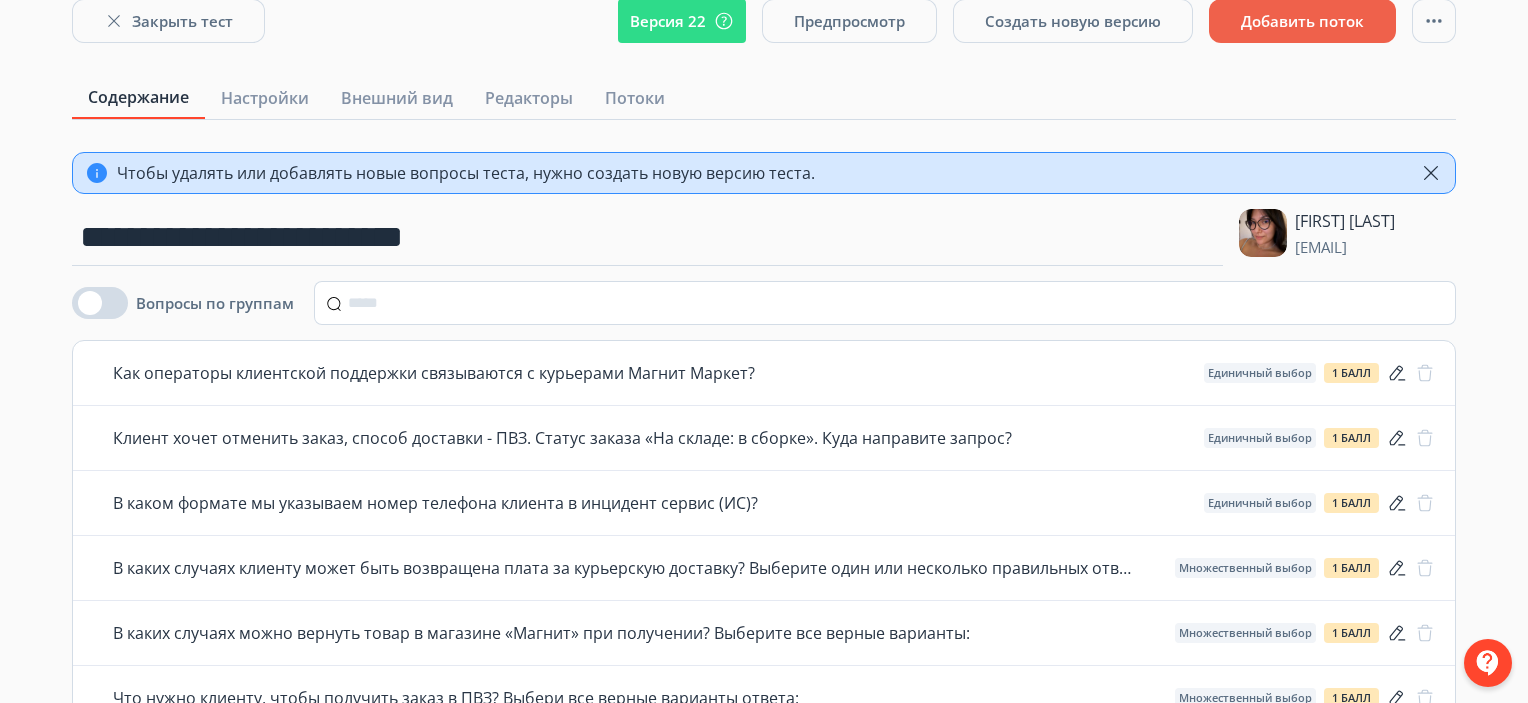 scroll, scrollTop: 0, scrollLeft: 0, axis: both 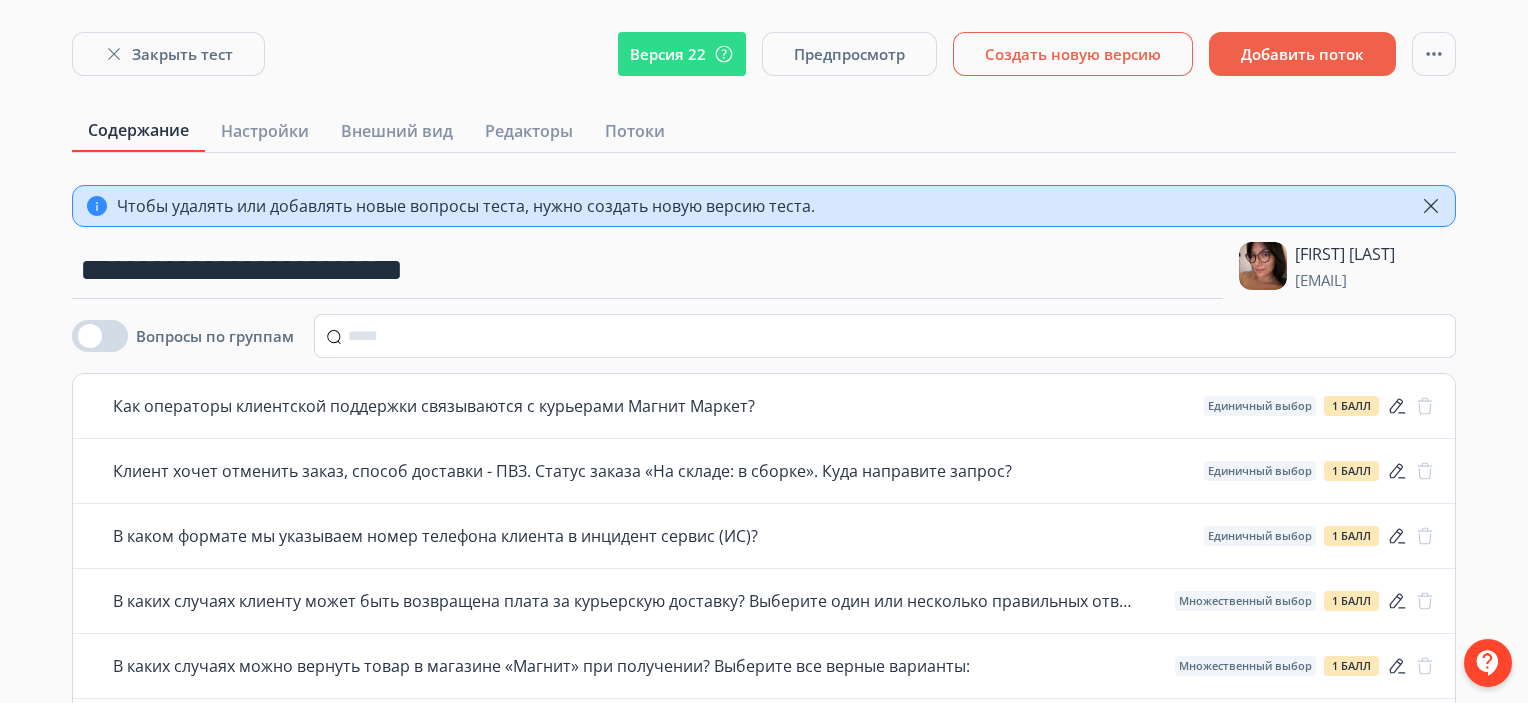 click on "Создать новую версию" at bounding box center (1073, 54) 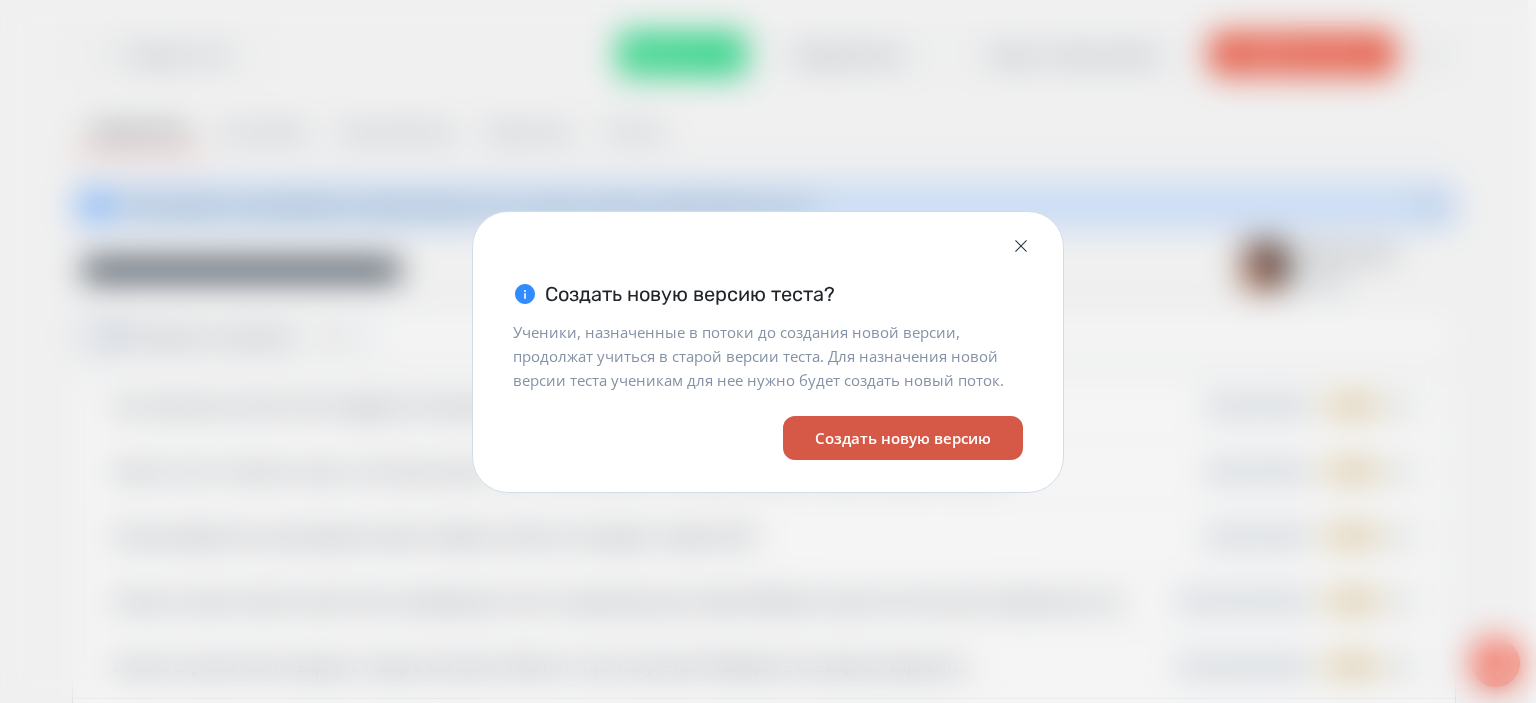 click on "Создать новую версию" at bounding box center [903, 438] 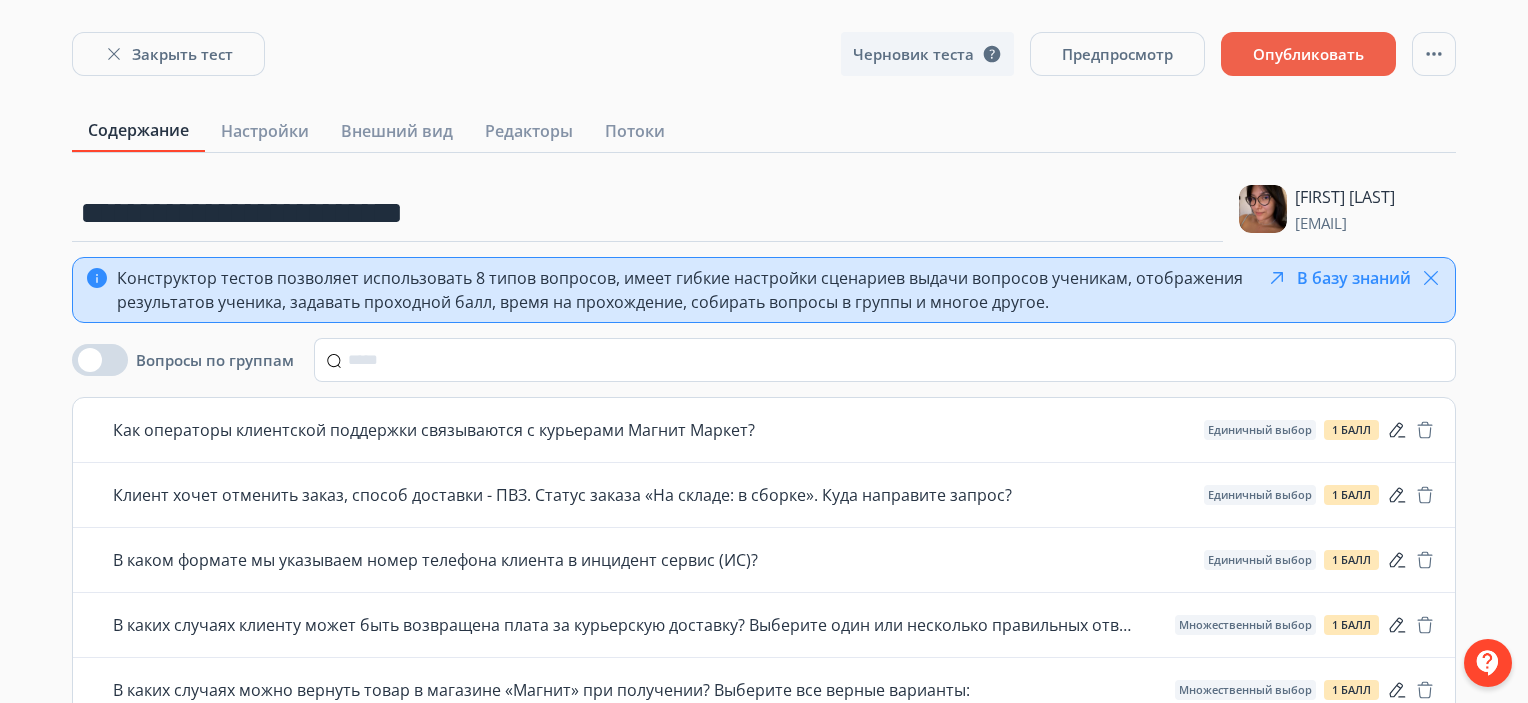 click 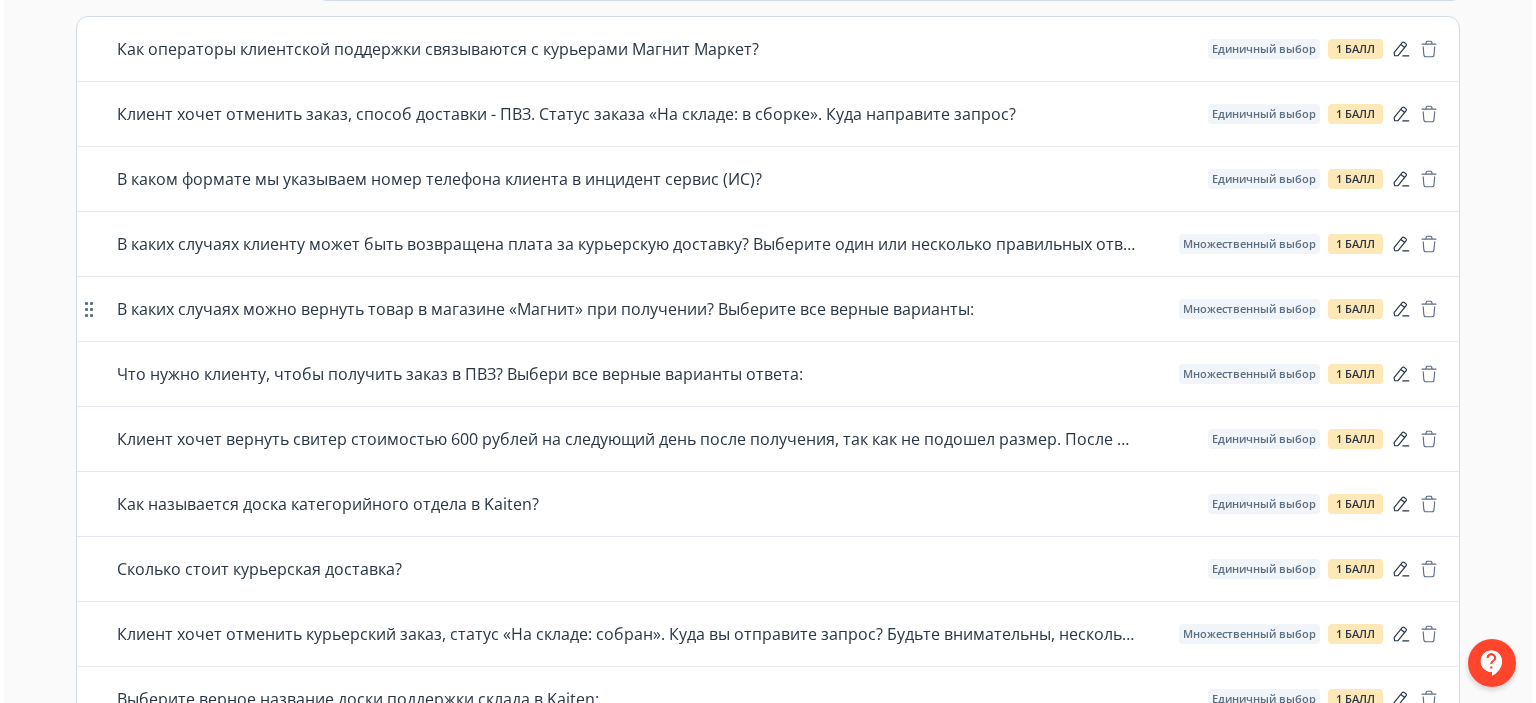 scroll, scrollTop: 1033, scrollLeft: 0, axis: vertical 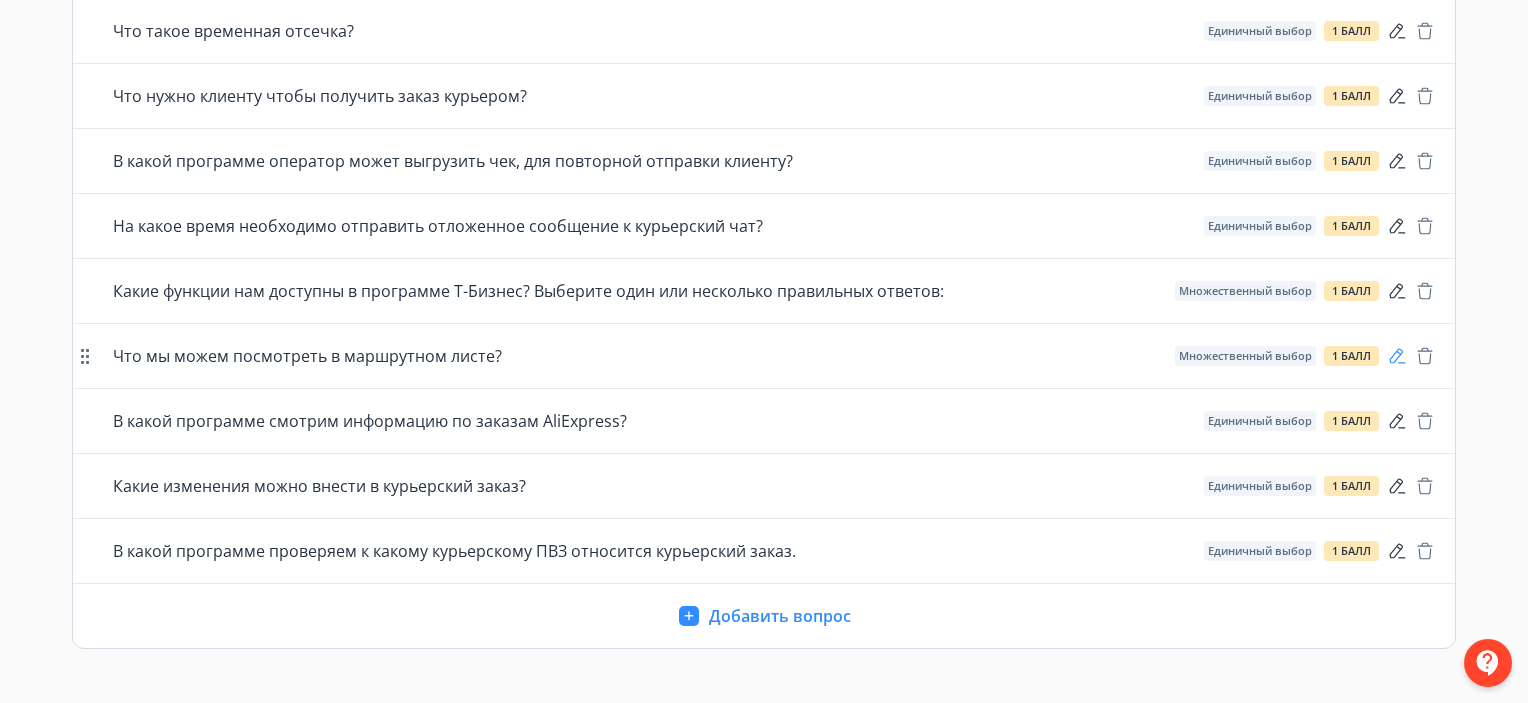 click 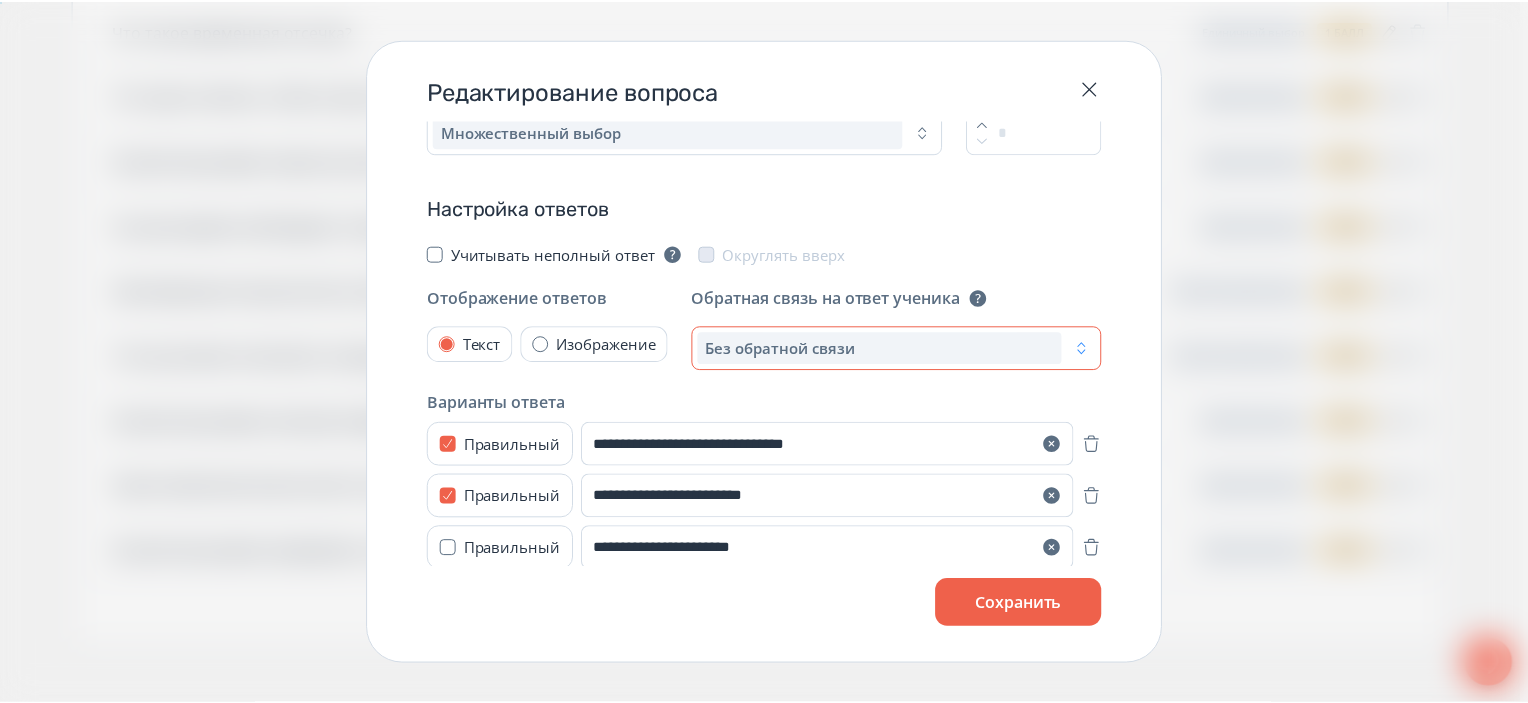 scroll, scrollTop: 283, scrollLeft: 0, axis: vertical 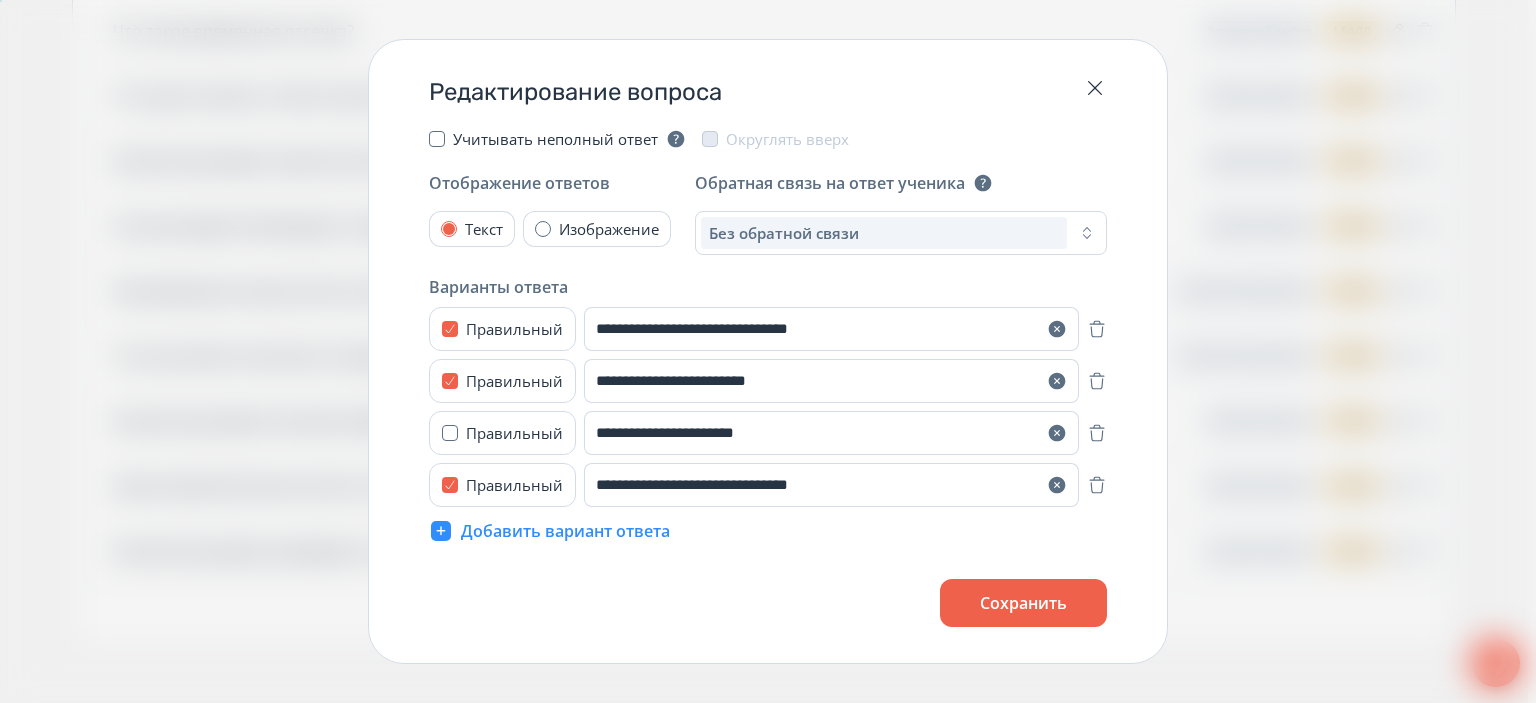 click on "Правильный" at bounding box center (502, 329) 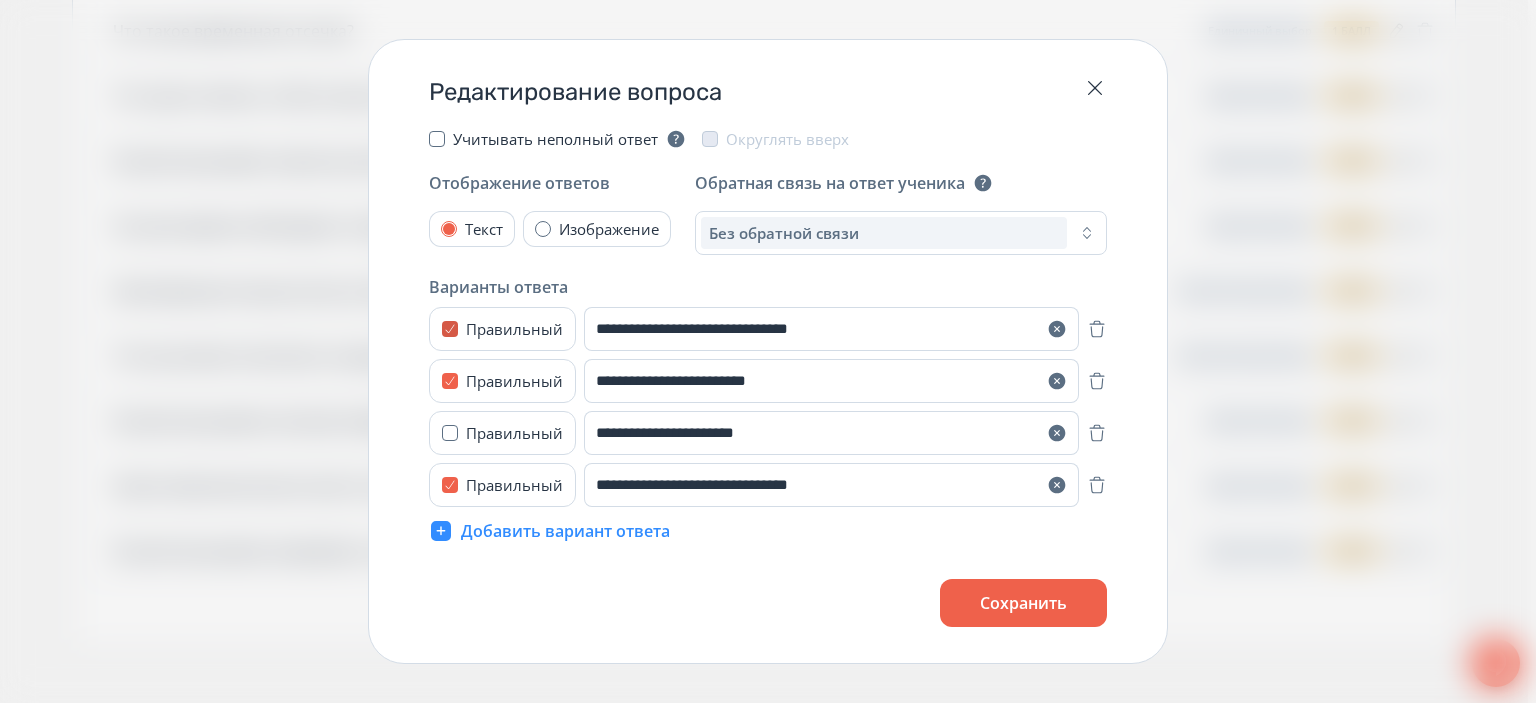 click on "Правильный" at bounding box center (450, 329) 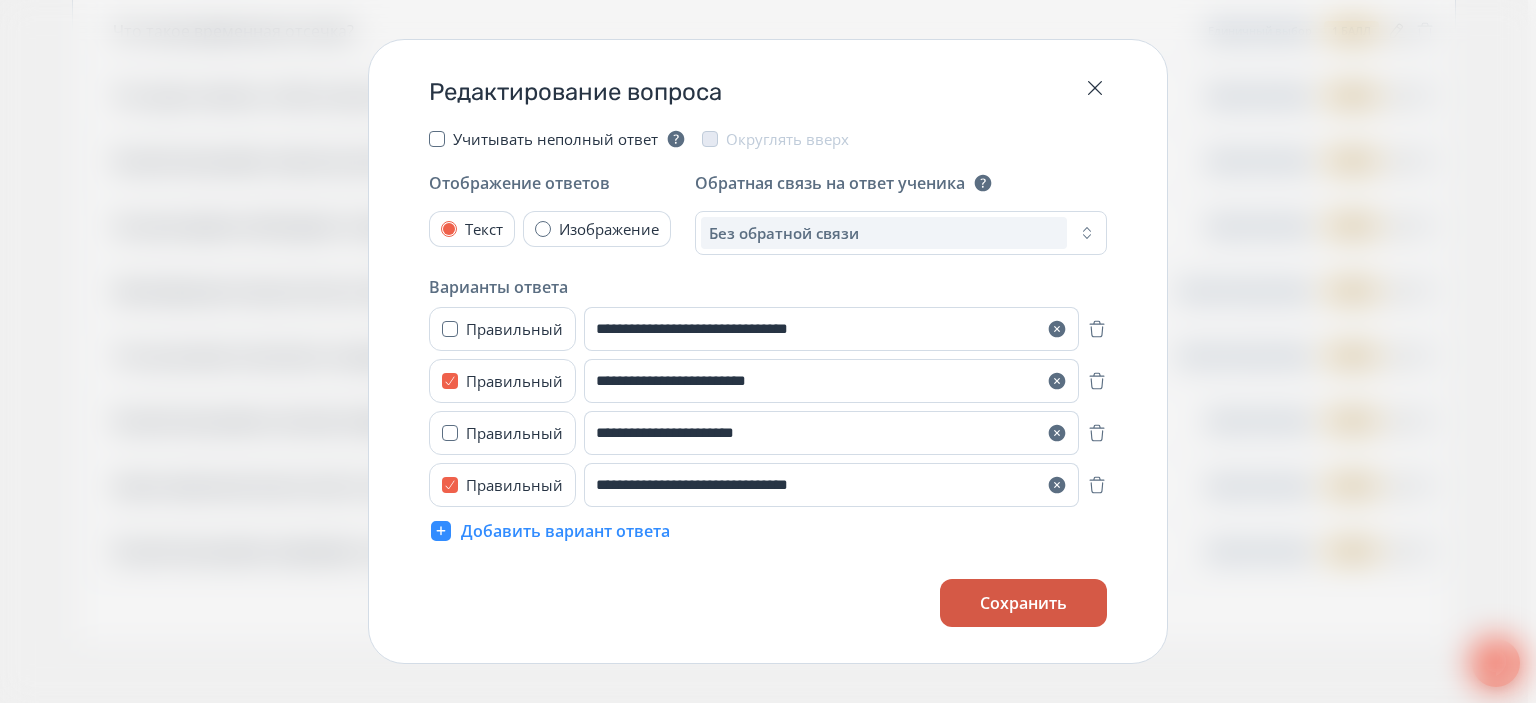 click on "Сохранить" at bounding box center [1023, 603] 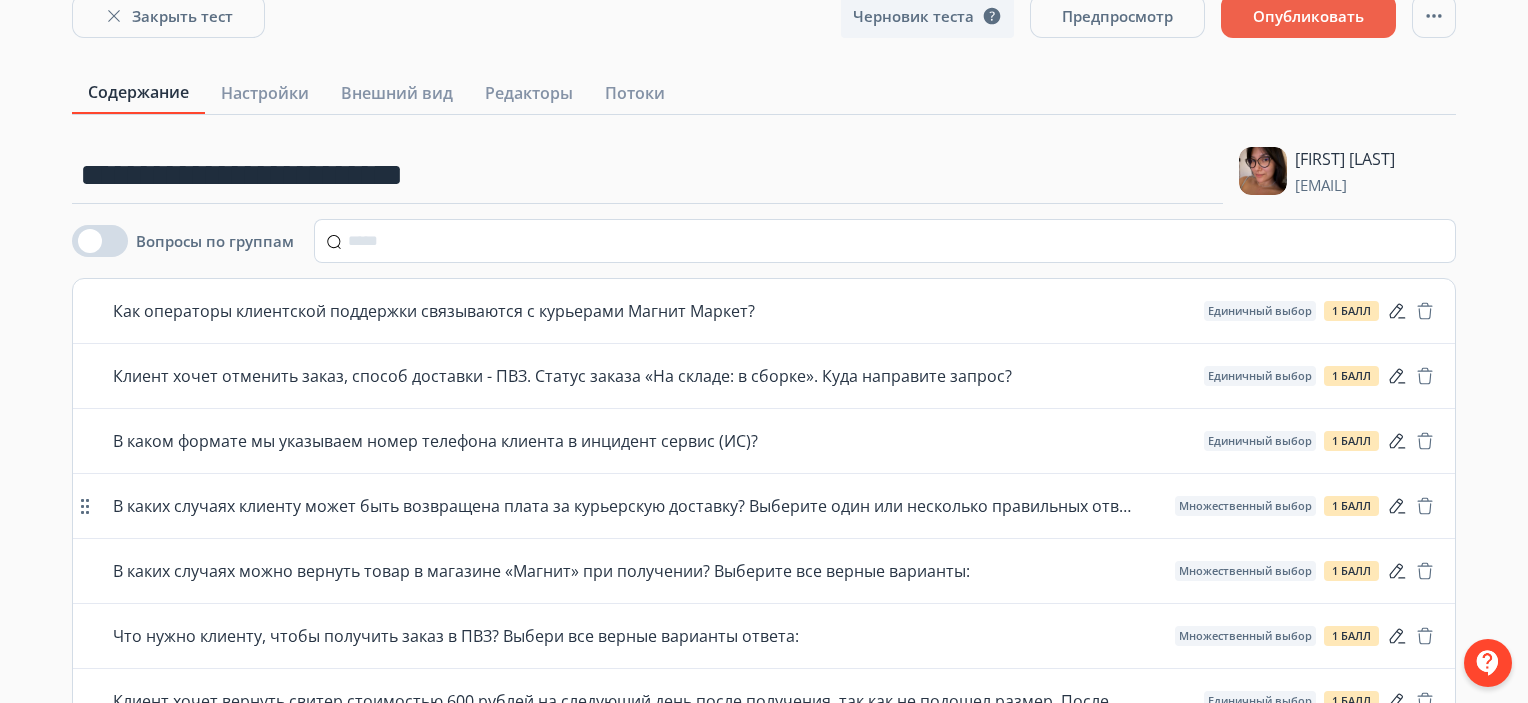scroll, scrollTop: 0, scrollLeft: 0, axis: both 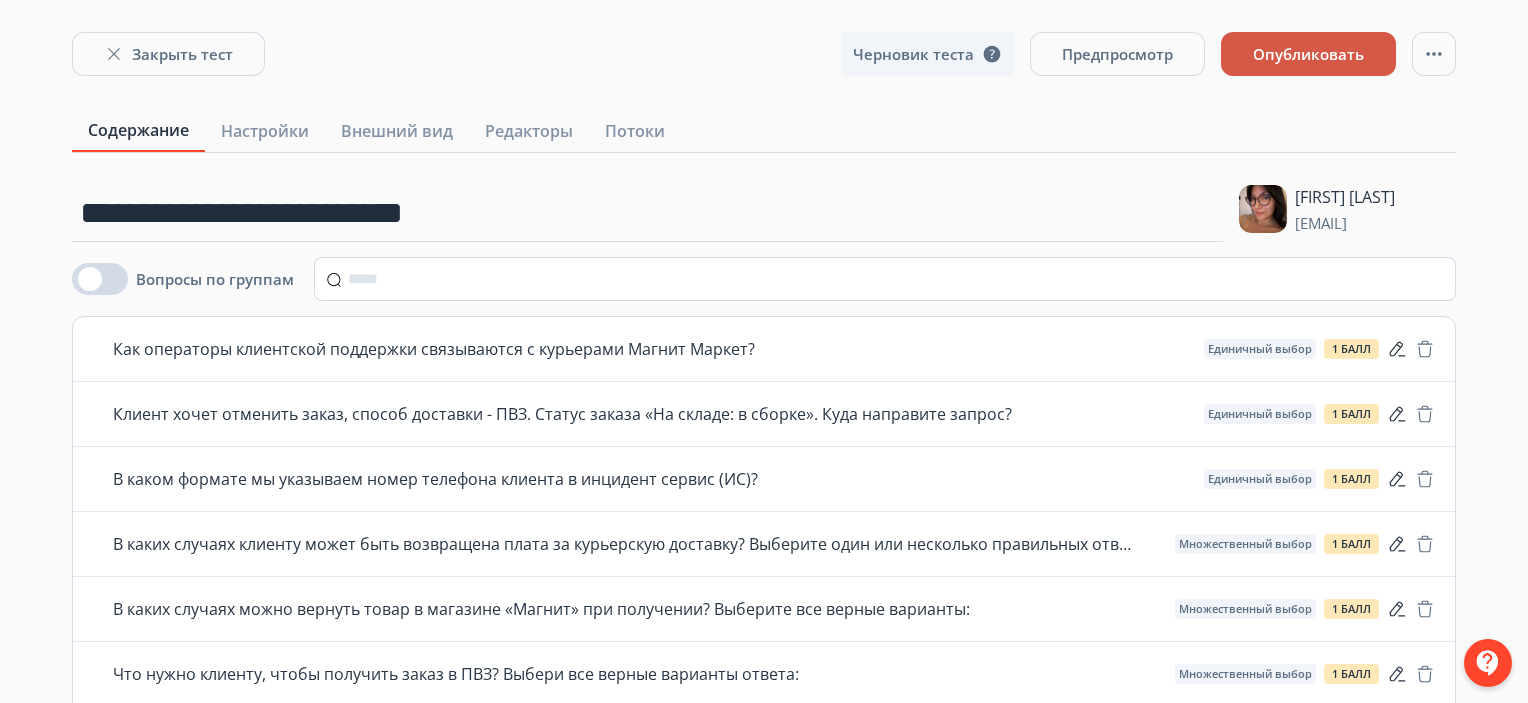 click on "Опубликовать" at bounding box center (1308, 54) 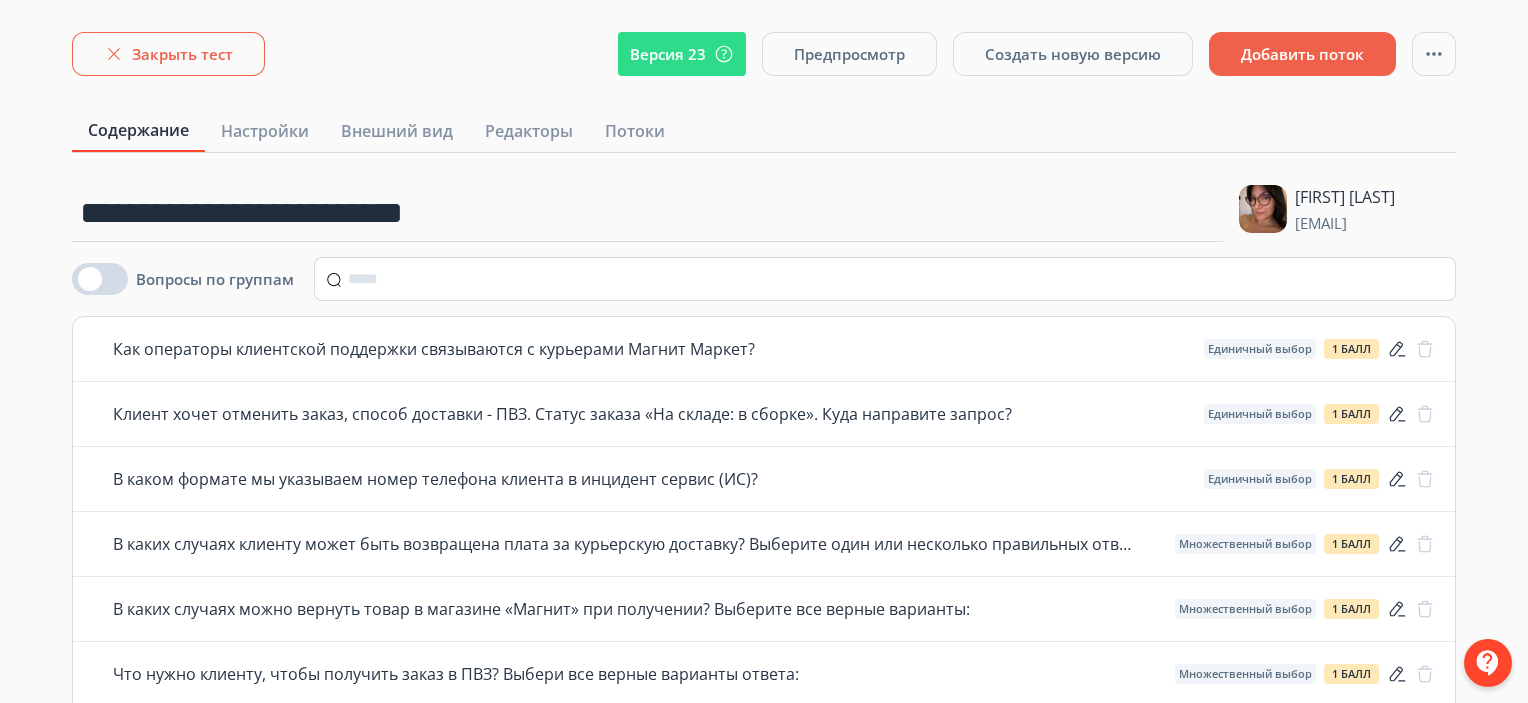 click on "Закрыть тест" at bounding box center [168, 54] 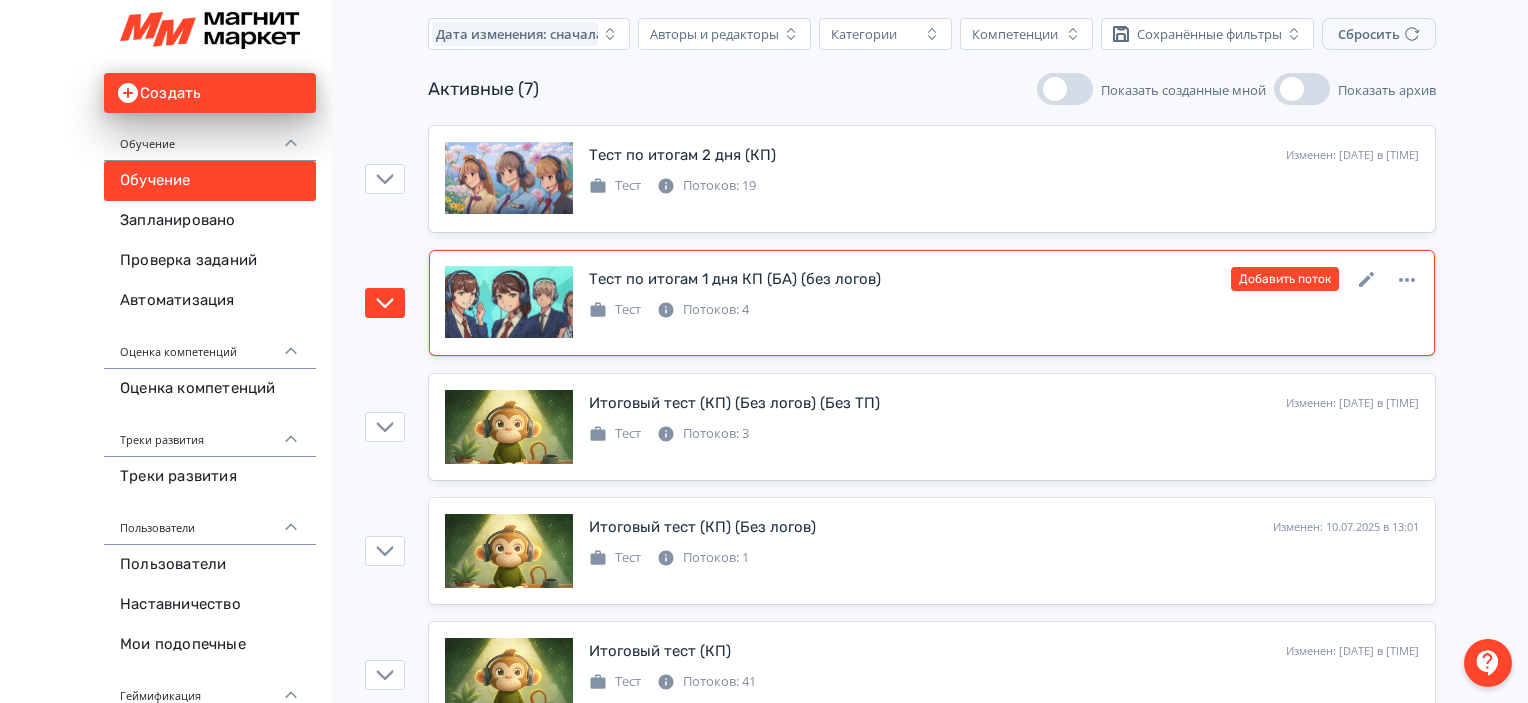 scroll, scrollTop: 200, scrollLeft: 0, axis: vertical 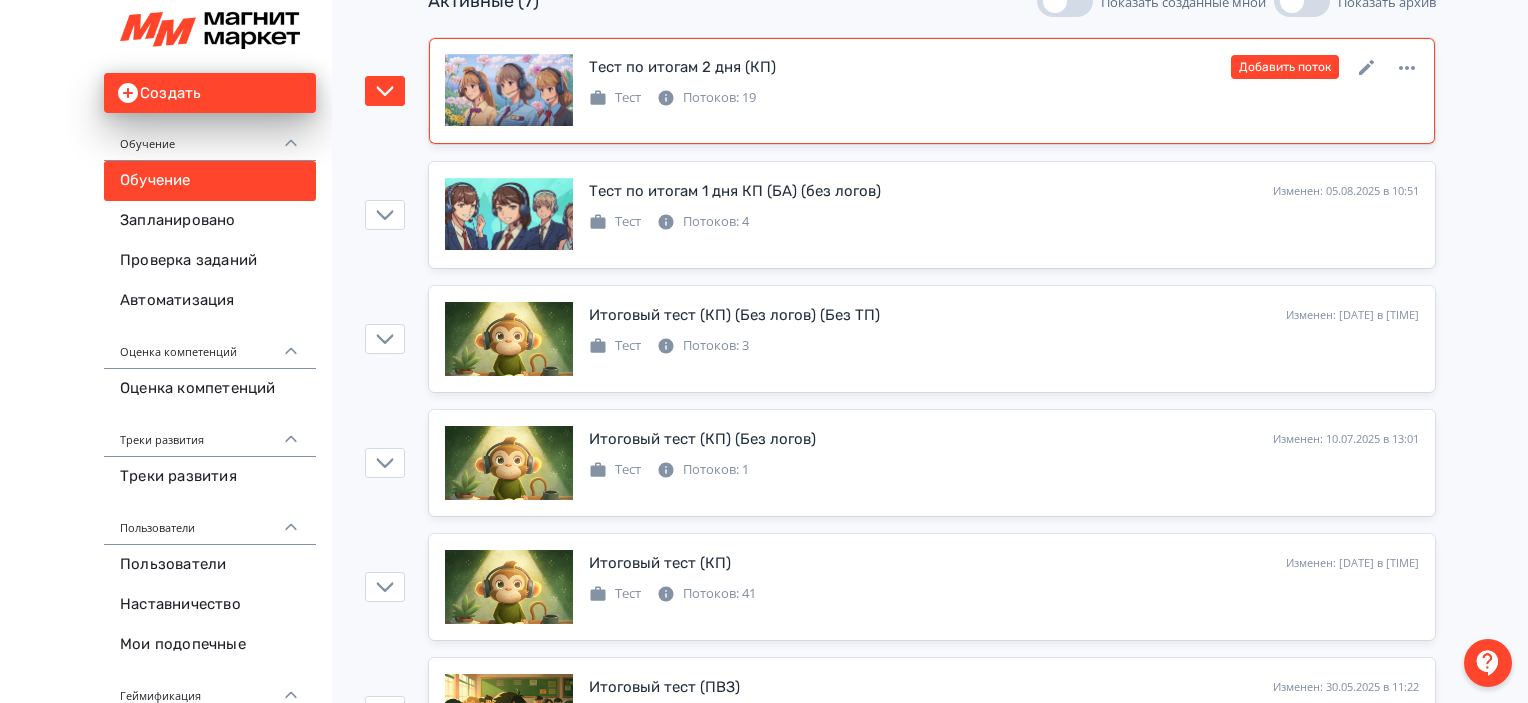 click on "Тест Потоков: 19" at bounding box center (1004, 96) 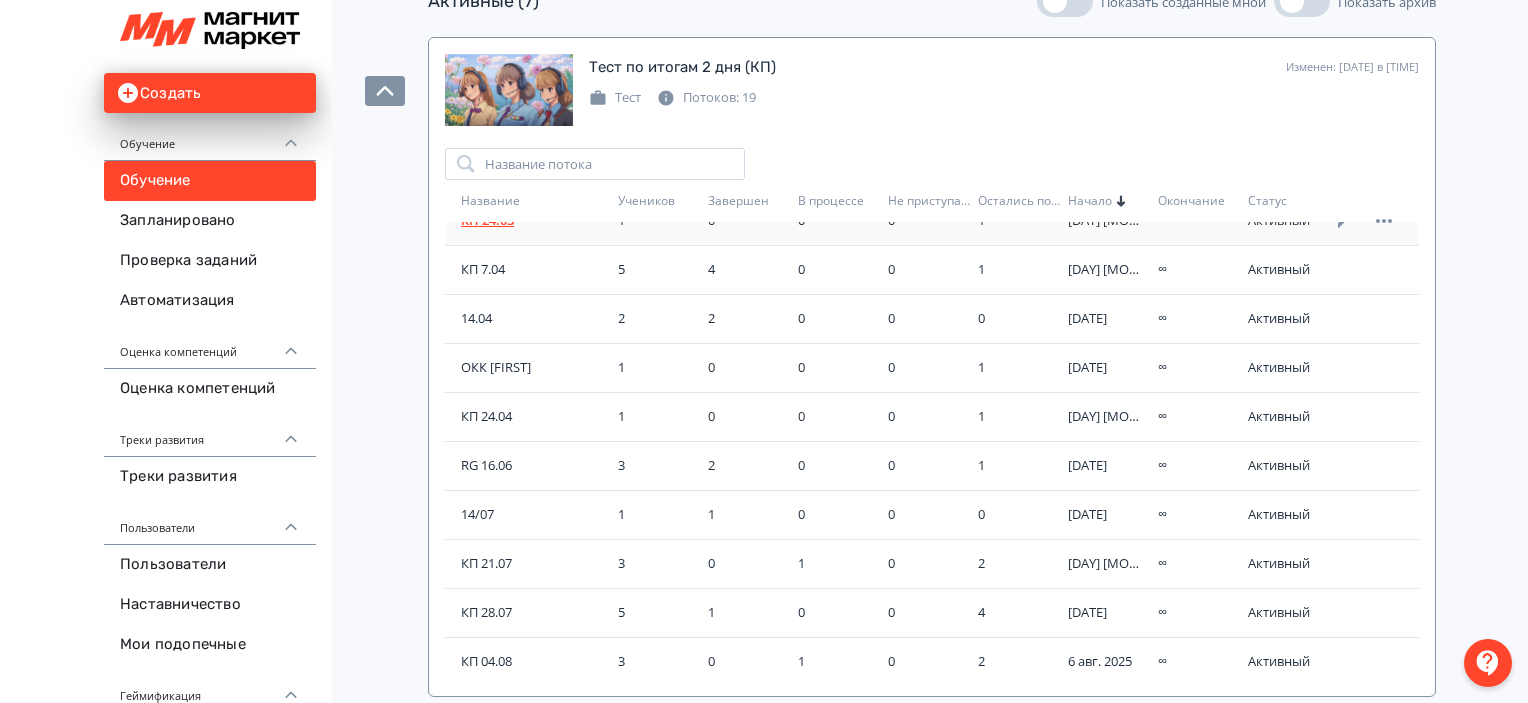 scroll, scrollTop: 513, scrollLeft: 0, axis: vertical 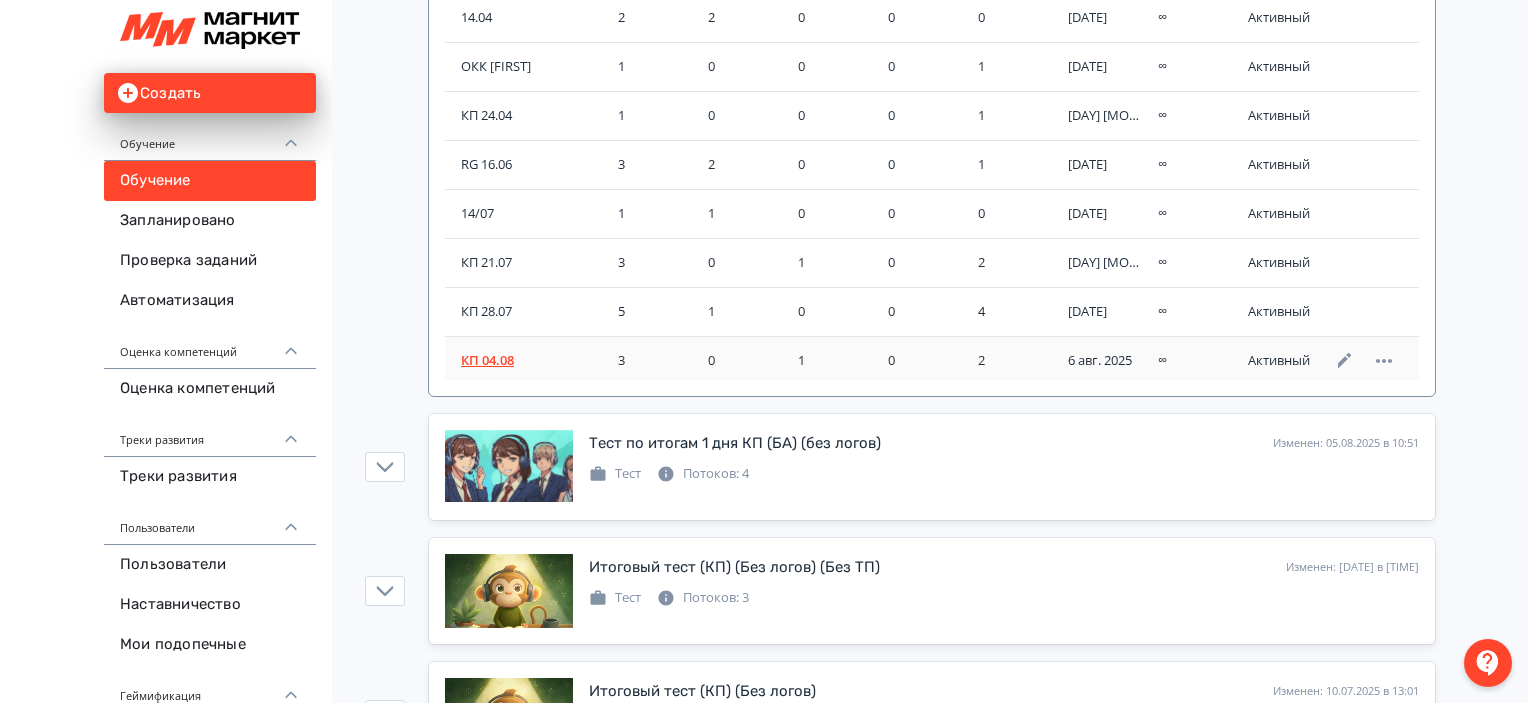 click on "КП 04.08" at bounding box center [531, 361] 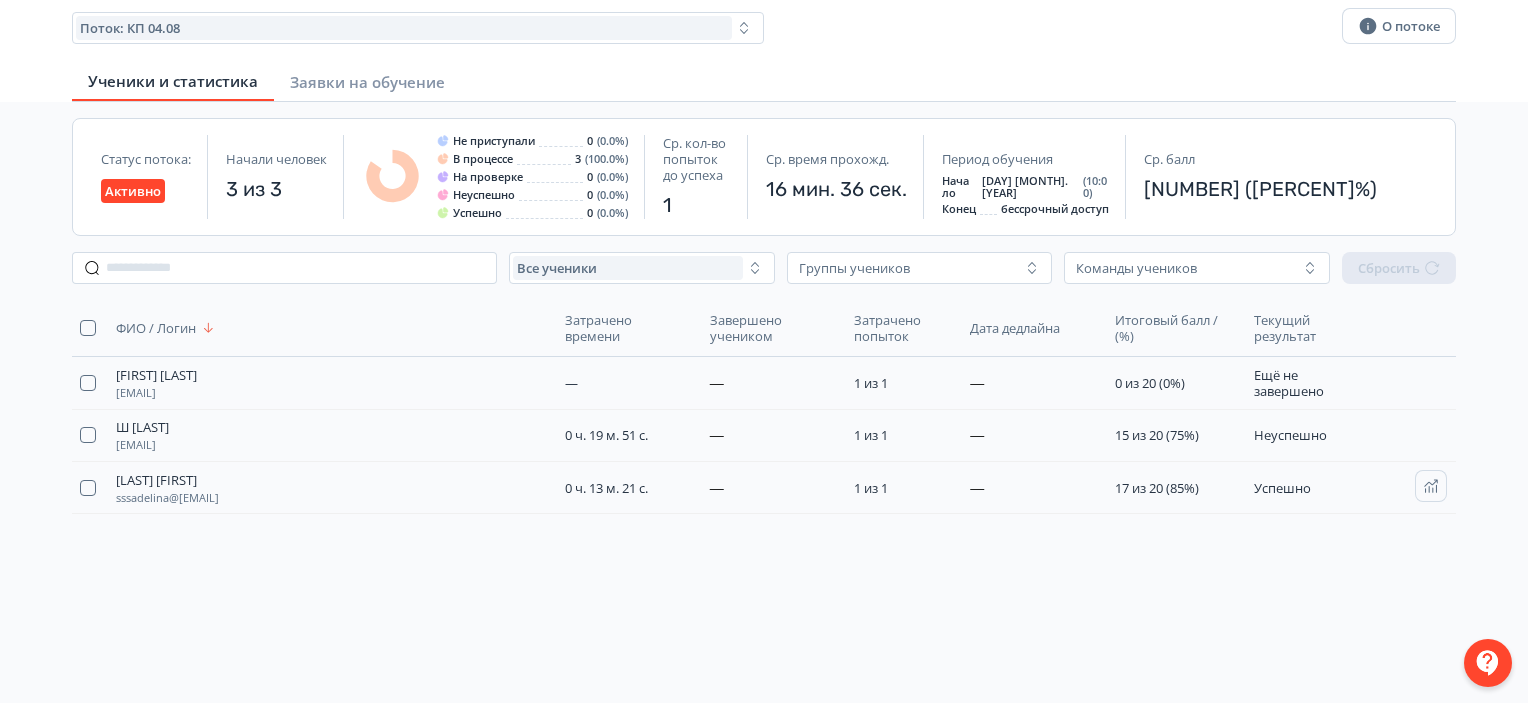 scroll, scrollTop: 185, scrollLeft: 0, axis: vertical 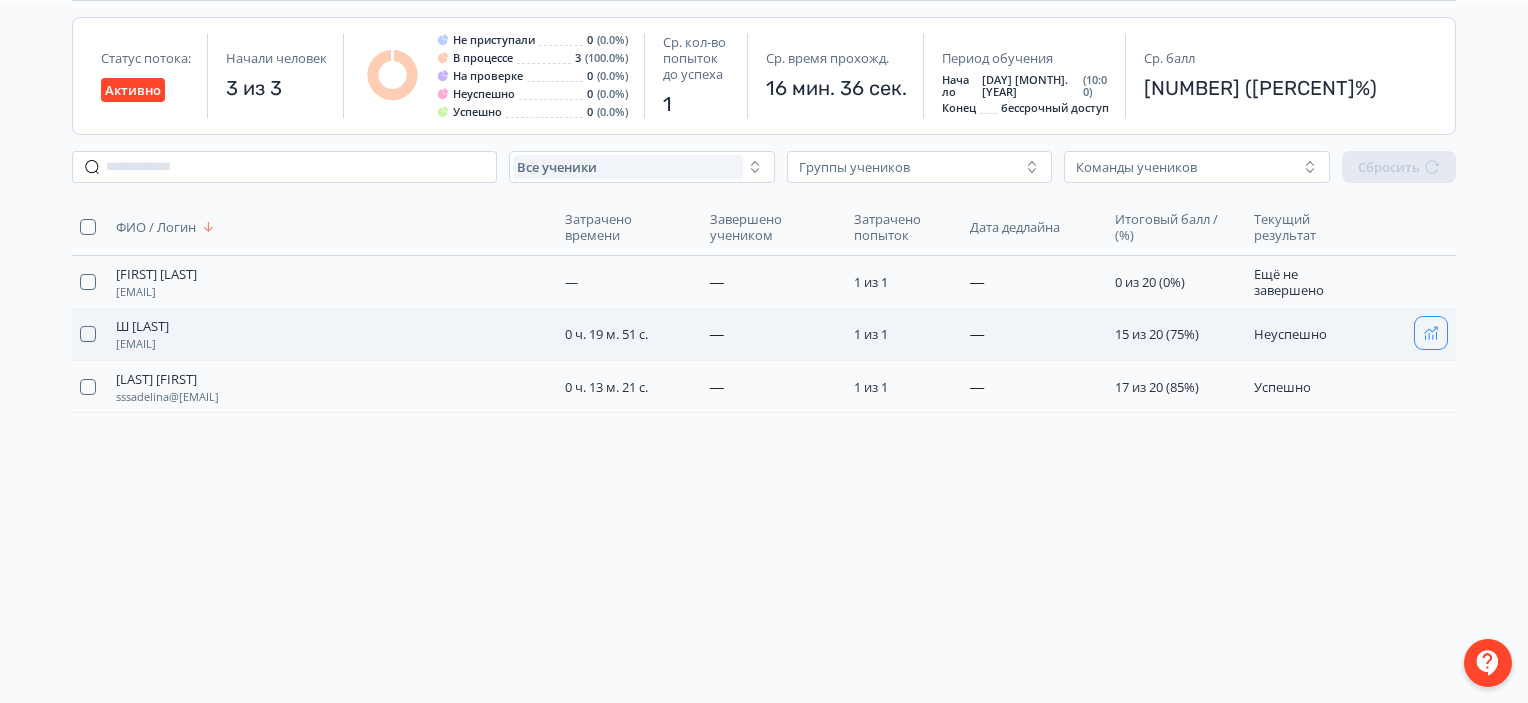 click 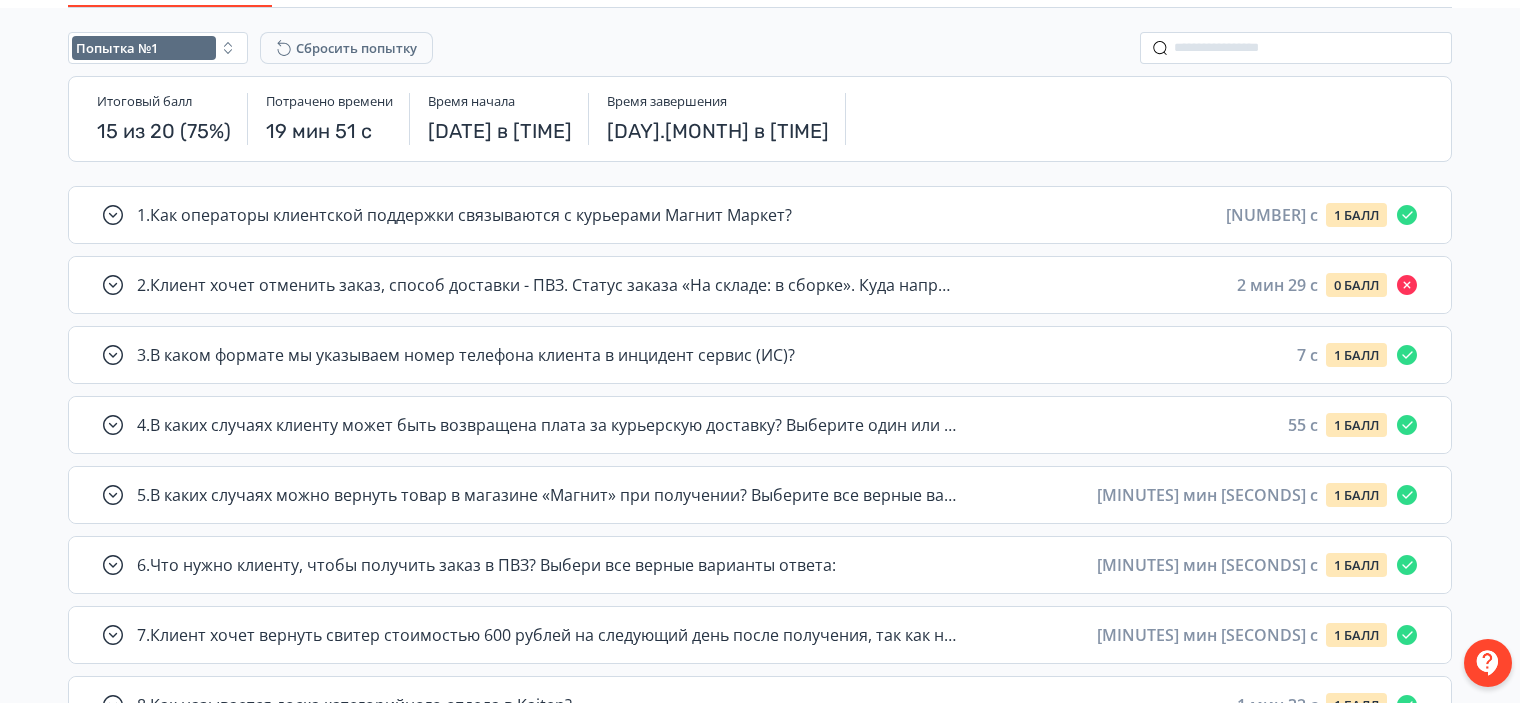 scroll, scrollTop: 200, scrollLeft: 0, axis: vertical 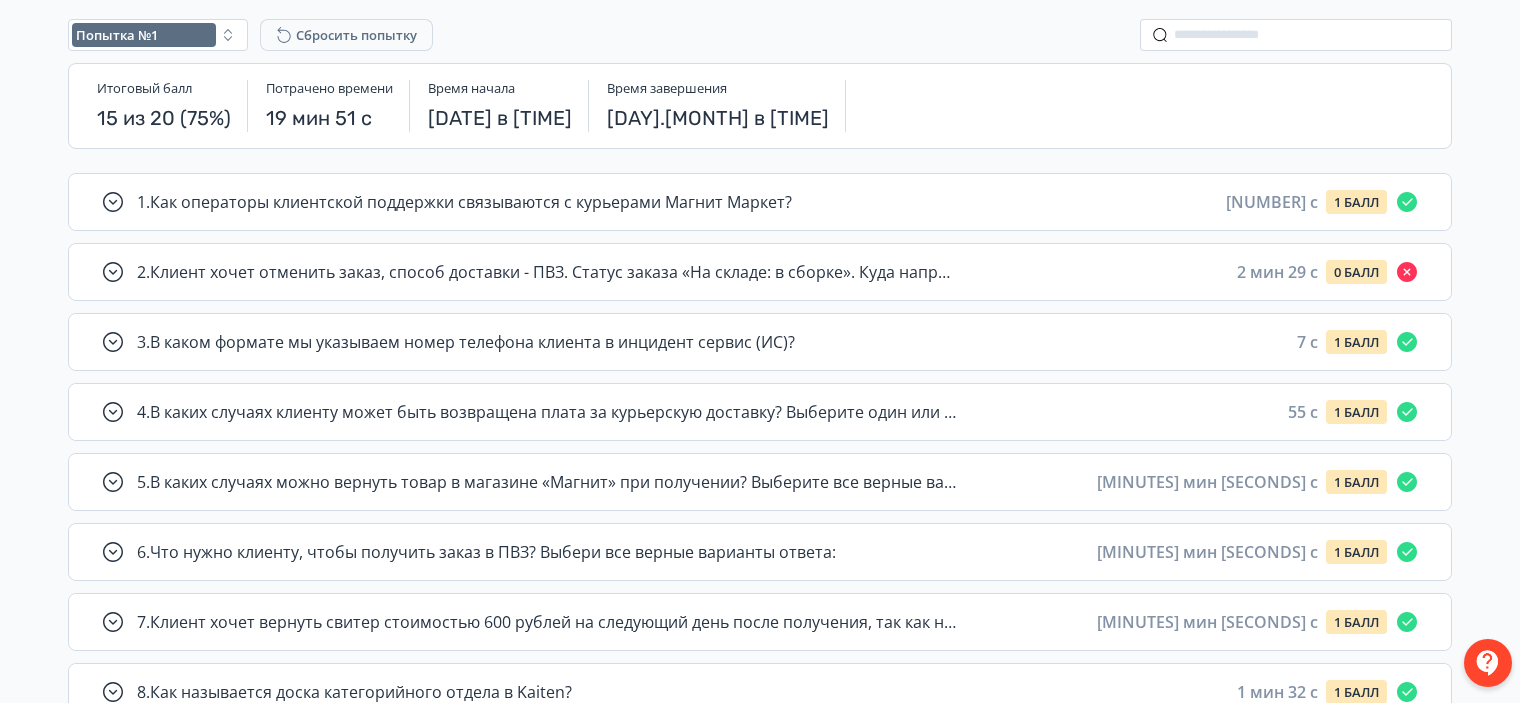 click on "Попытка №1 Сбросить попытку" at bounding box center (760, 23) 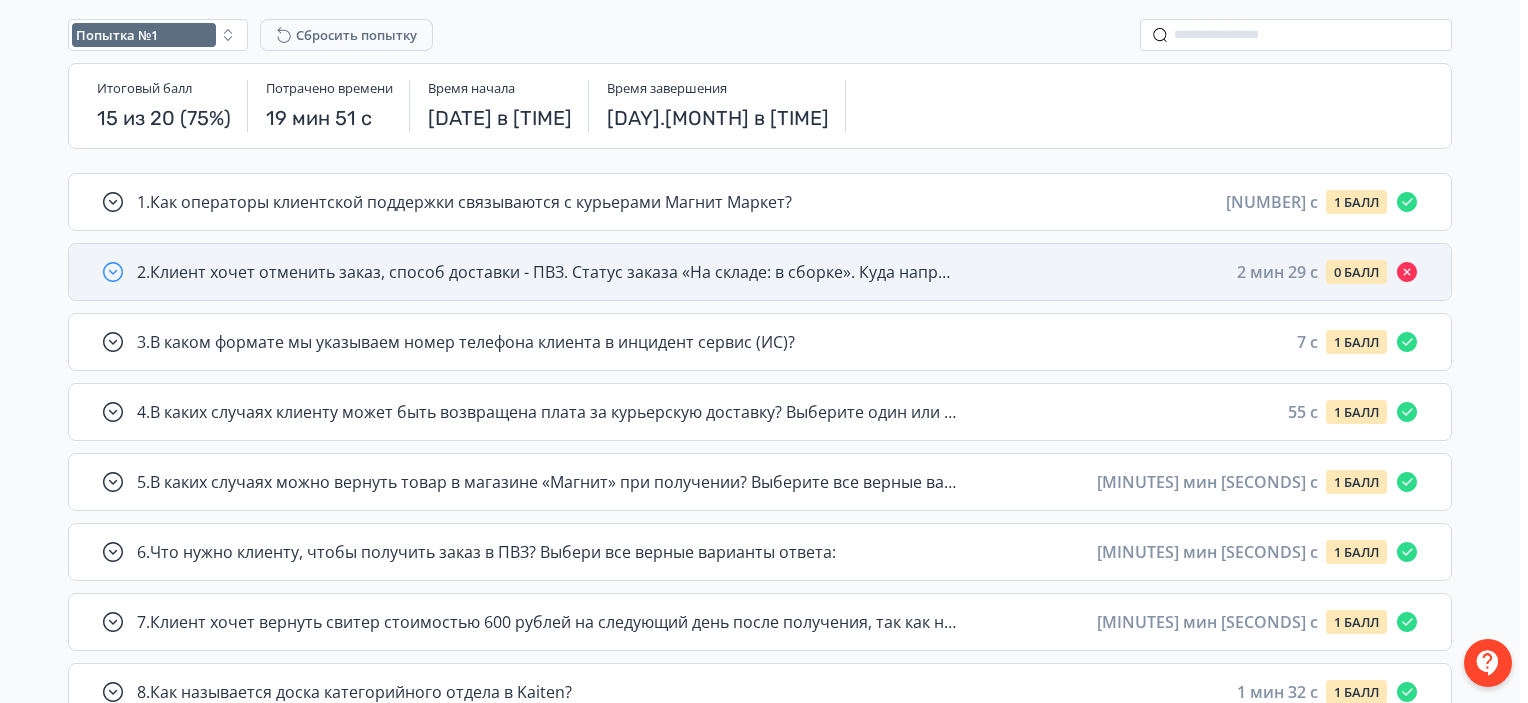 click on "[NUMBER] . Клиент хочет отменить заказ, способ доставки - ПВЗ. Cтатус заказа «На складе: в сборке». Куда направите запрос? [MINUTES] [SECONDS] c [NUMBER] БАЛЛ" at bounding box center (778, 272) 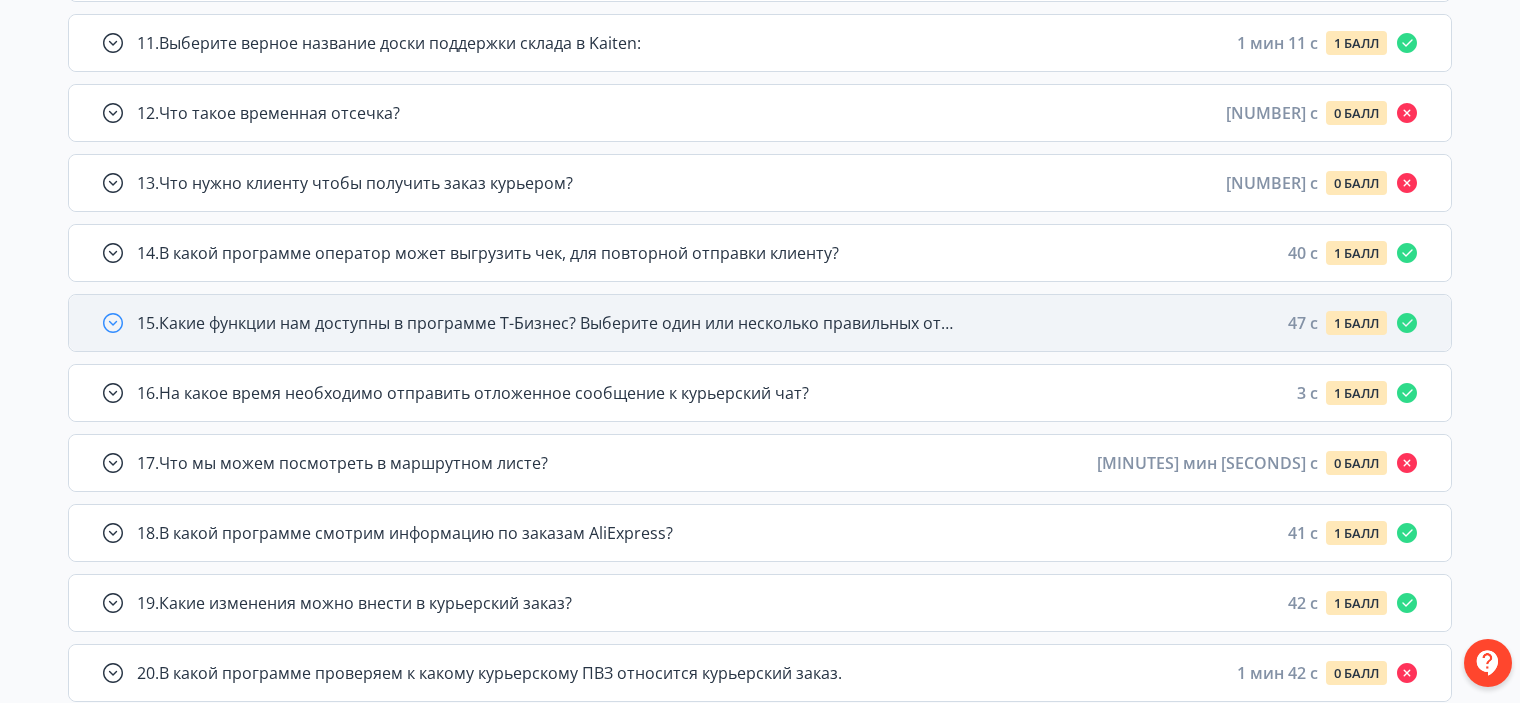scroll, scrollTop: 1445, scrollLeft: 0, axis: vertical 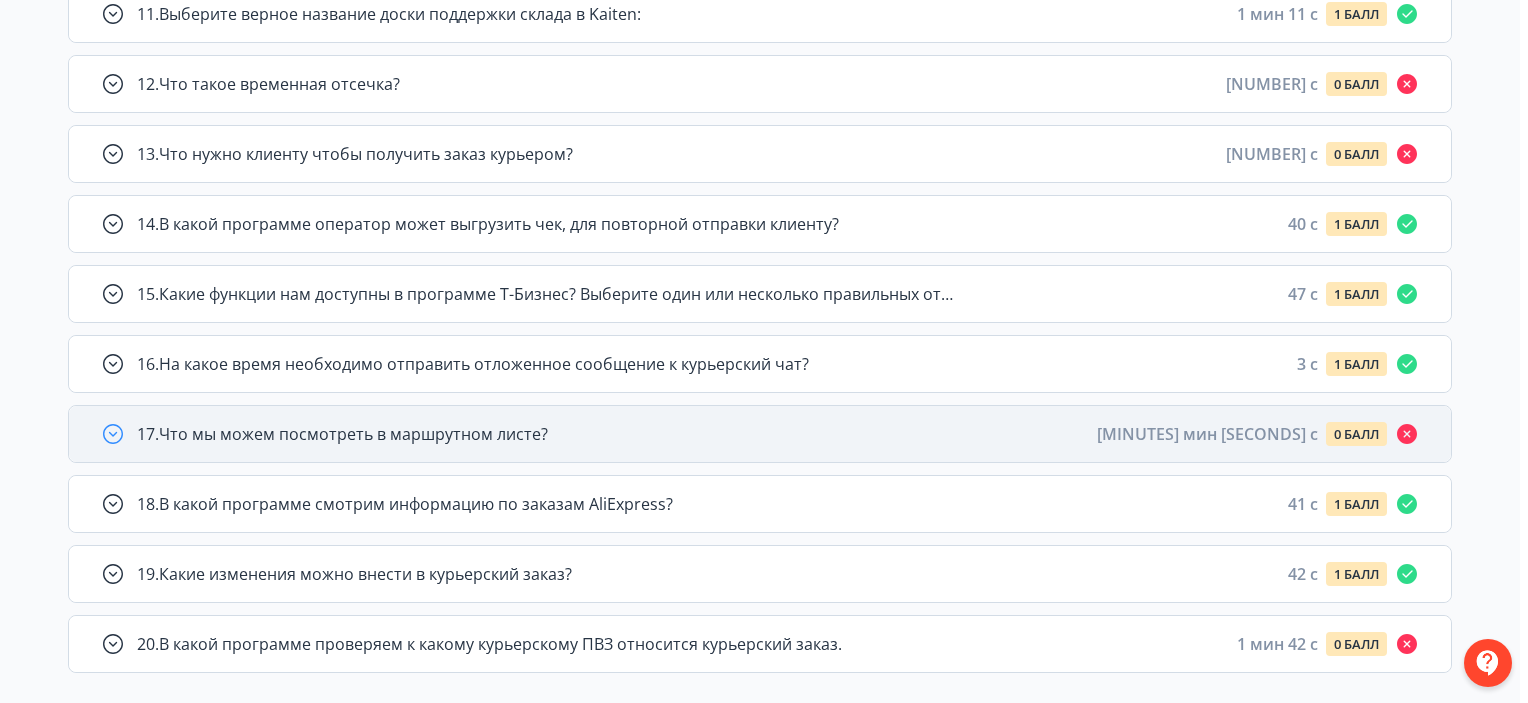 click on "[NUMBER] . Что мы можем посмотреть в маршрутном листе? [TIME] [SCORE]" at bounding box center [778, 434] 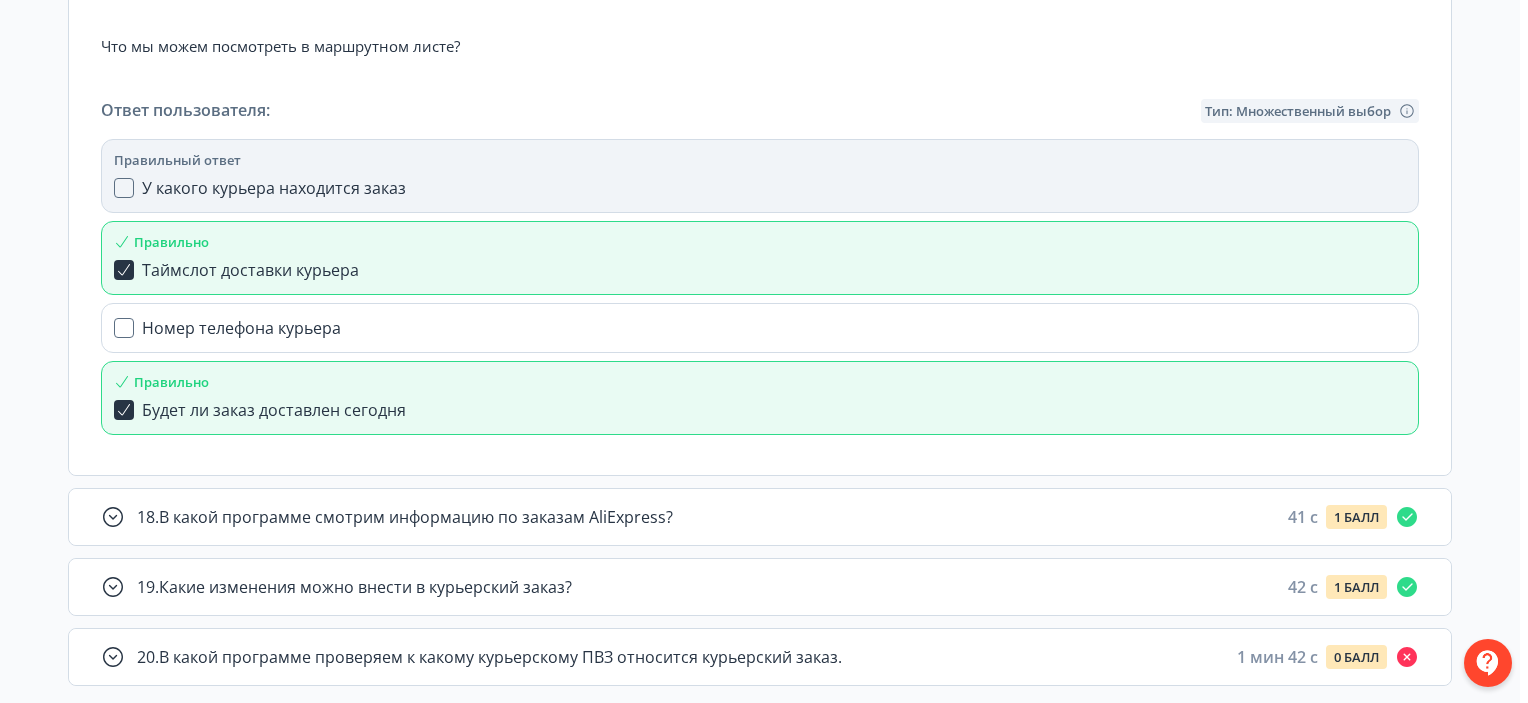 scroll, scrollTop: 1904, scrollLeft: 0, axis: vertical 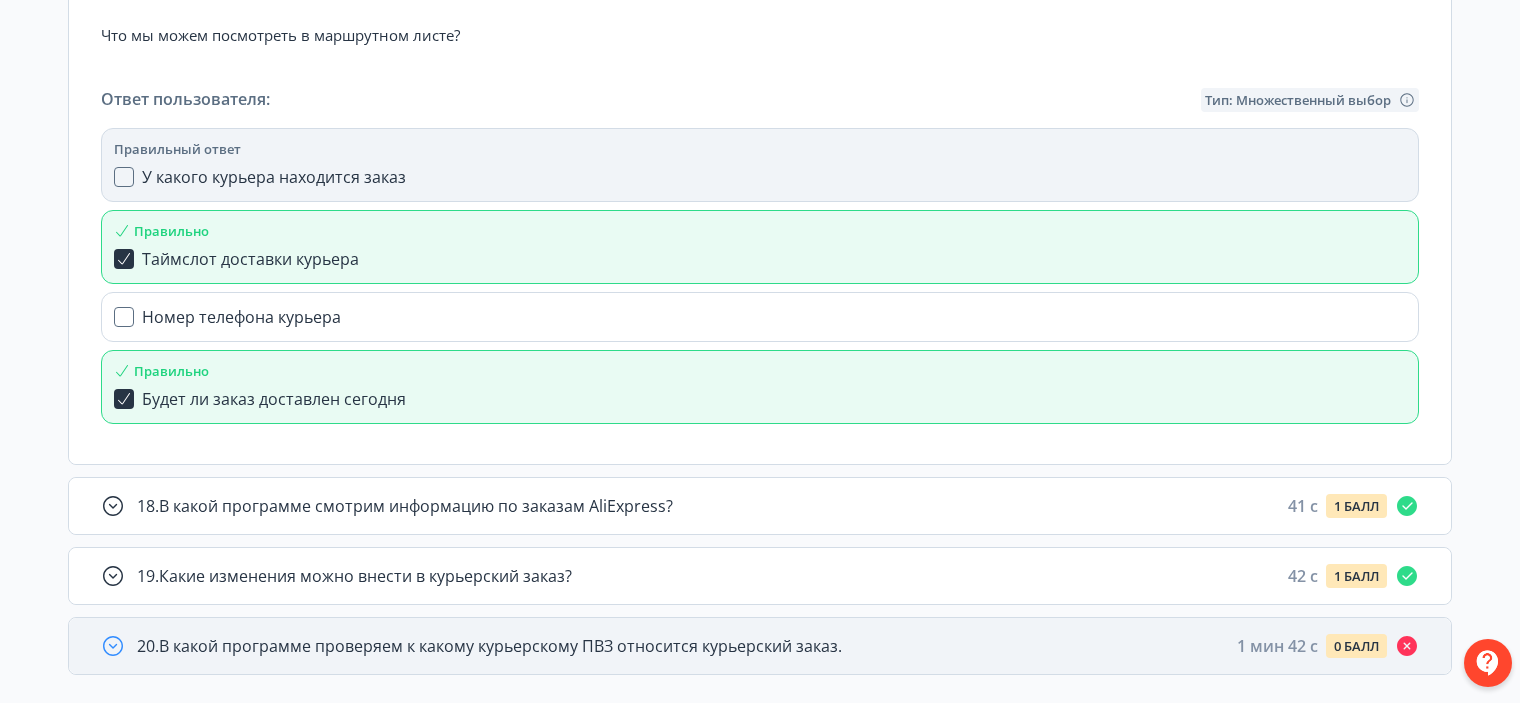 click on "20 . В какой программе проверяем к какому курьерскому ПВЗ относится курьерский заказ. 1 мин 42 c 0 БАЛЛ" at bounding box center (760, 646) 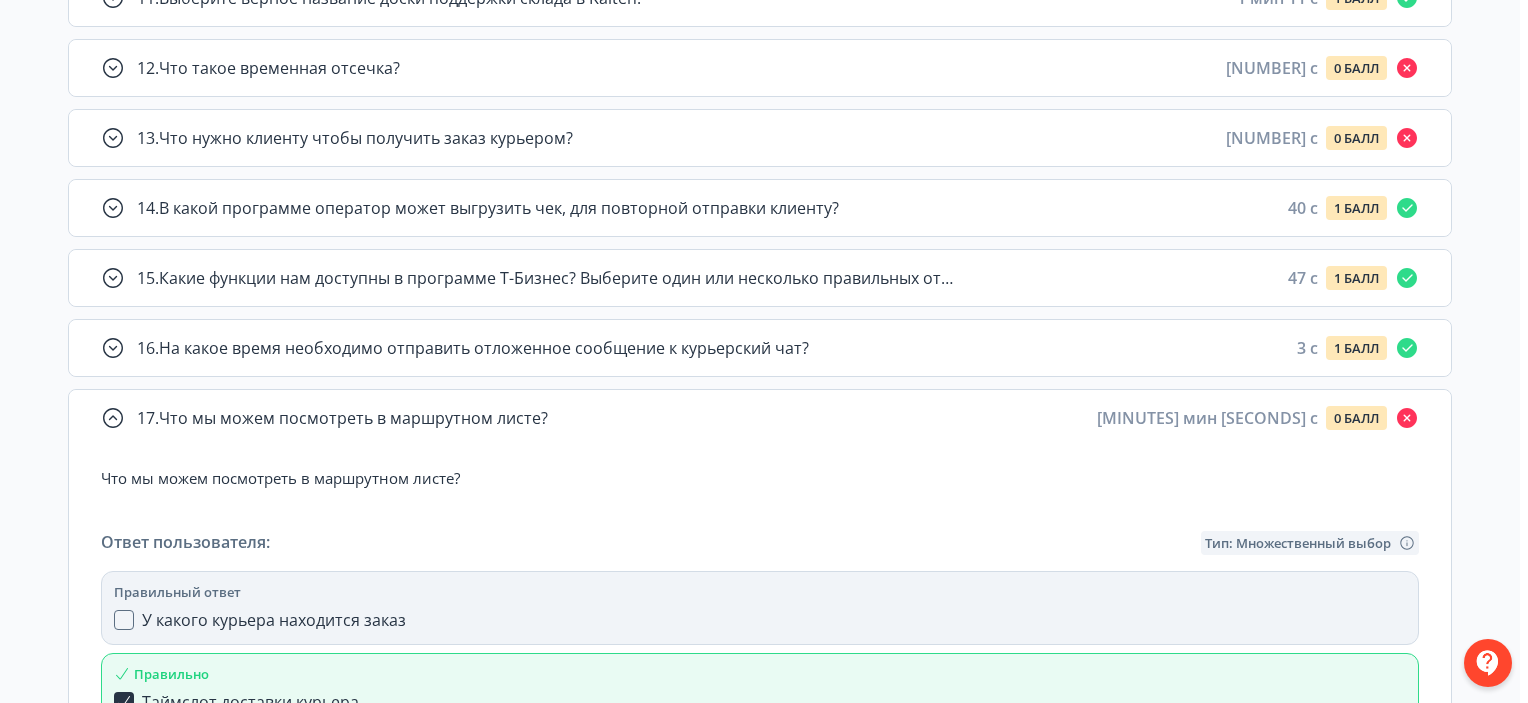 scroll, scrollTop: 1261, scrollLeft: 0, axis: vertical 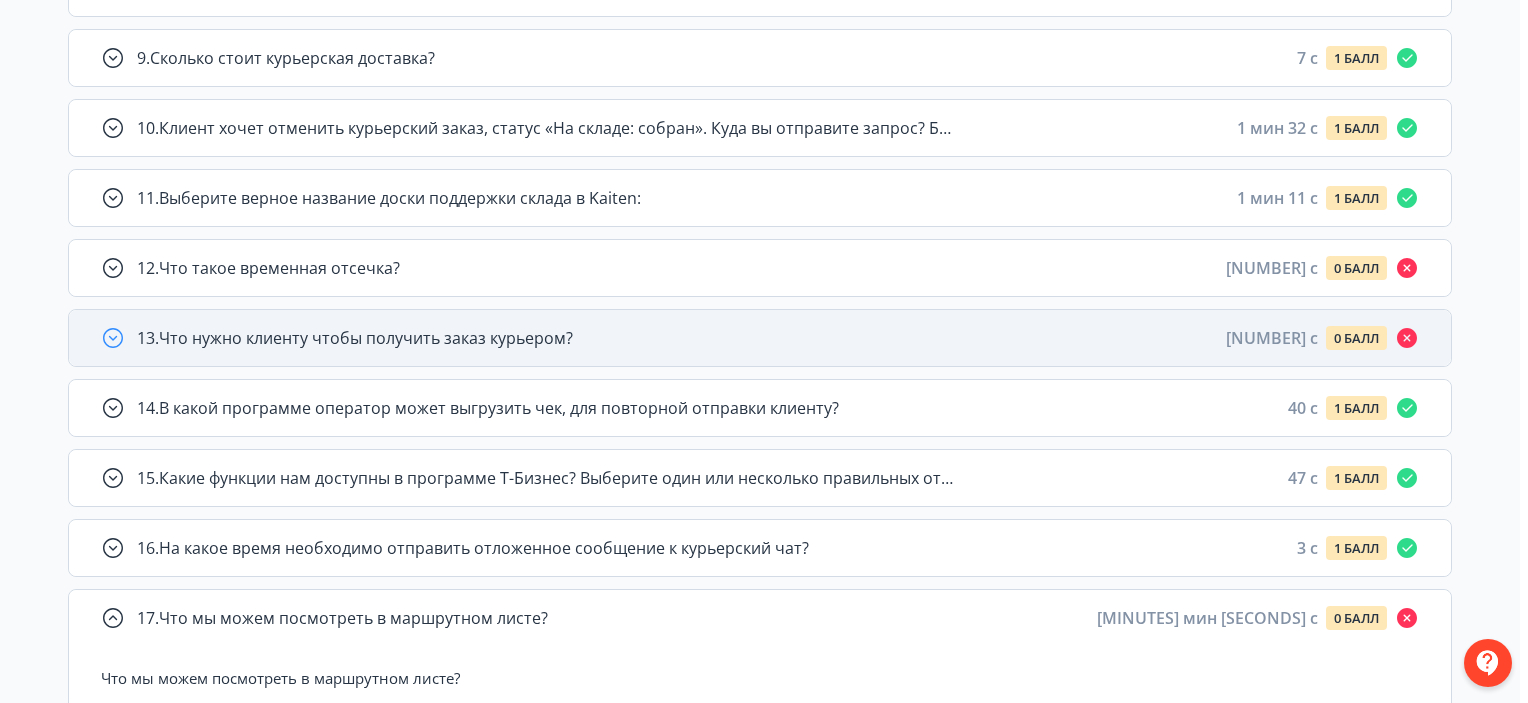 click on "[NUMBER] . Что нужно клиенту чтобы получить заказ курьером? [MINUTES] [SECONDS] c [NUMBER] БАЛЛ" at bounding box center [355, 338] 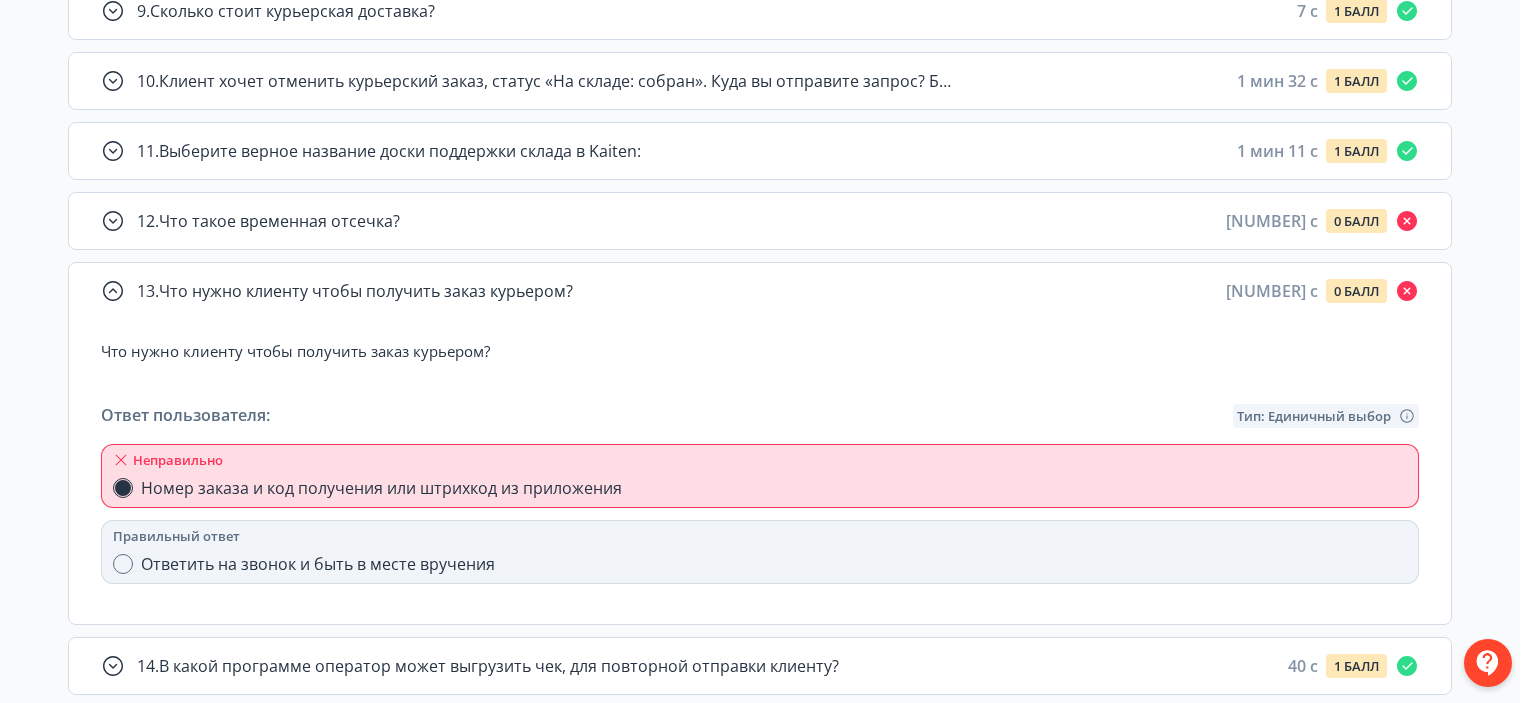 scroll, scrollTop: 1261, scrollLeft: 0, axis: vertical 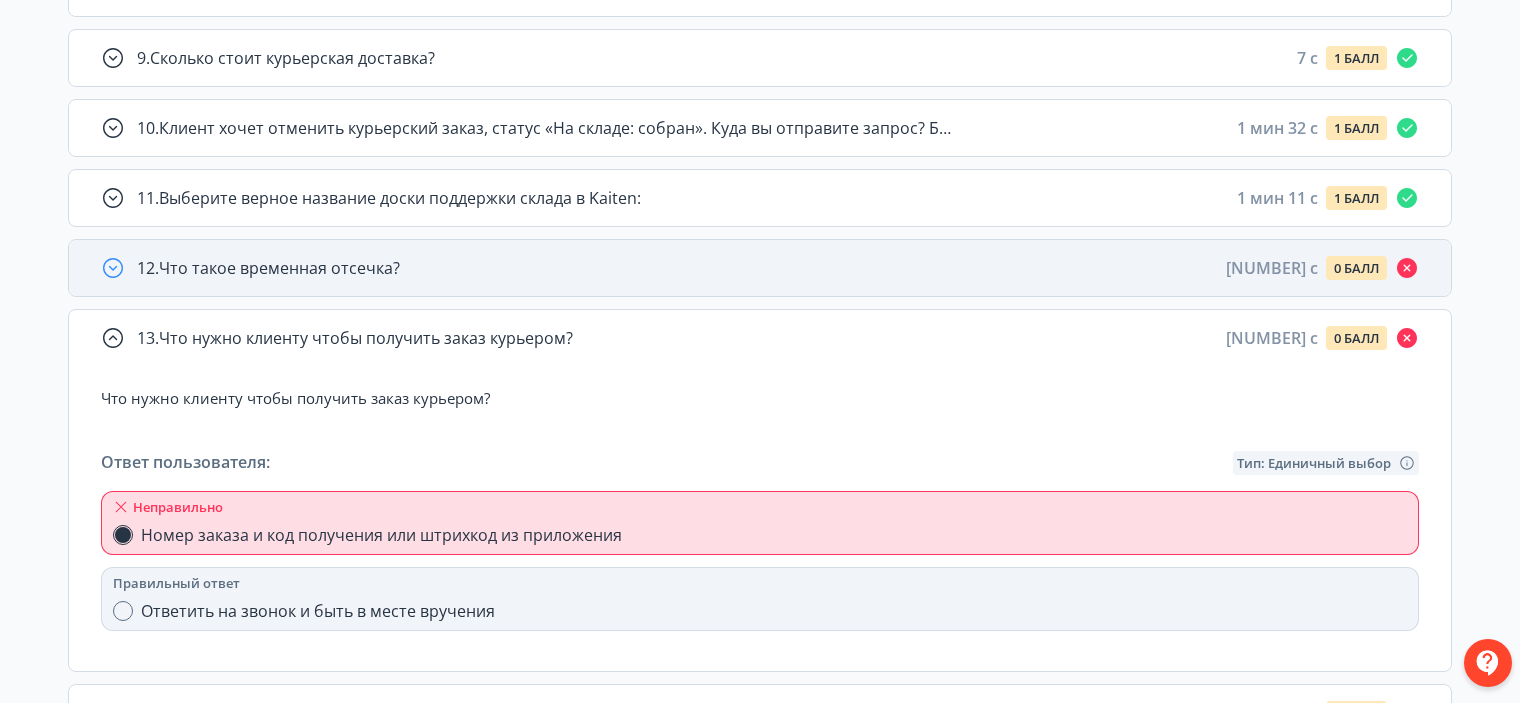 click on "[NUMBER] . Что такое временная отсечка? [TIME] [SCORE]" at bounding box center [760, 268] 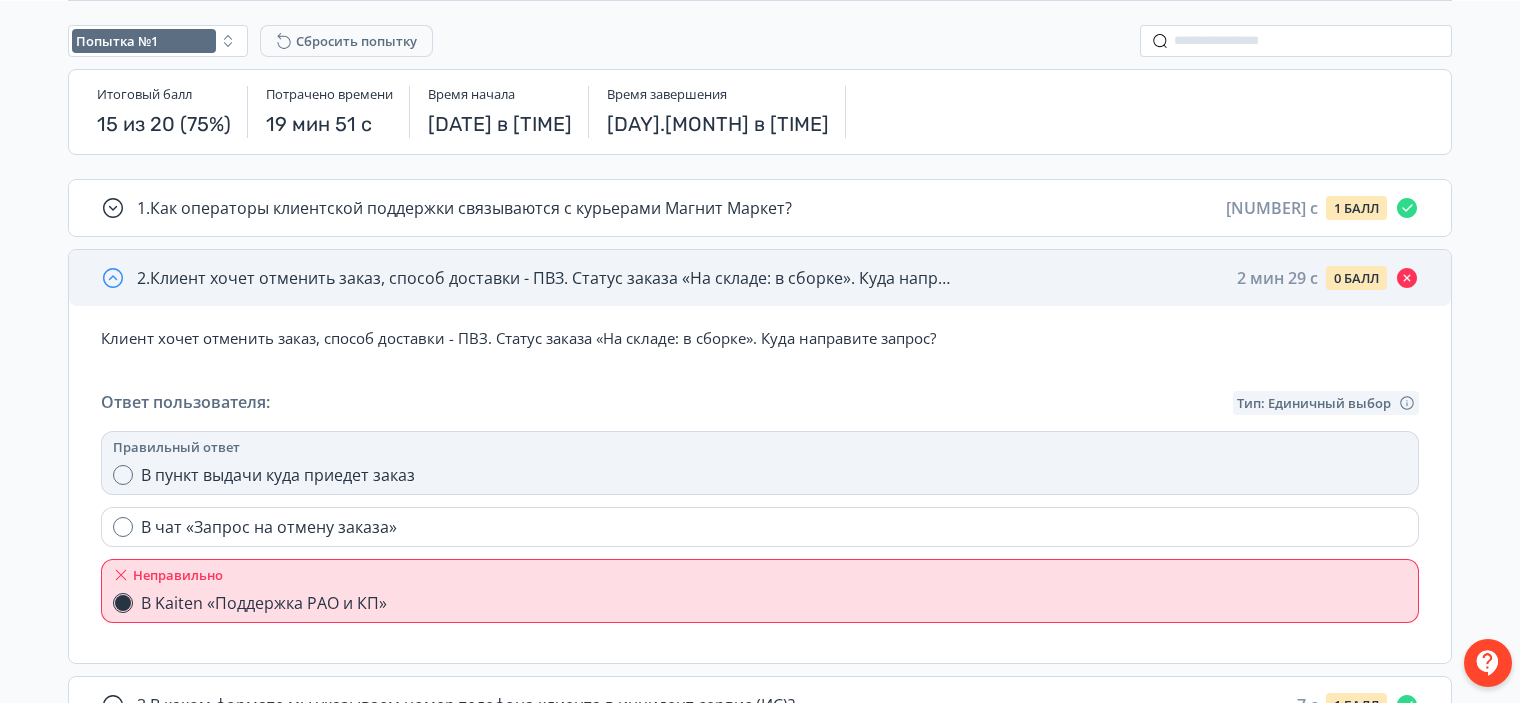 scroll, scrollTop: 161, scrollLeft: 0, axis: vertical 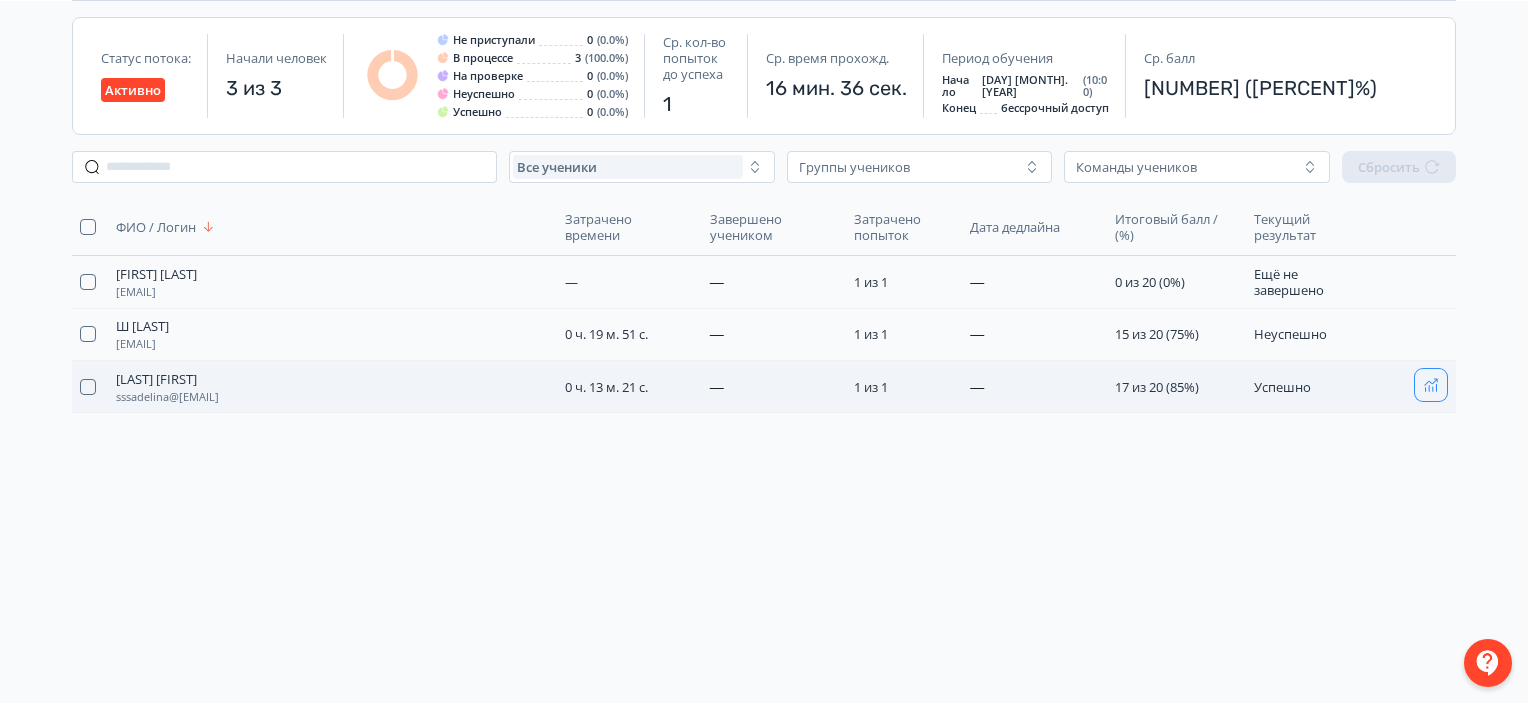 click at bounding box center [1431, 385] 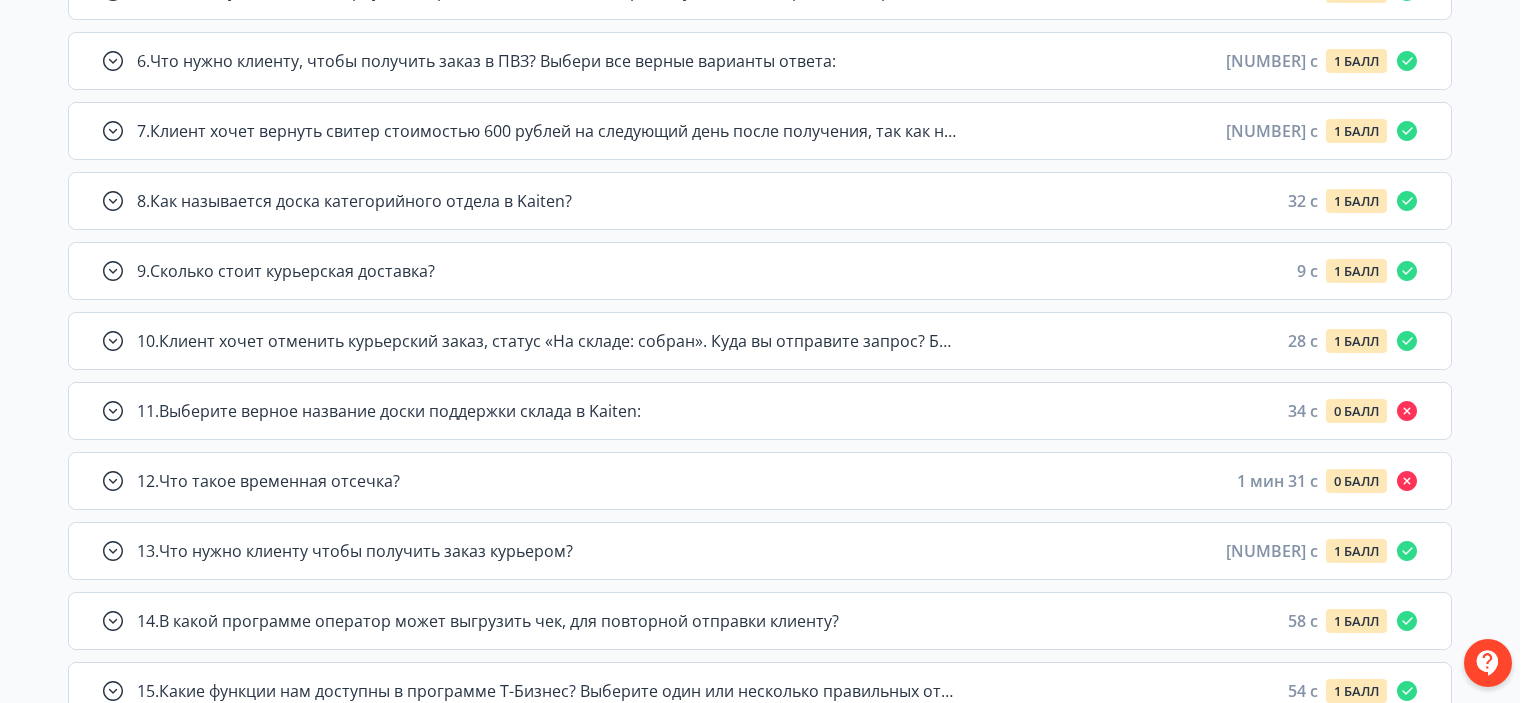 scroll, scrollTop: 761, scrollLeft: 0, axis: vertical 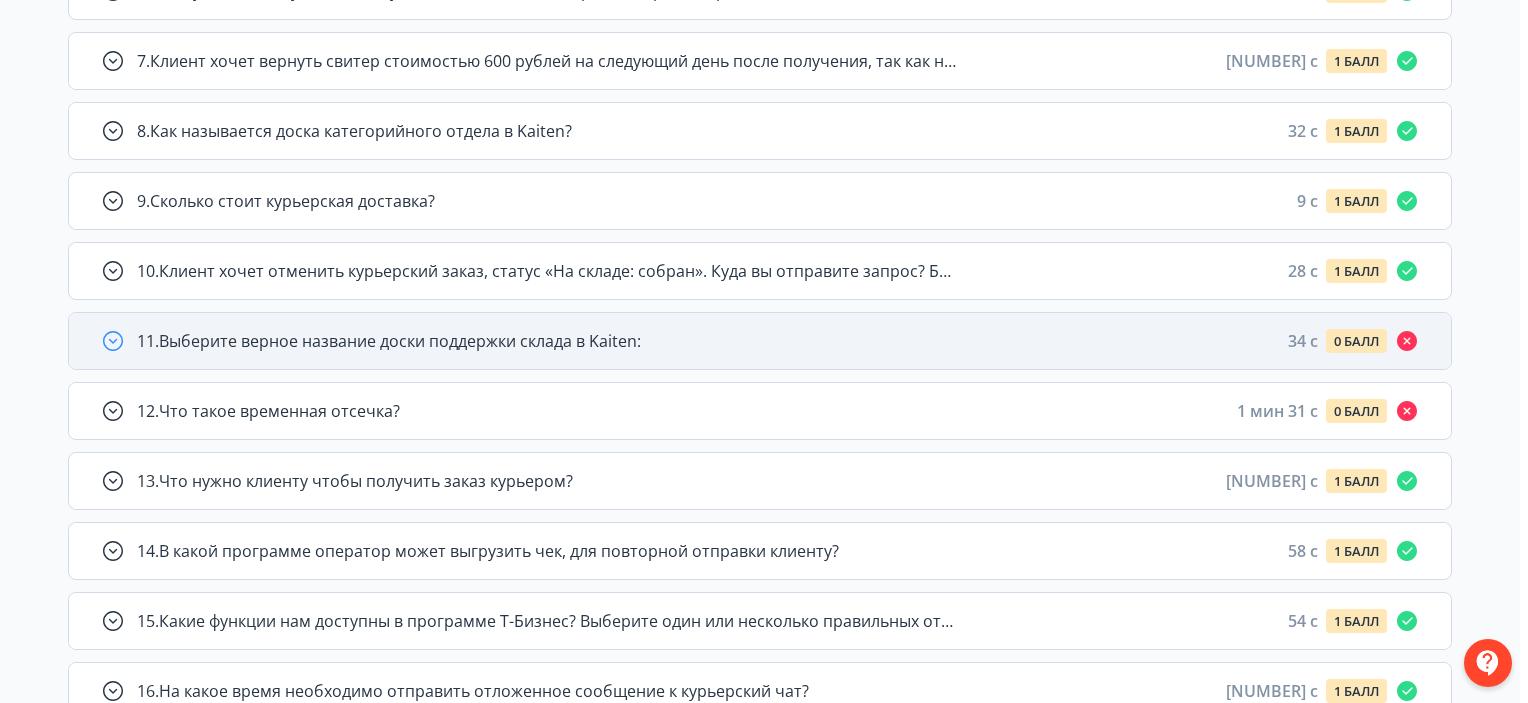 click on "[NUMBER] . Выберите верное название доски поддержки склада в Kaiten: [NUMBER] c [NUMBER] БАЛЛ" at bounding box center [760, 341] 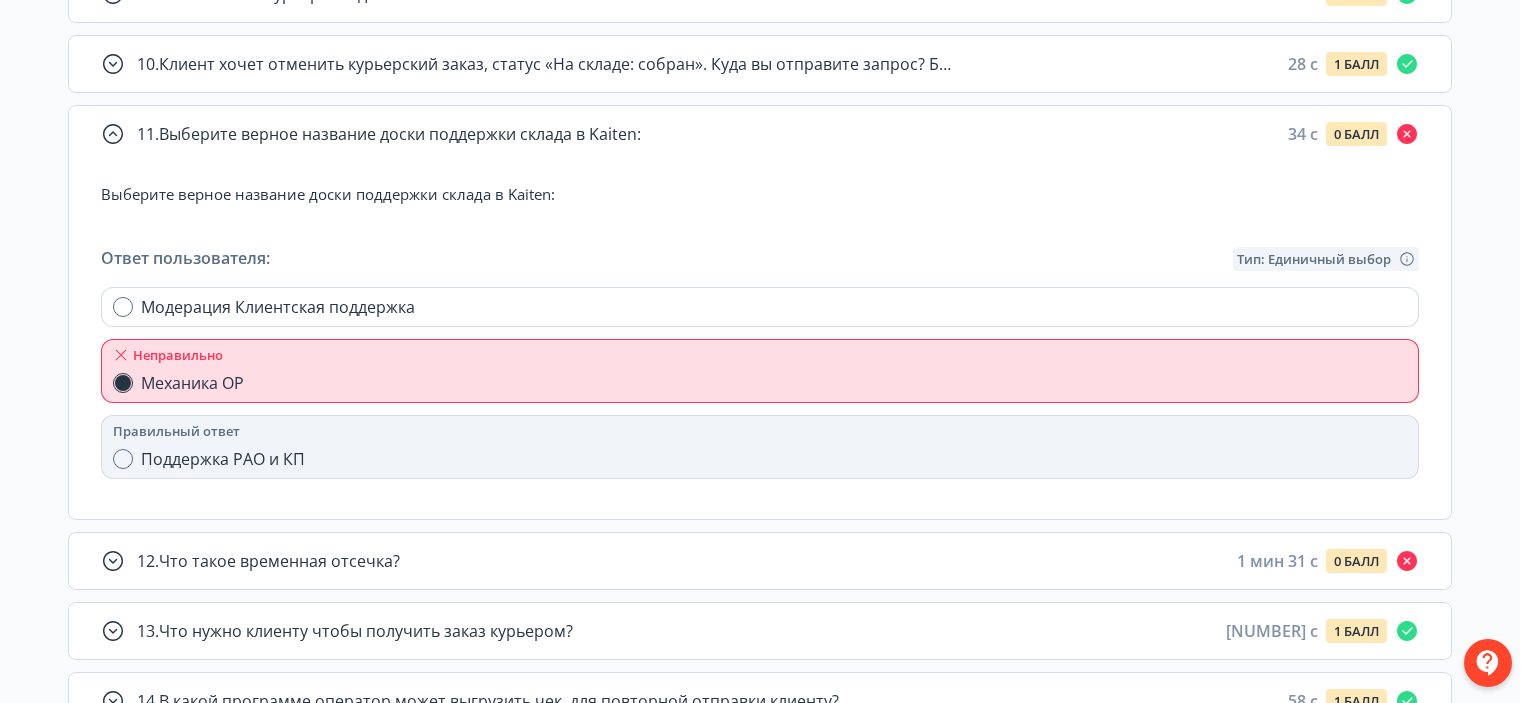 scroll, scrollTop: 1061, scrollLeft: 0, axis: vertical 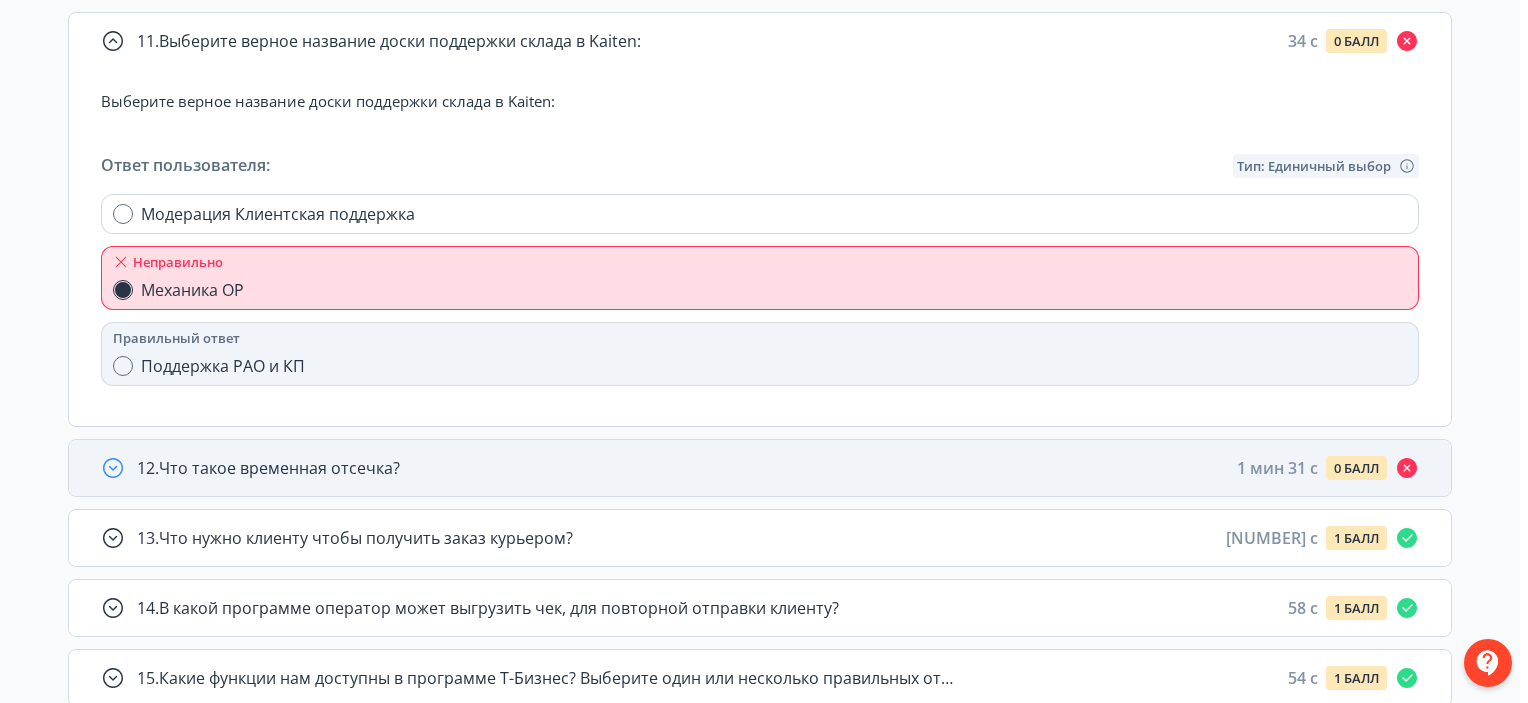 click on "12 . Что такое временная отсечка? 1 мин 31 c 0 БАЛЛ" at bounding box center (778, 468) 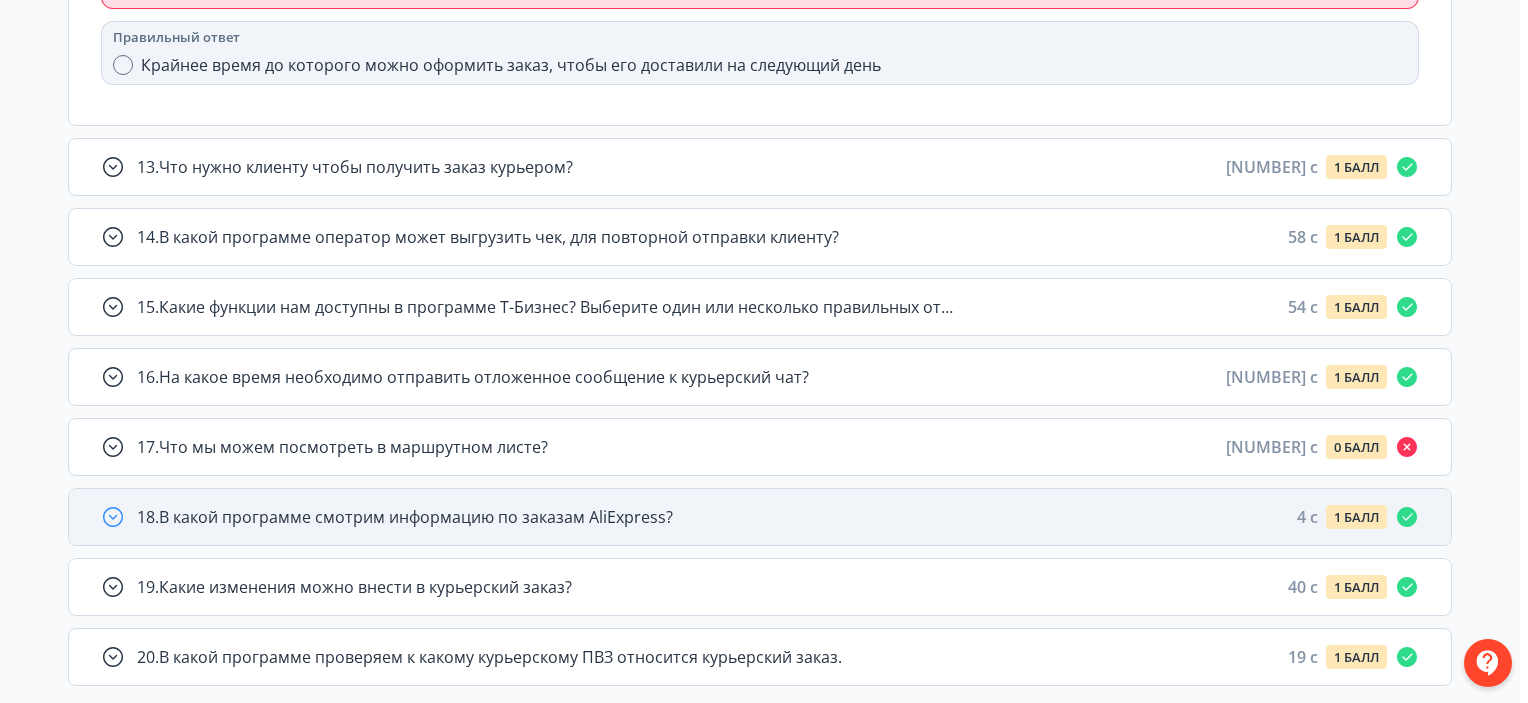 scroll, scrollTop: 1750, scrollLeft: 0, axis: vertical 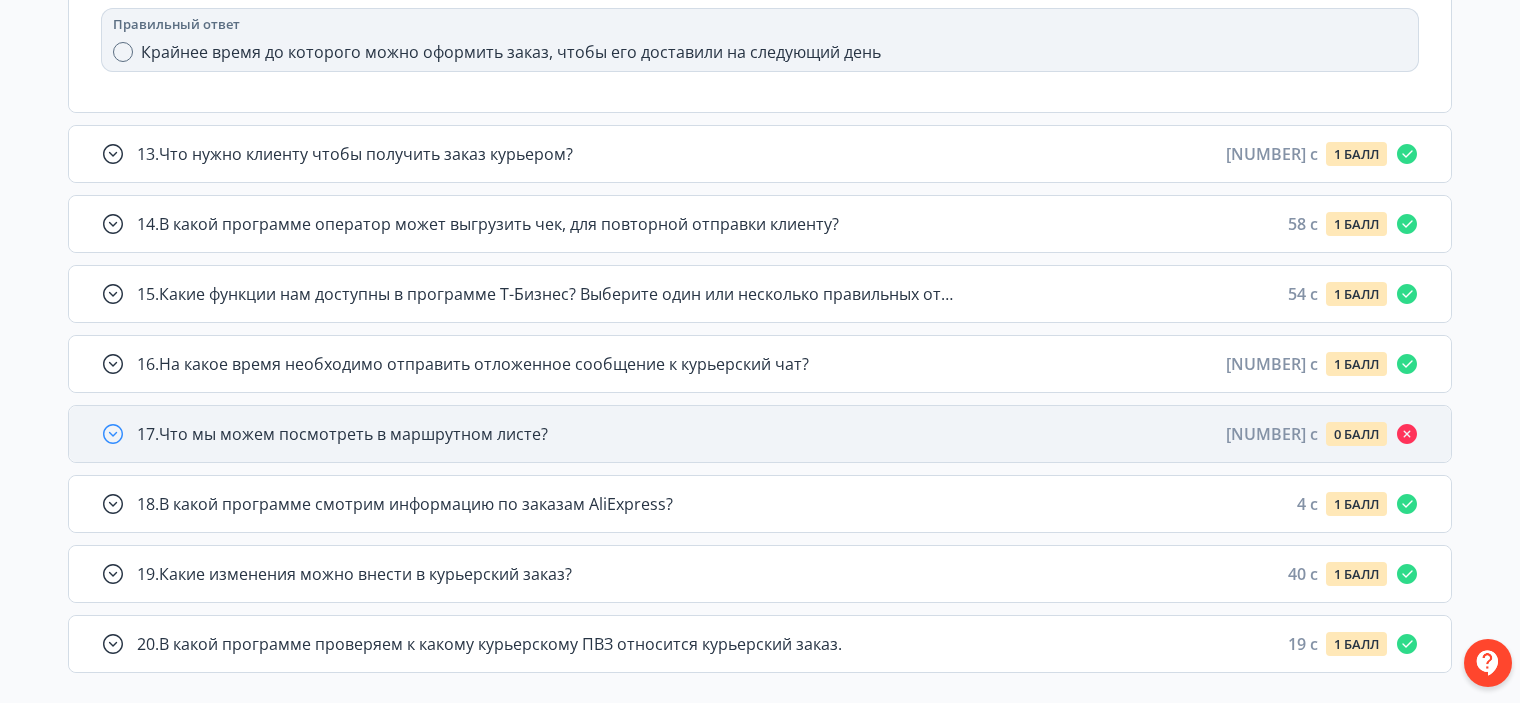 click on "17 . Что мы можем посмотреть в маршрутном листе? 53 c 0 БАЛЛ" at bounding box center (760, 434) 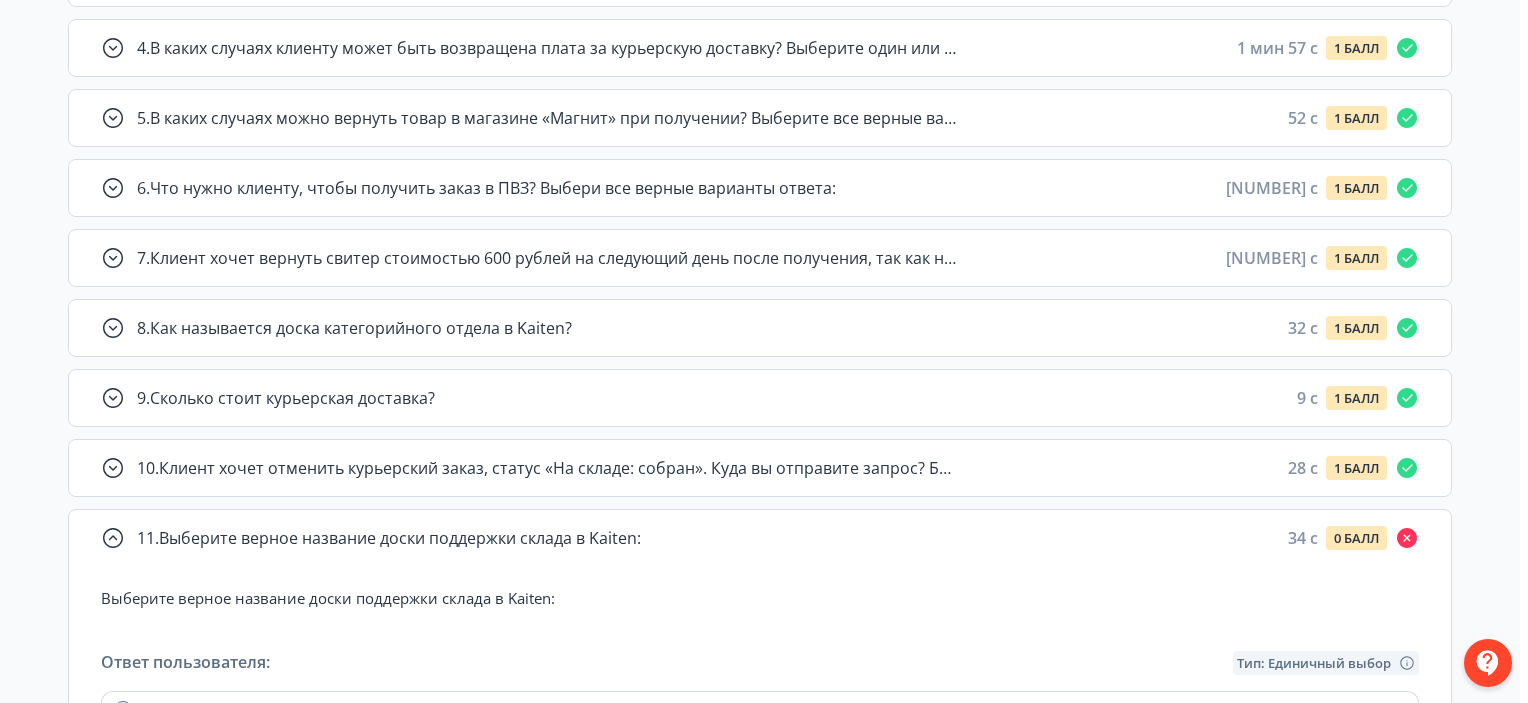 scroll, scrollTop: 550, scrollLeft: 0, axis: vertical 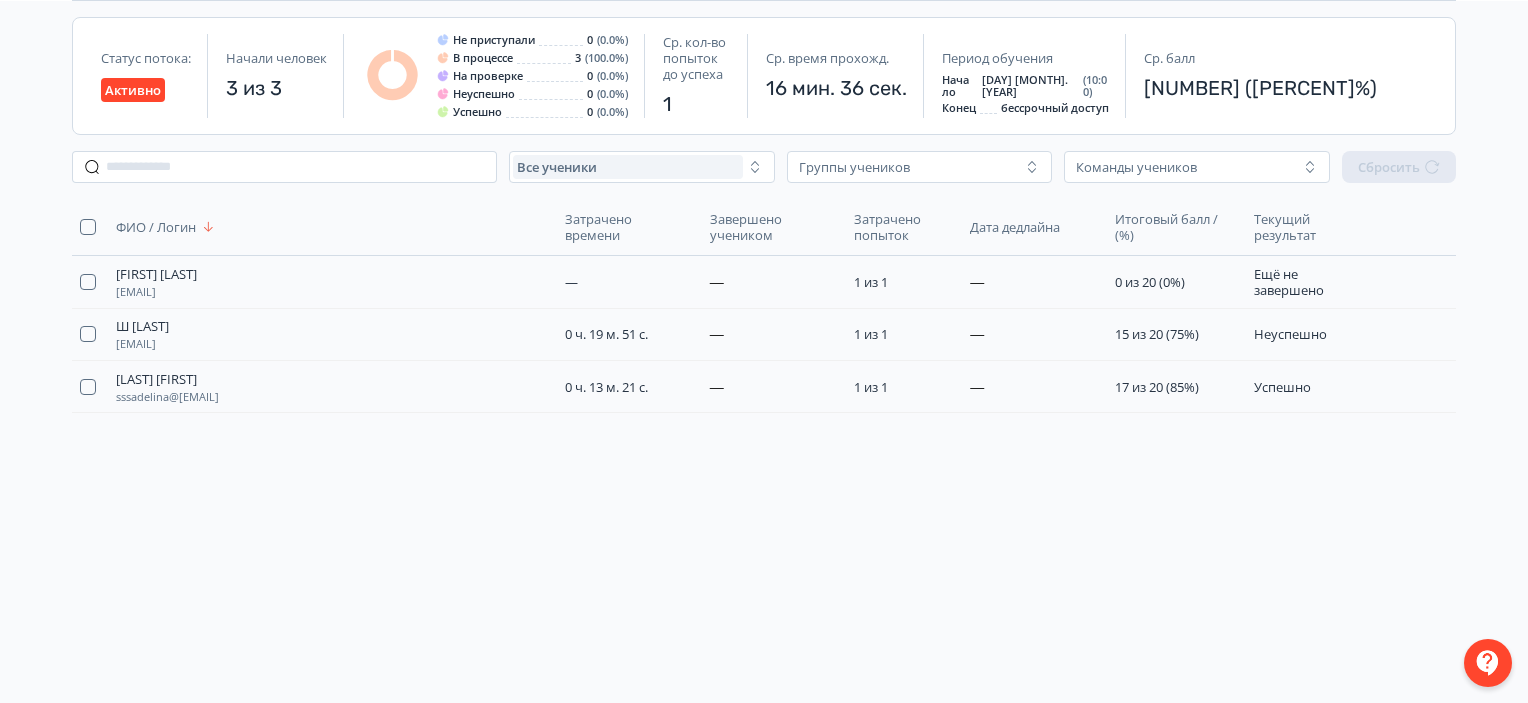 drag, startPoint x: 764, startPoint y: 583, endPoint x: 787, endPoint y: 586, distance: 23.194826 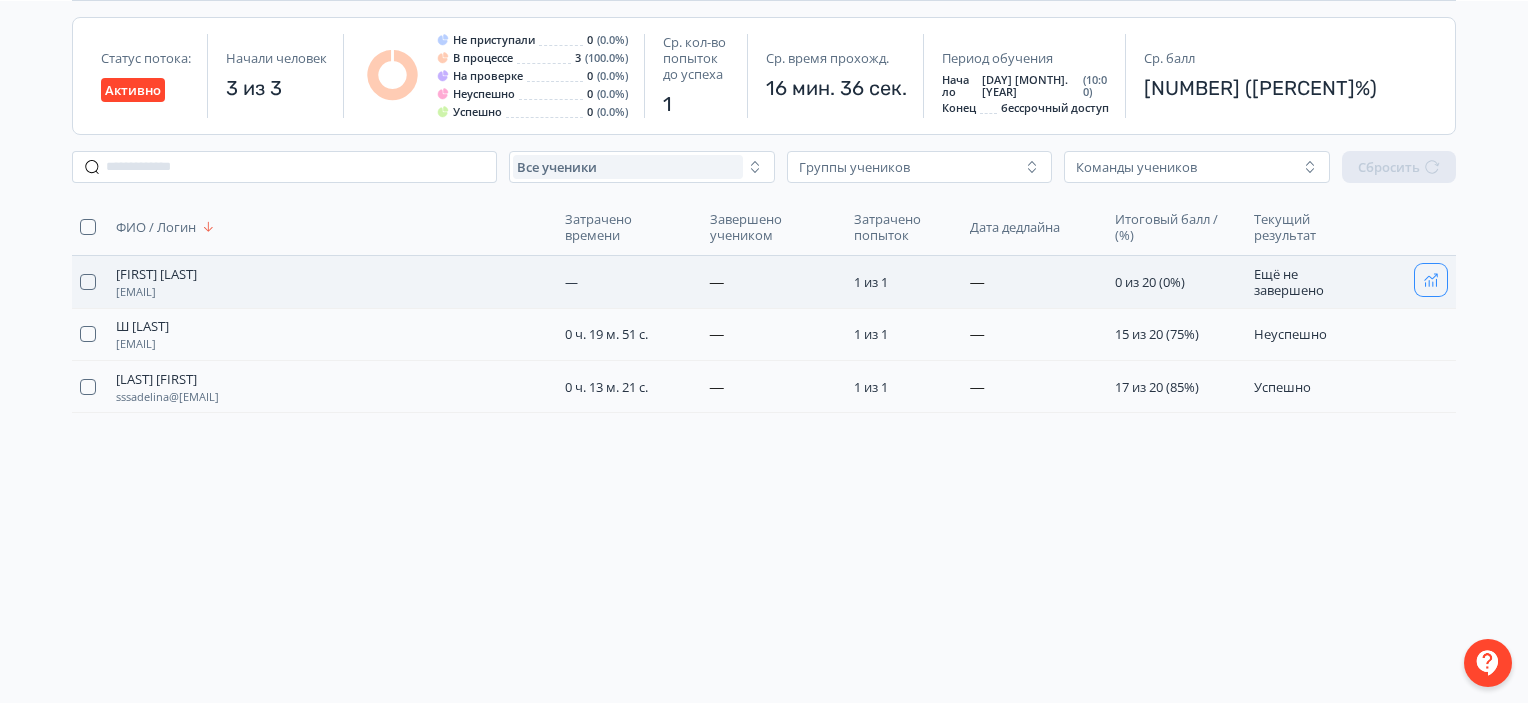 click at bounding box center (1431, 280) 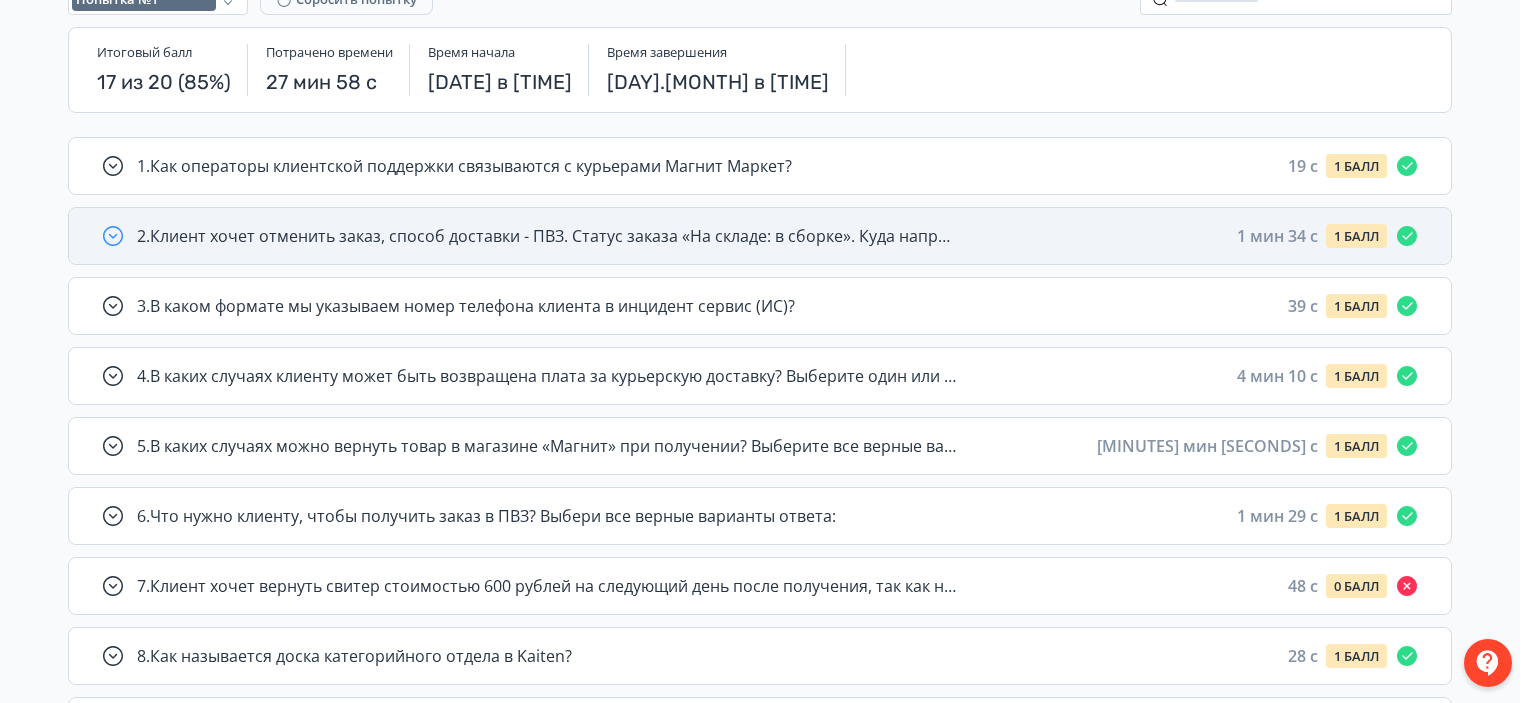 scroll, scrollTop: 500, scrollLeft: 0, axis: vertical 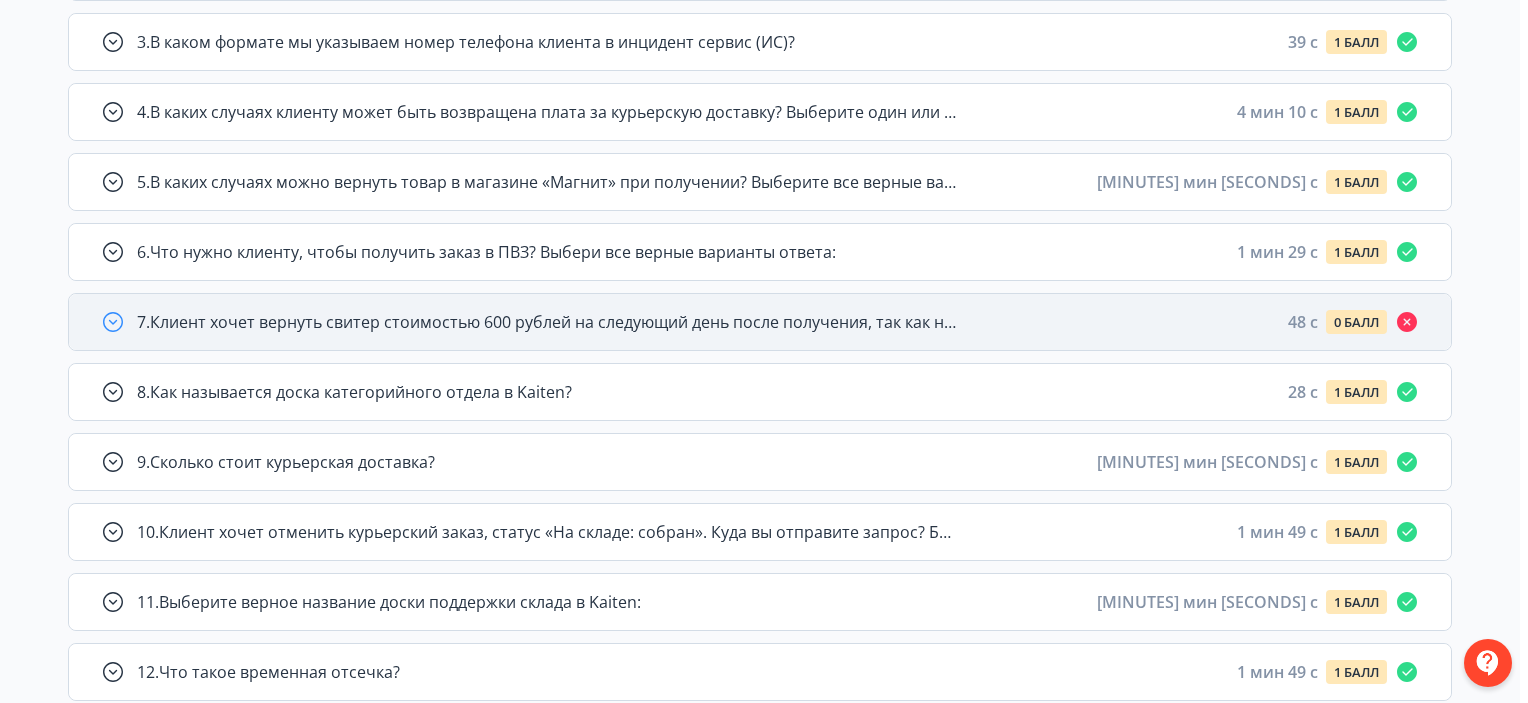 click on "[NUMBER] . Клиент хочет вернуть свитер стоимостью 600 рублей на следующий день после получения, так как не подошел размер. После проверки выяснили, что товар FBO с доставкой в Магнит. Ваши действия: [TIME] [SCORE]" at bounding box center [760, 322] 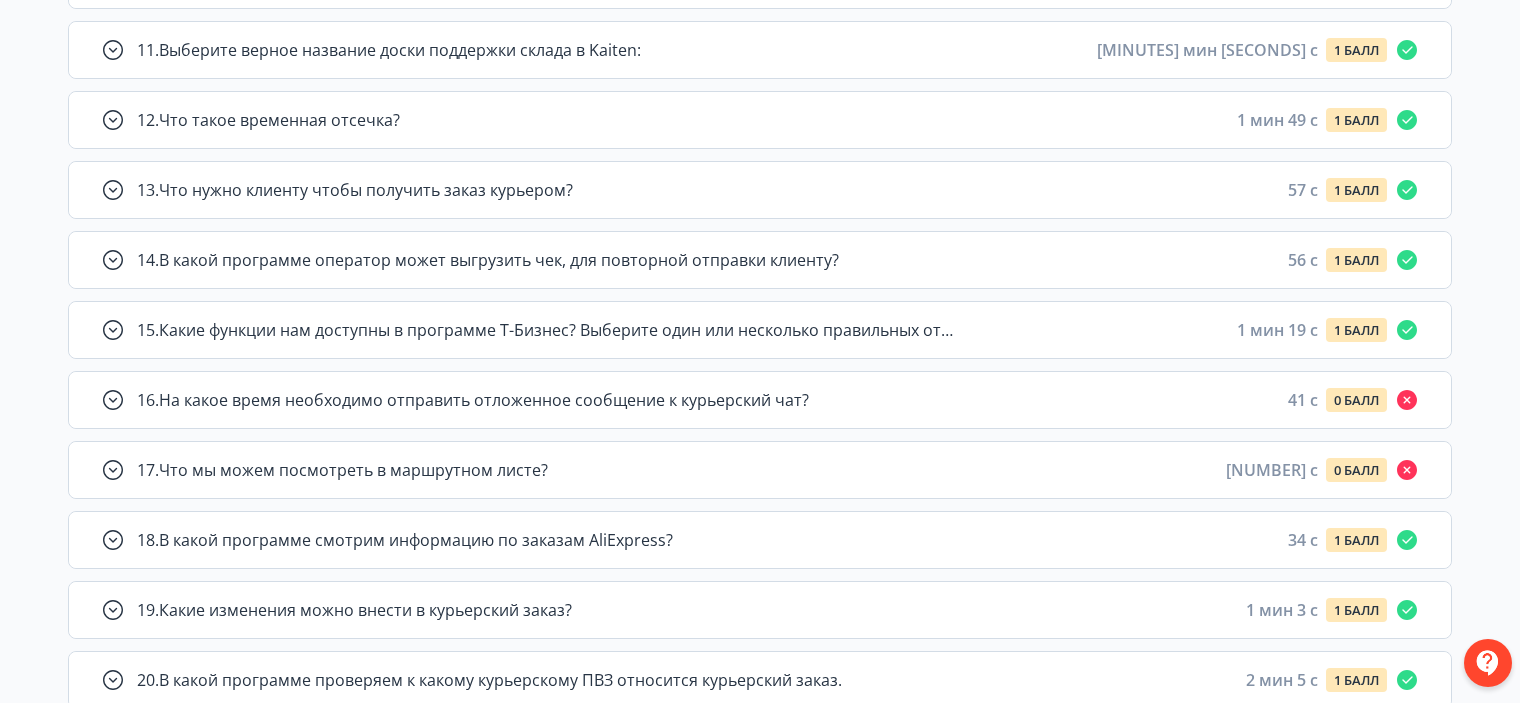 scroll, scrollTop: 1400, scrollLeft: 0, axis: vertical 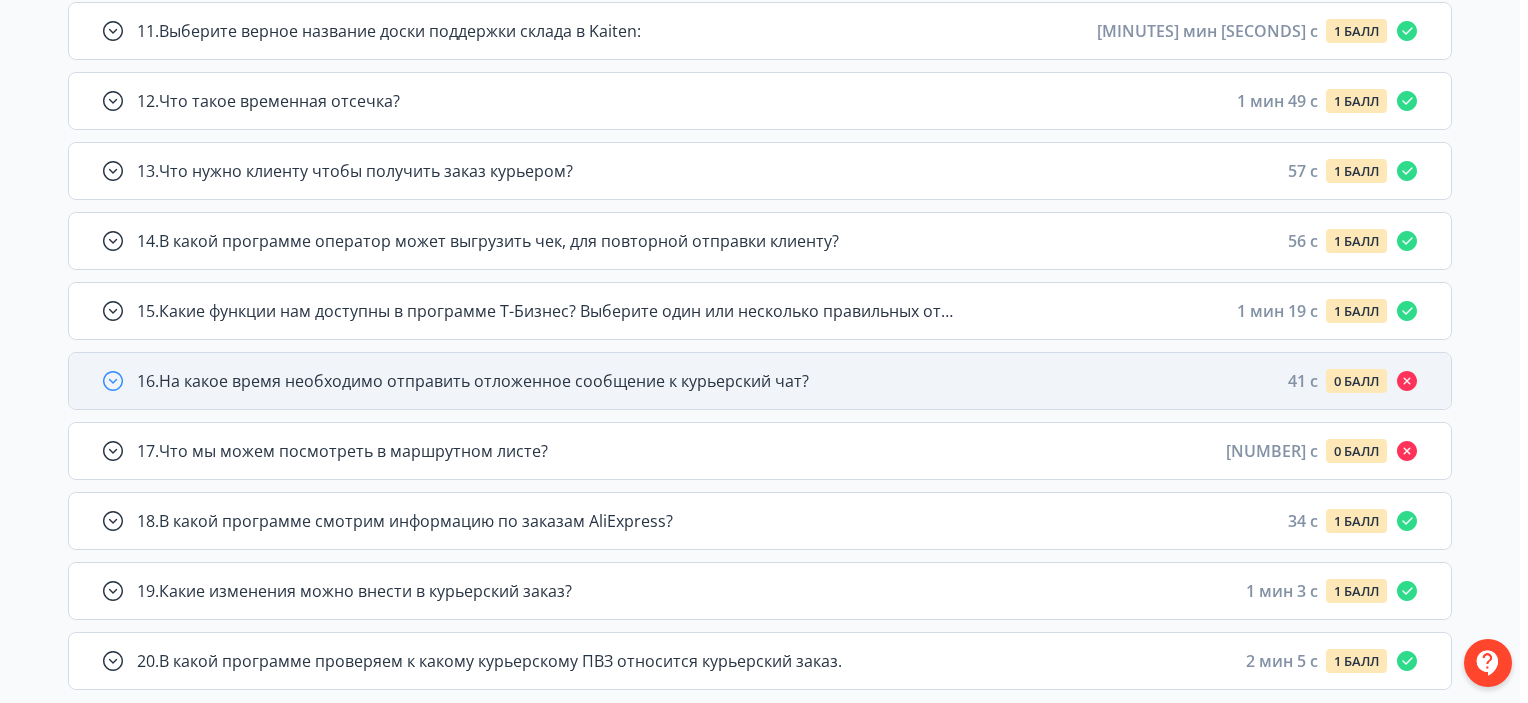 click on "[NUMBER] . На какое время необходимо отправить отложенное сообщение к курьерский чат? [NUMBER] c [NUMBER] БАЛЛ" at bounding box center [760, 381] 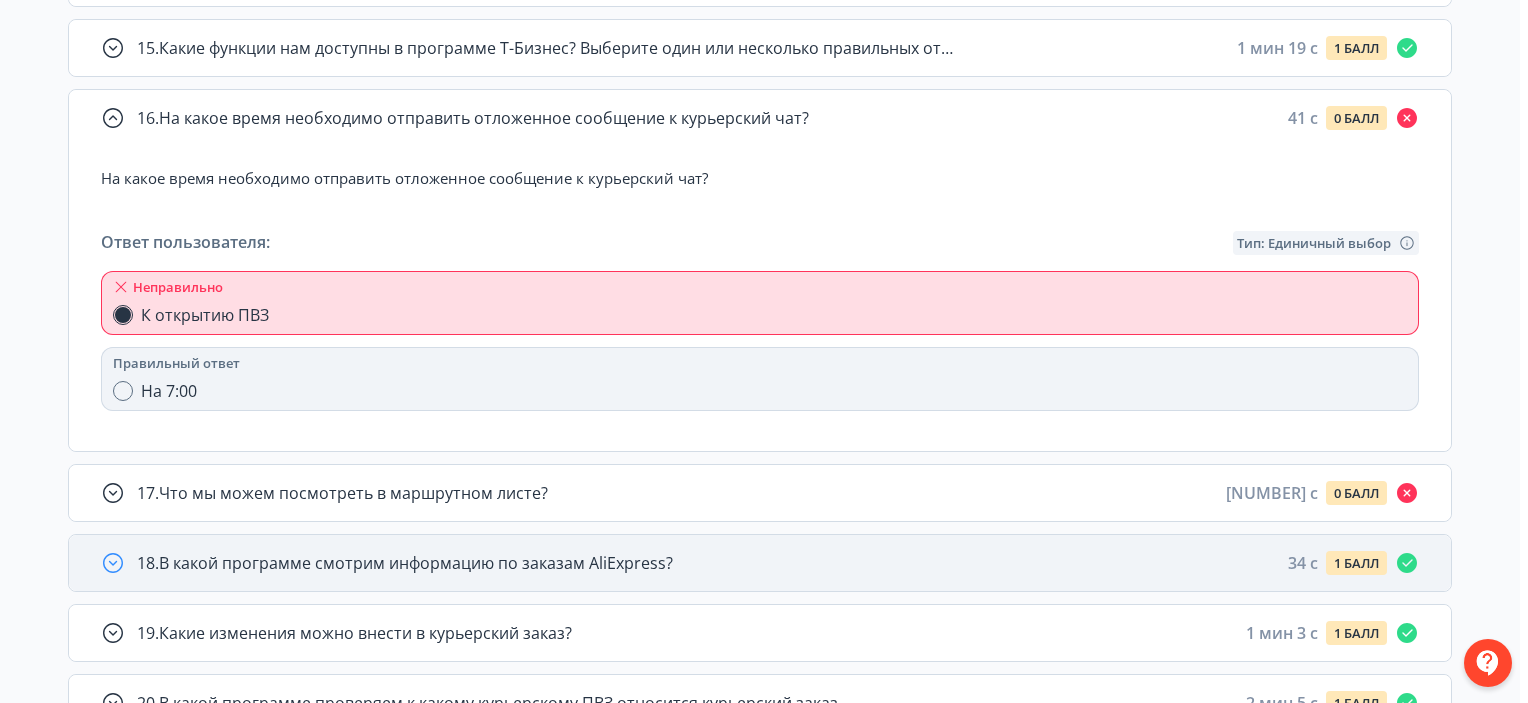 scroll, scrollTop: 1722, scrollLeft: 0, axis: vertical 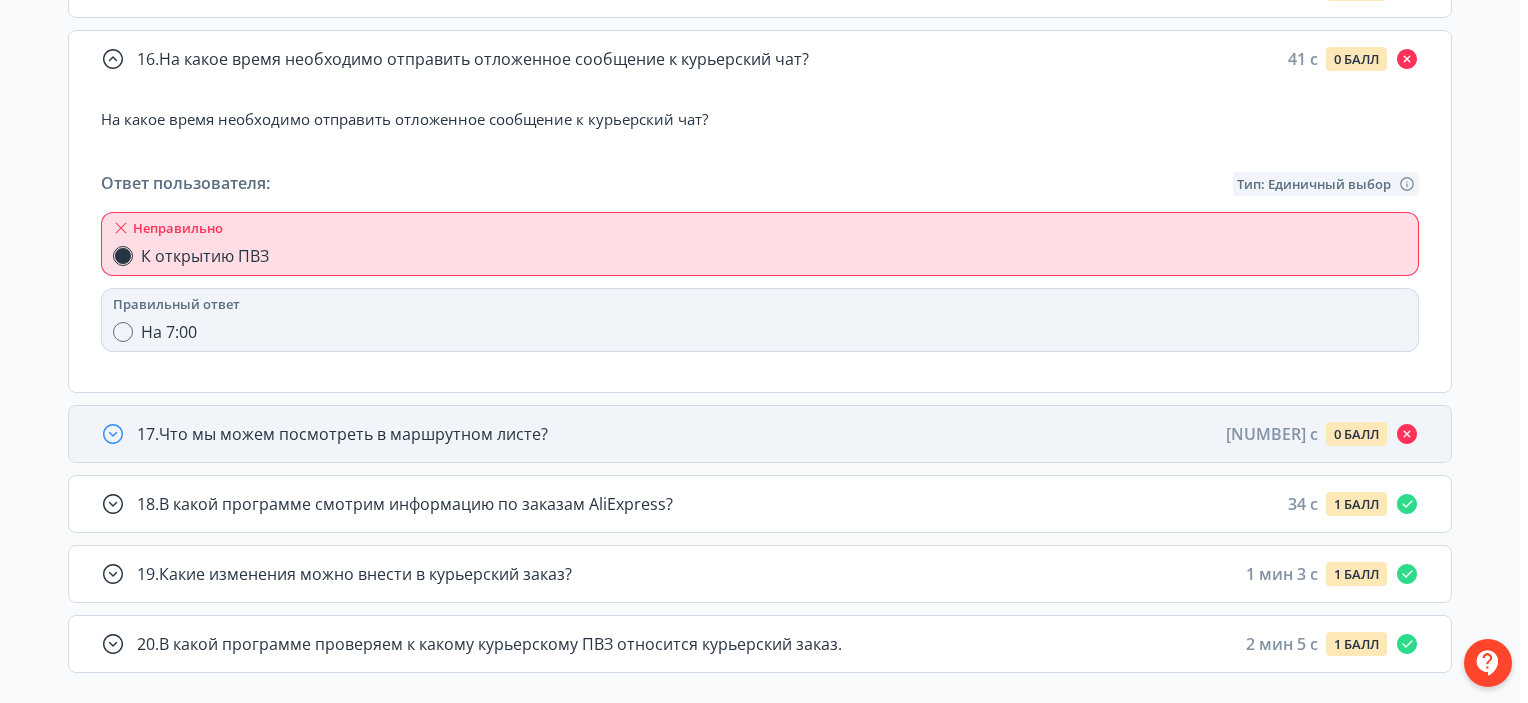 click on "17 . Что мы можем посмотреть в маршрутном листе? 53 c 0 БАЛЛ" at bounding box center [760, 434] 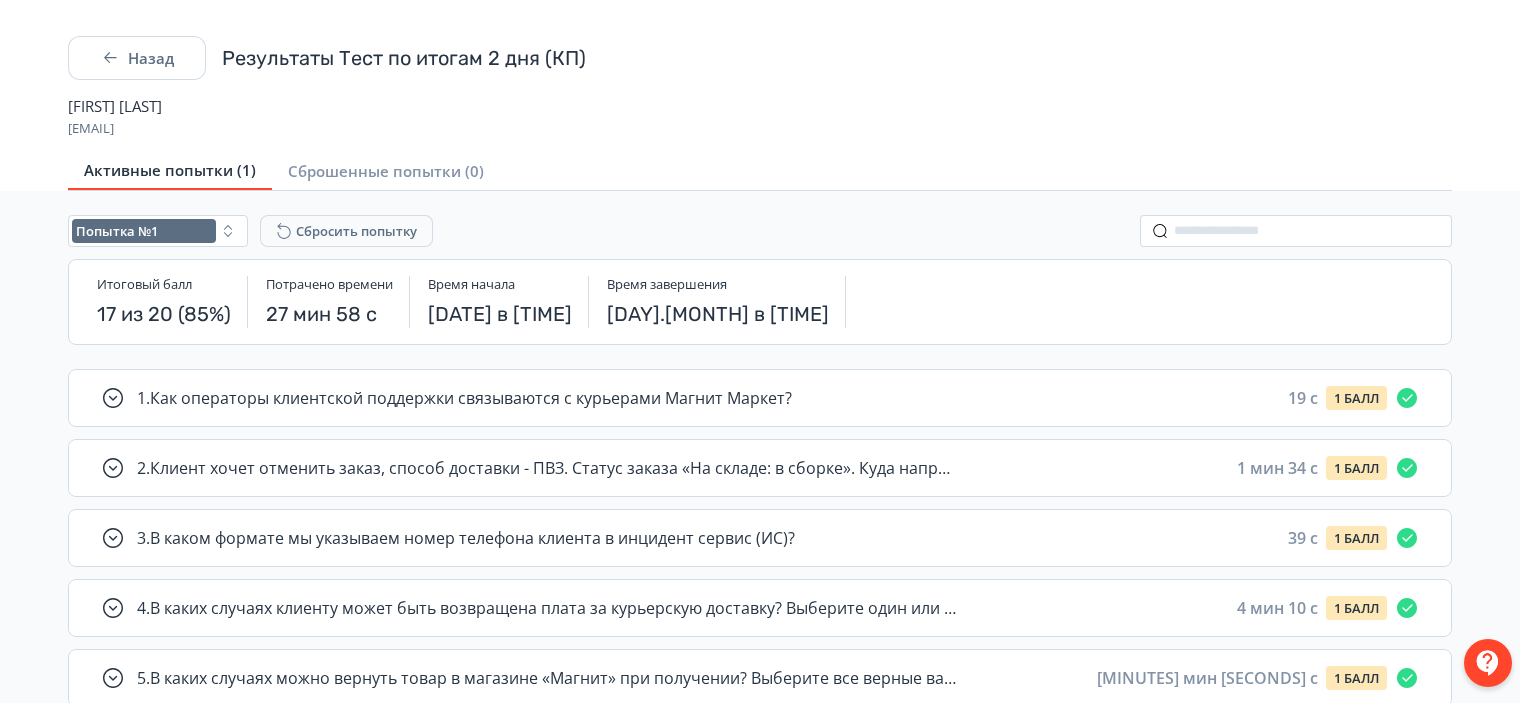 scroll, scrollTop: 0, scrollLeft: 0, axis: both 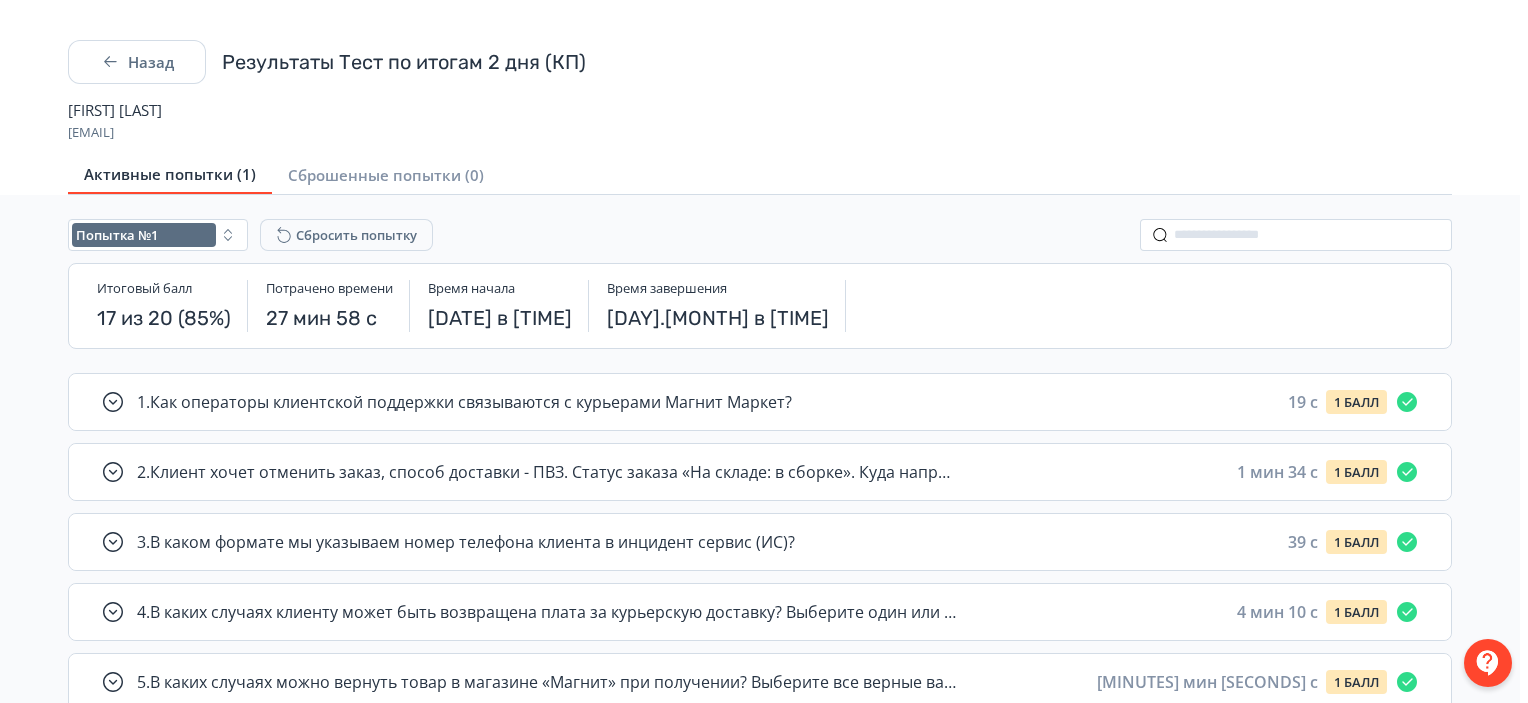 click on "Назад Результаты Тест по итогам 2 дня (КП)" at bounding box center [760, 62] 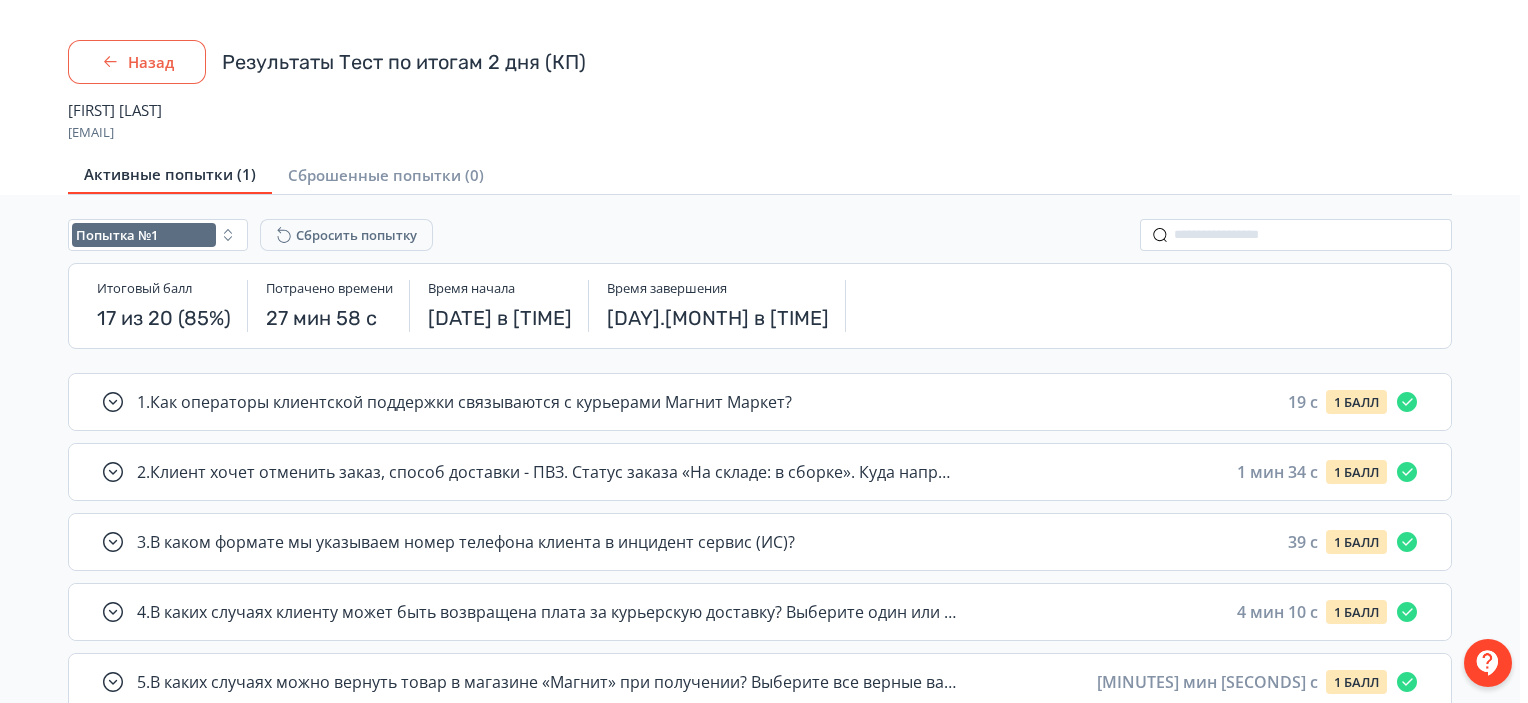 click on "Назад" at bounding box center (137, 62) 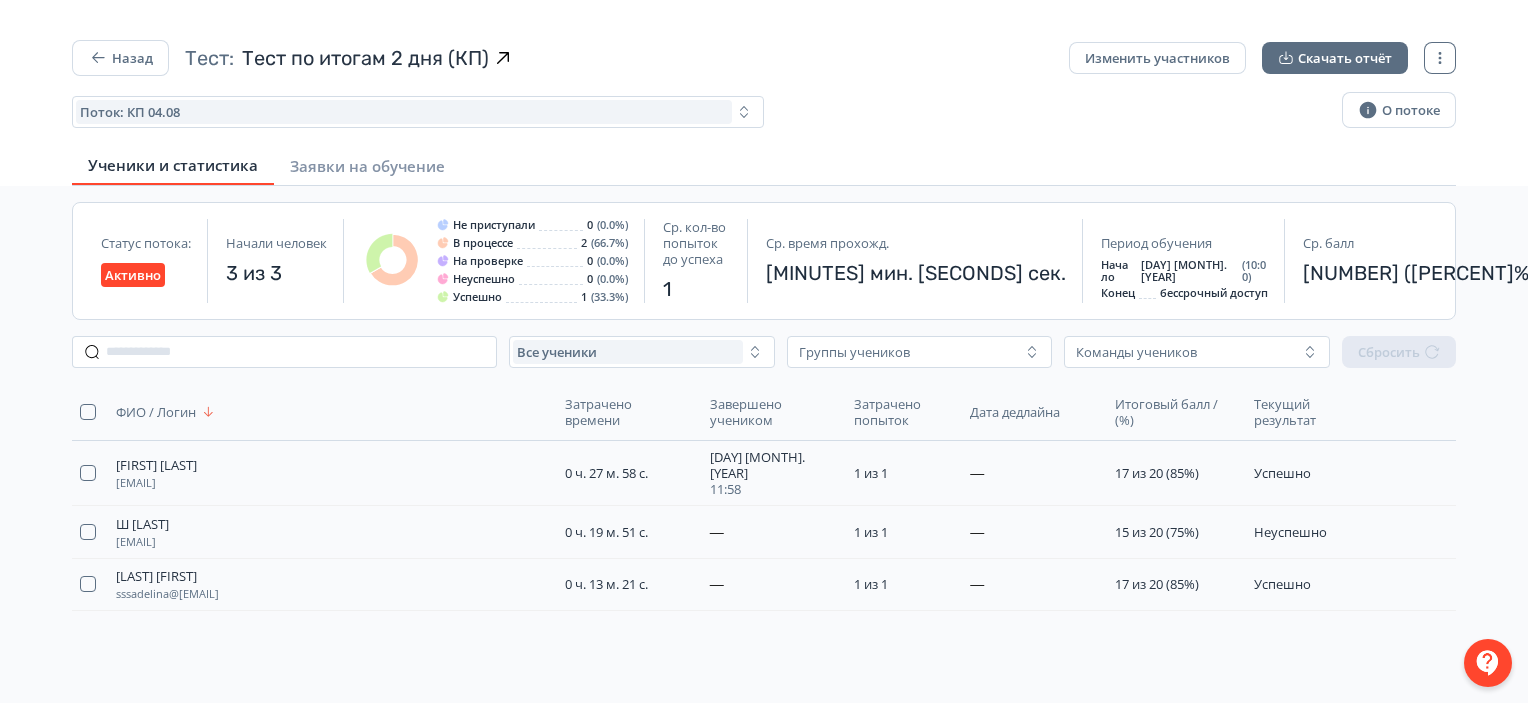 click on "Назад Тест: Тест по итогам 2 дня (КП) Изменить участников Скачать отчёт Поток: КП 04.08 О потоке" at bounding box center [764, 85] 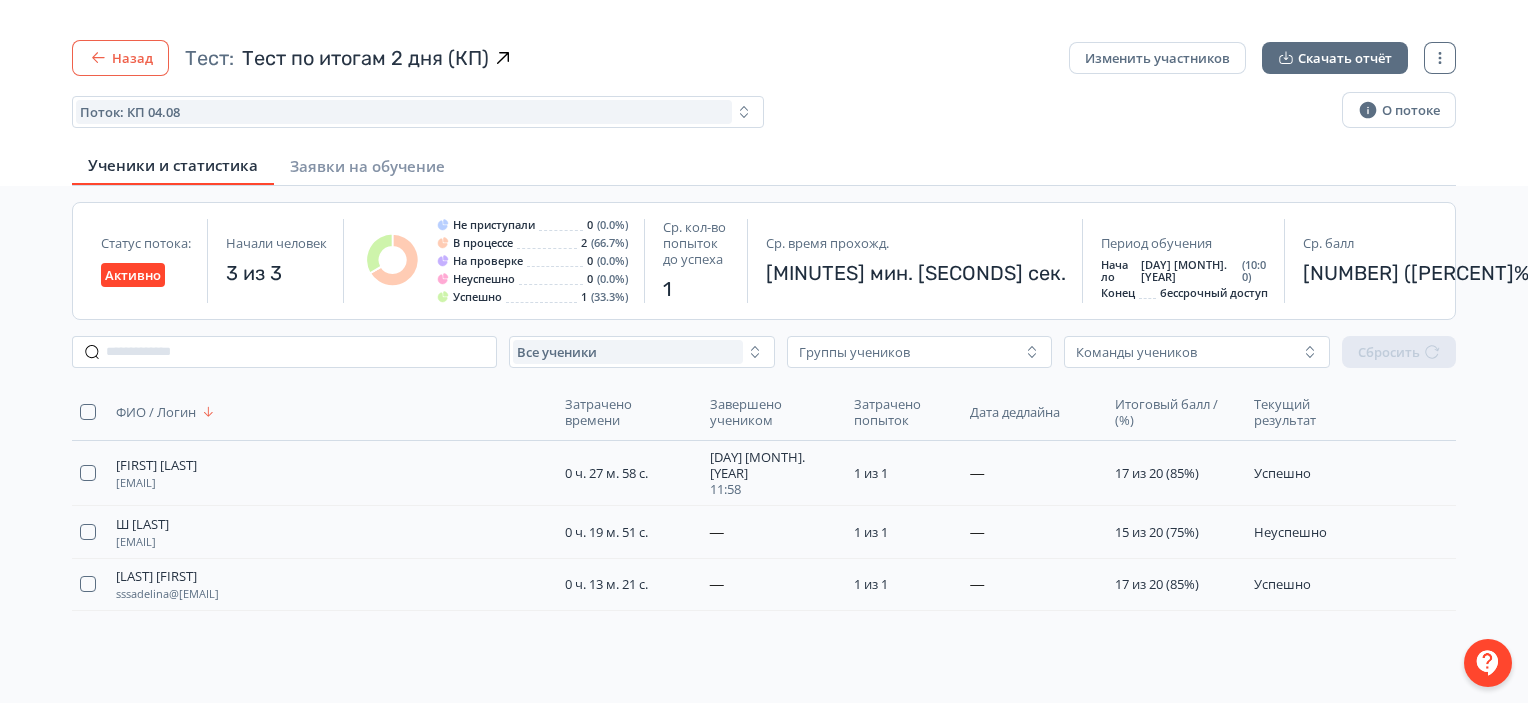 click on "Назад" at bounding box center [120, 58] 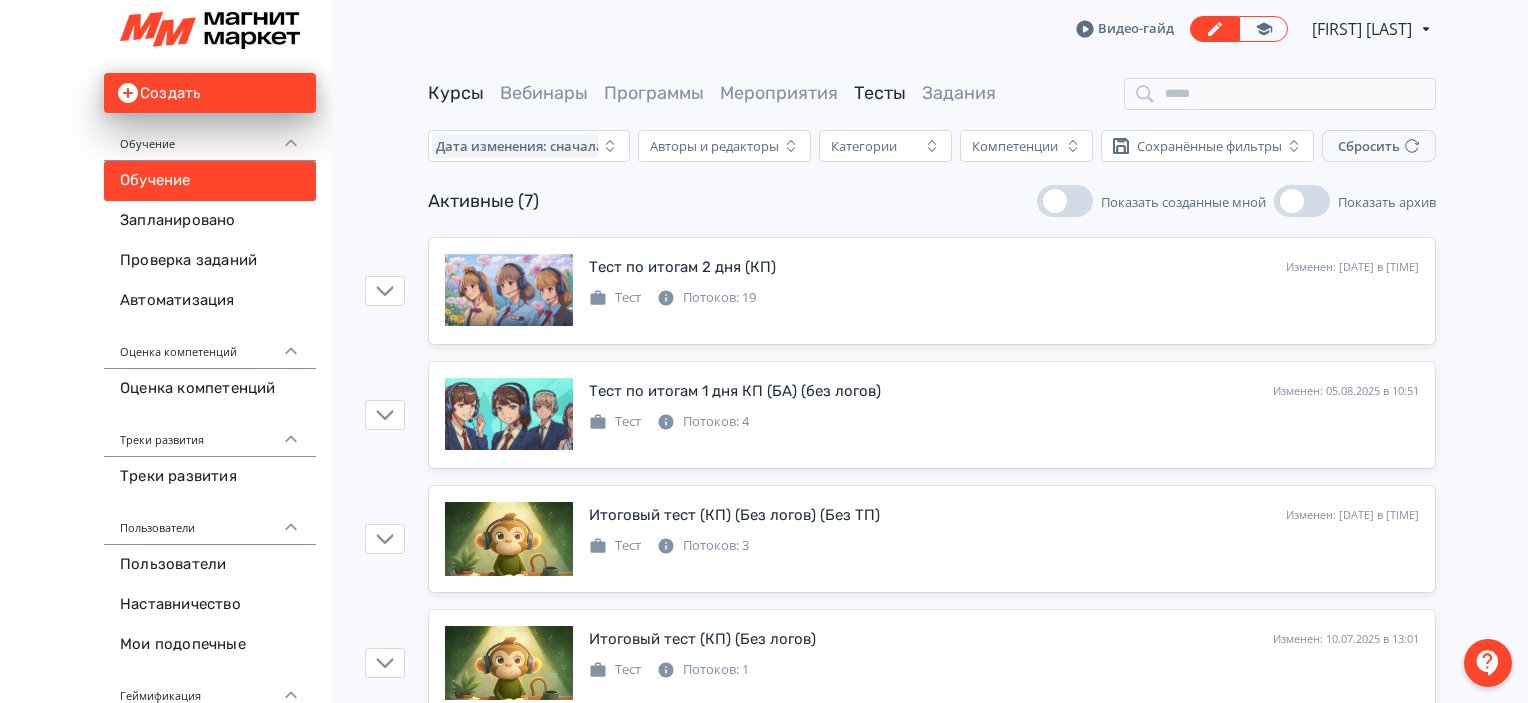 click on "Курсы" at bounding box center (456, 93) 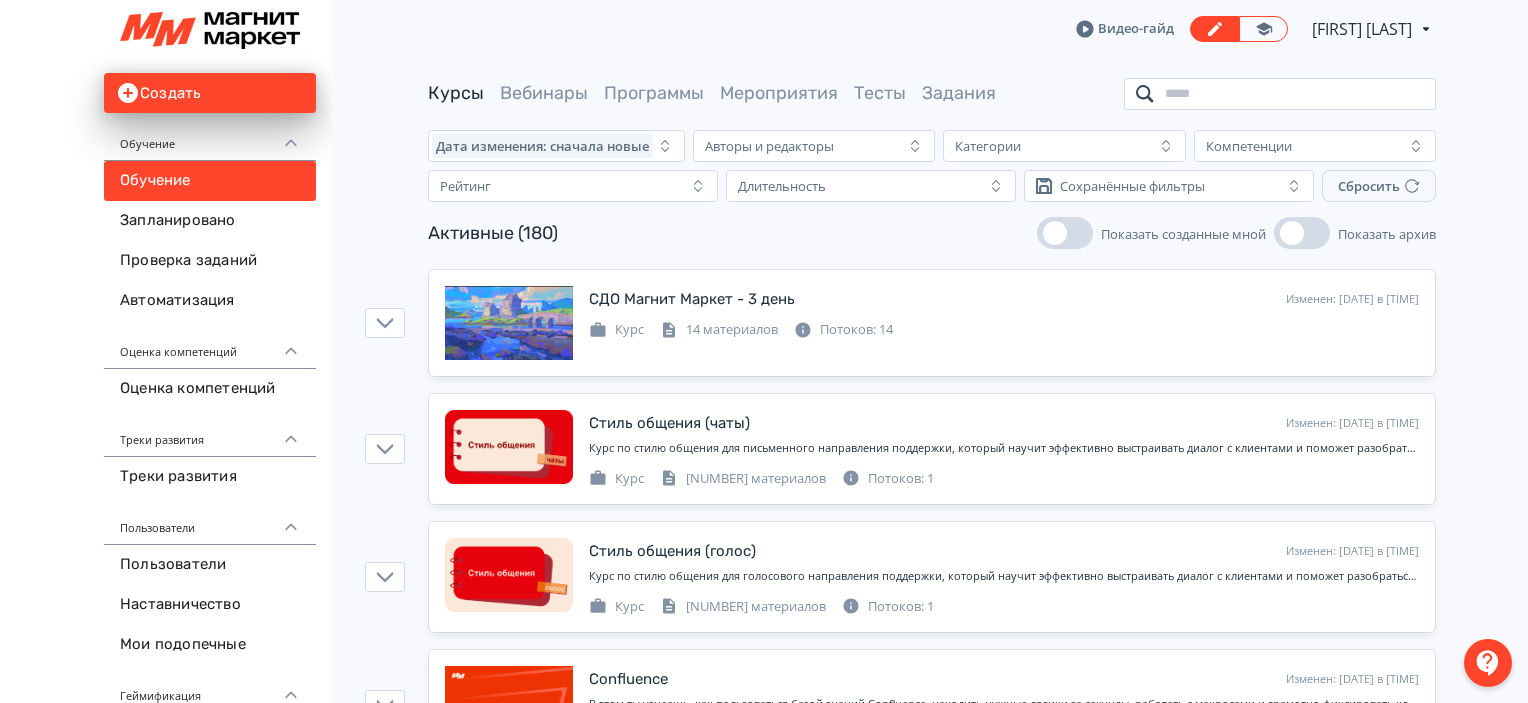 click at bounding box center [1280, 94] 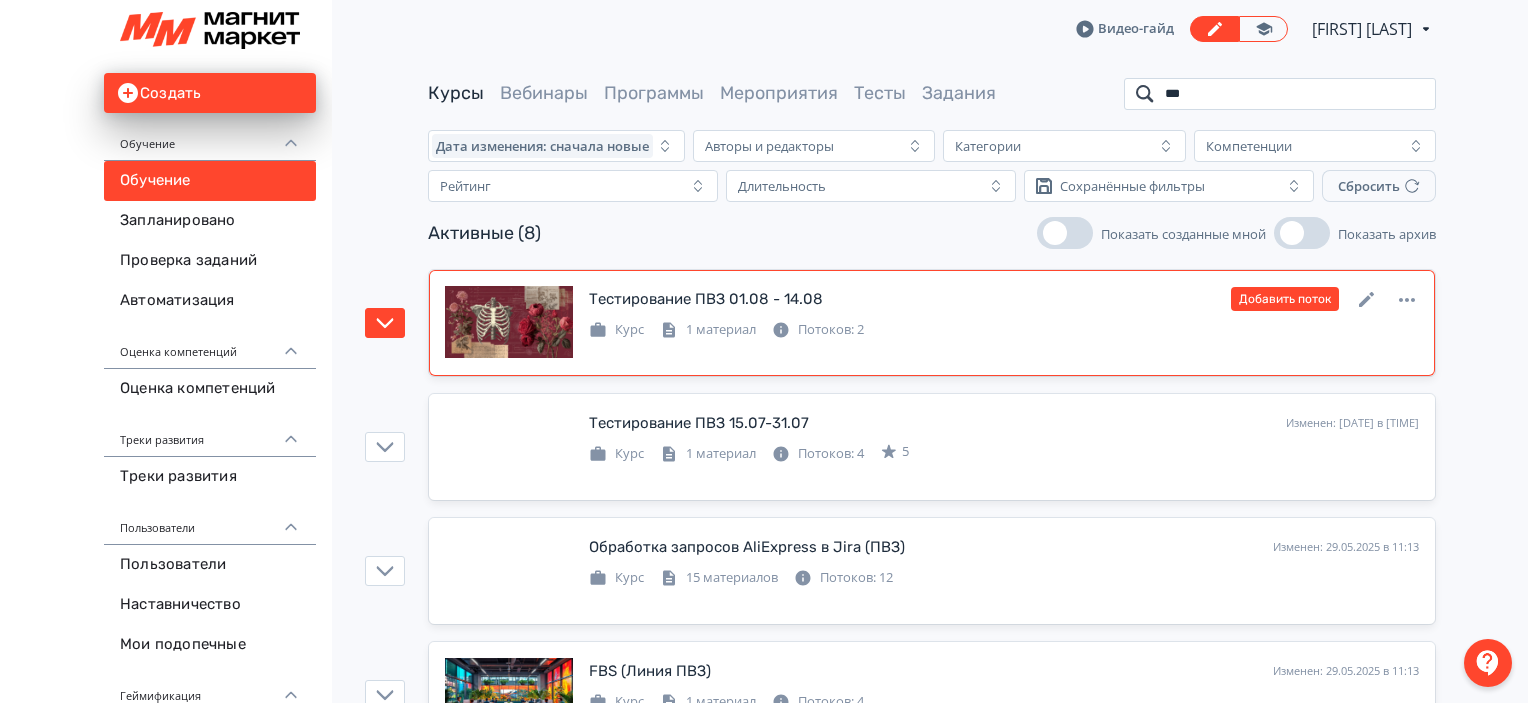 scroll, scrollTop: 100, scrollLeft: 0, axis: vertical 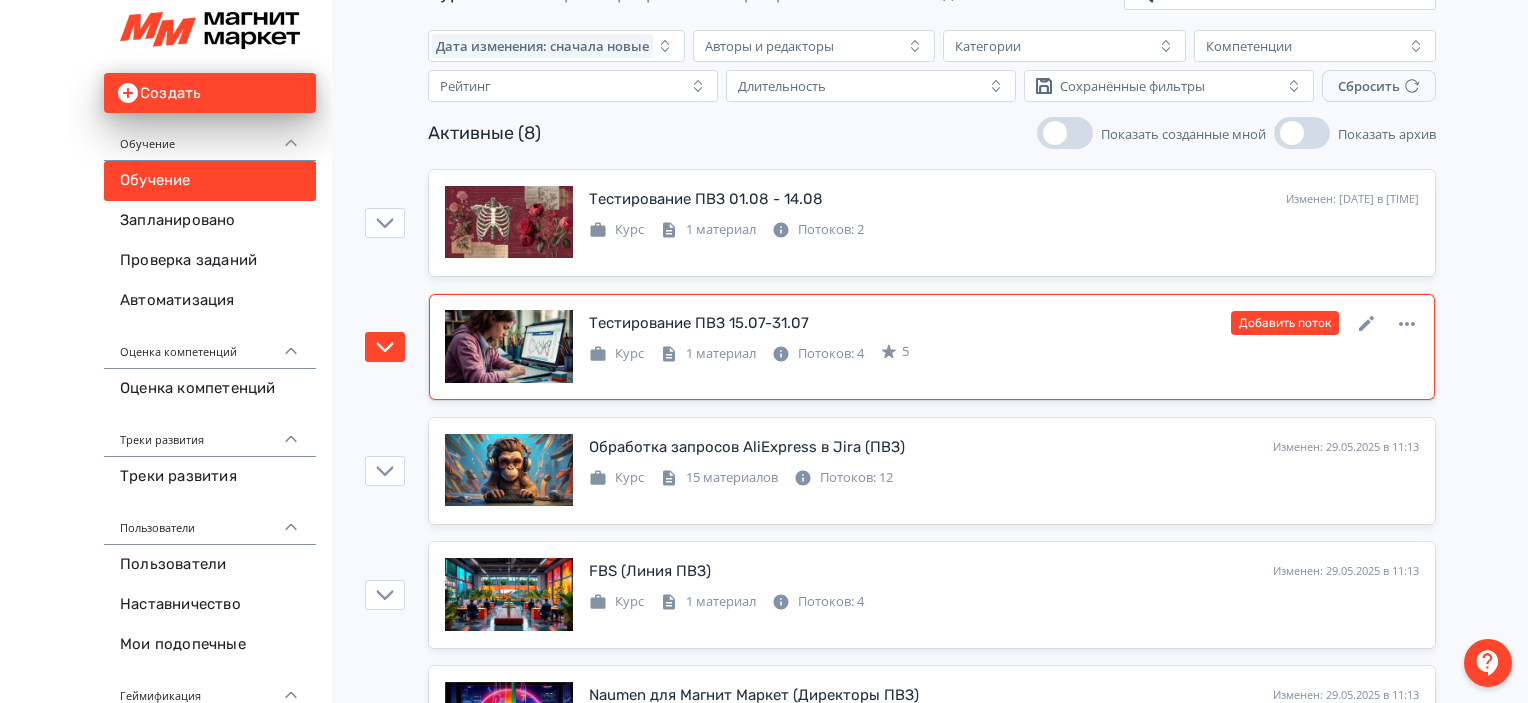 type on "***" 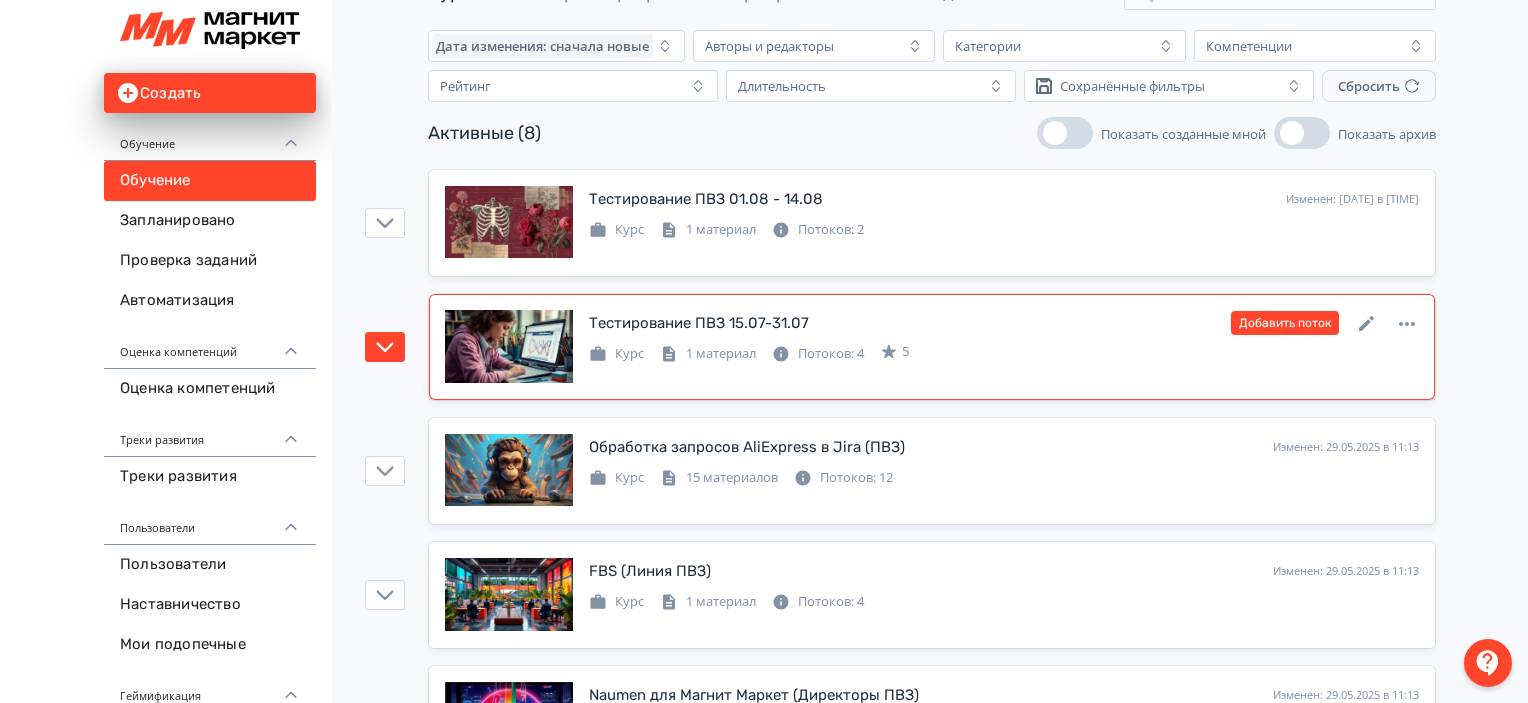 click on "Тестирование ПВЗ 15.07-31.07 Изменен: [DATE] в [TIME] Добавить поток Курс 1 материал Потоков: 4 5" at bounding box center (932, 347) 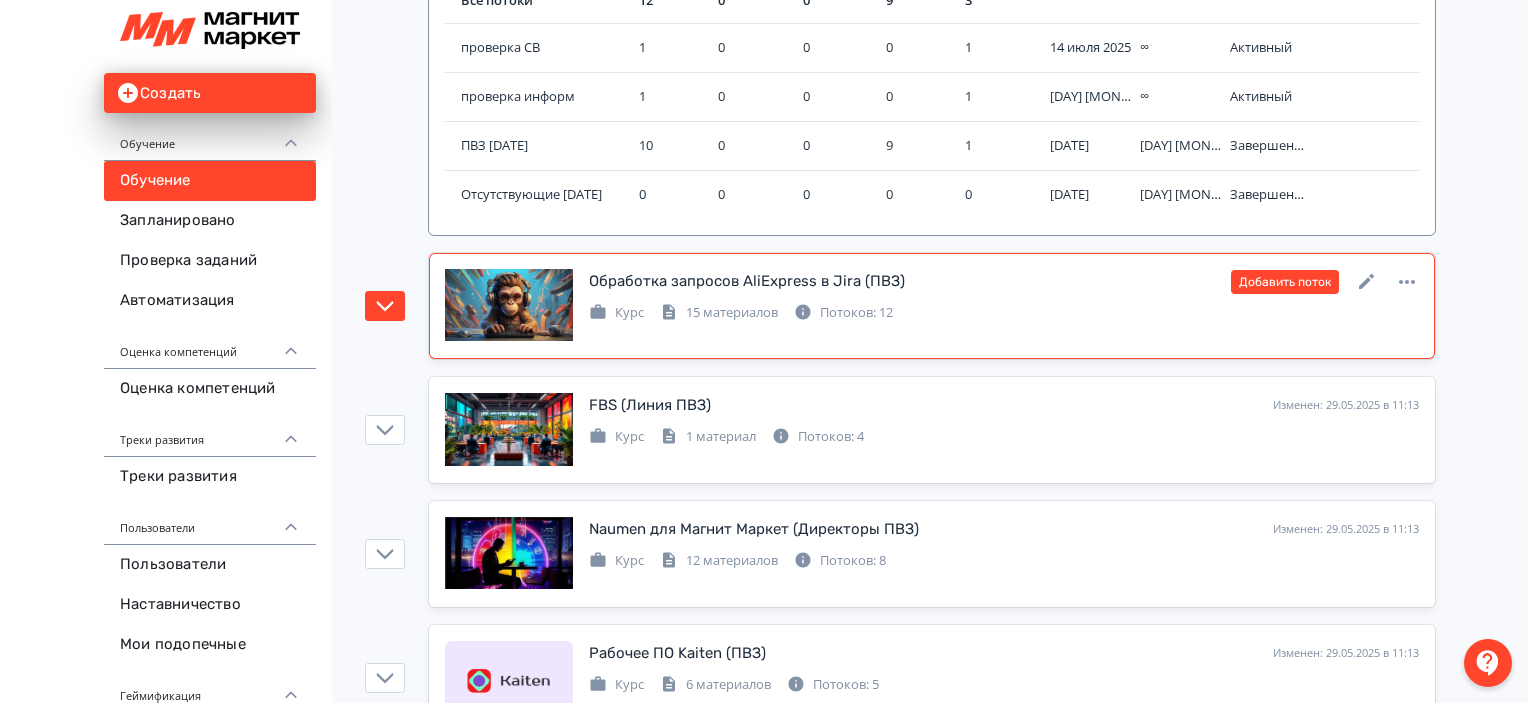 scroll, scrollTop: 100, scrollLeft: 0, axis: vertical 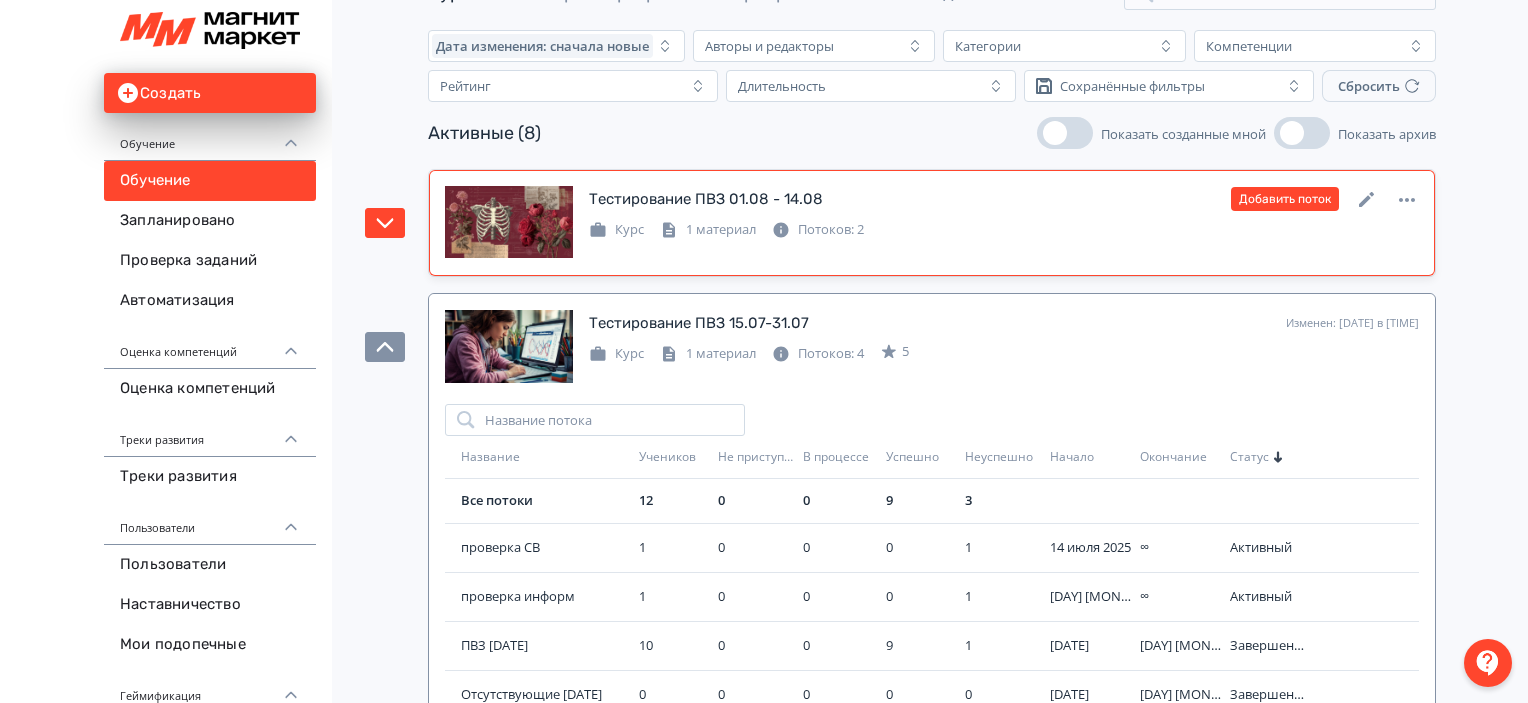 click on "Курс 1 материал Потоков: 2" at bounding box center (1004, 228) 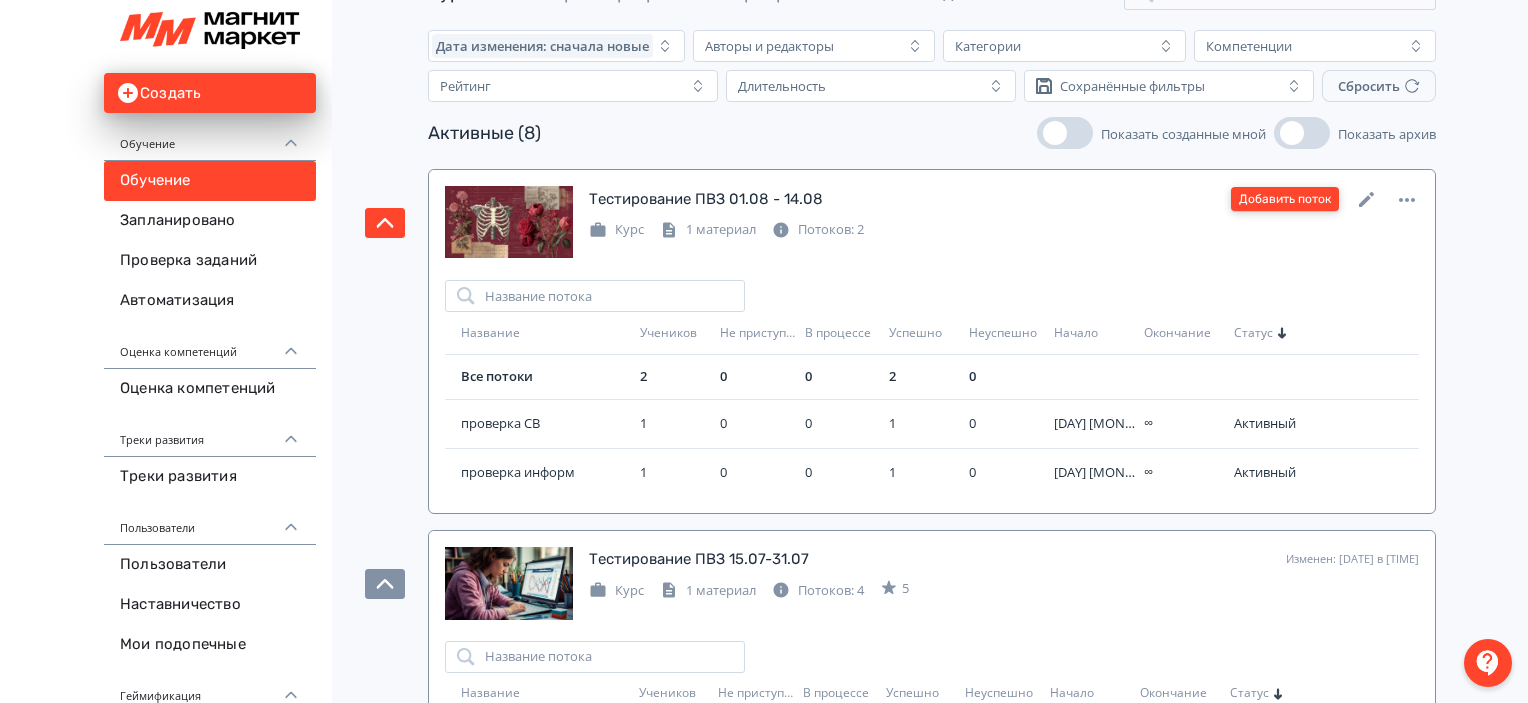 click on "Добавить поток" at bounding box center [1285, 199] 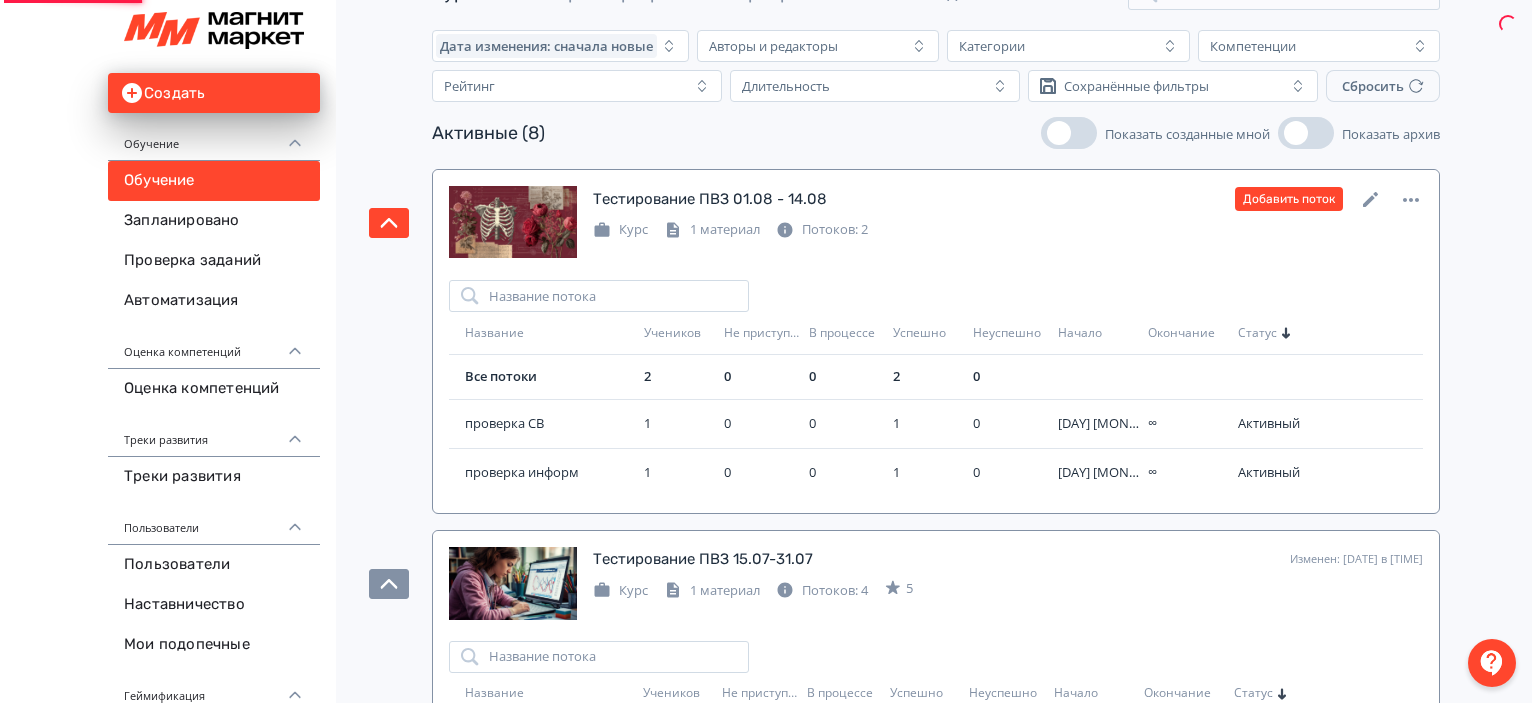 scroll, scrollTop: 0, scrollLeft: 0, axis: both 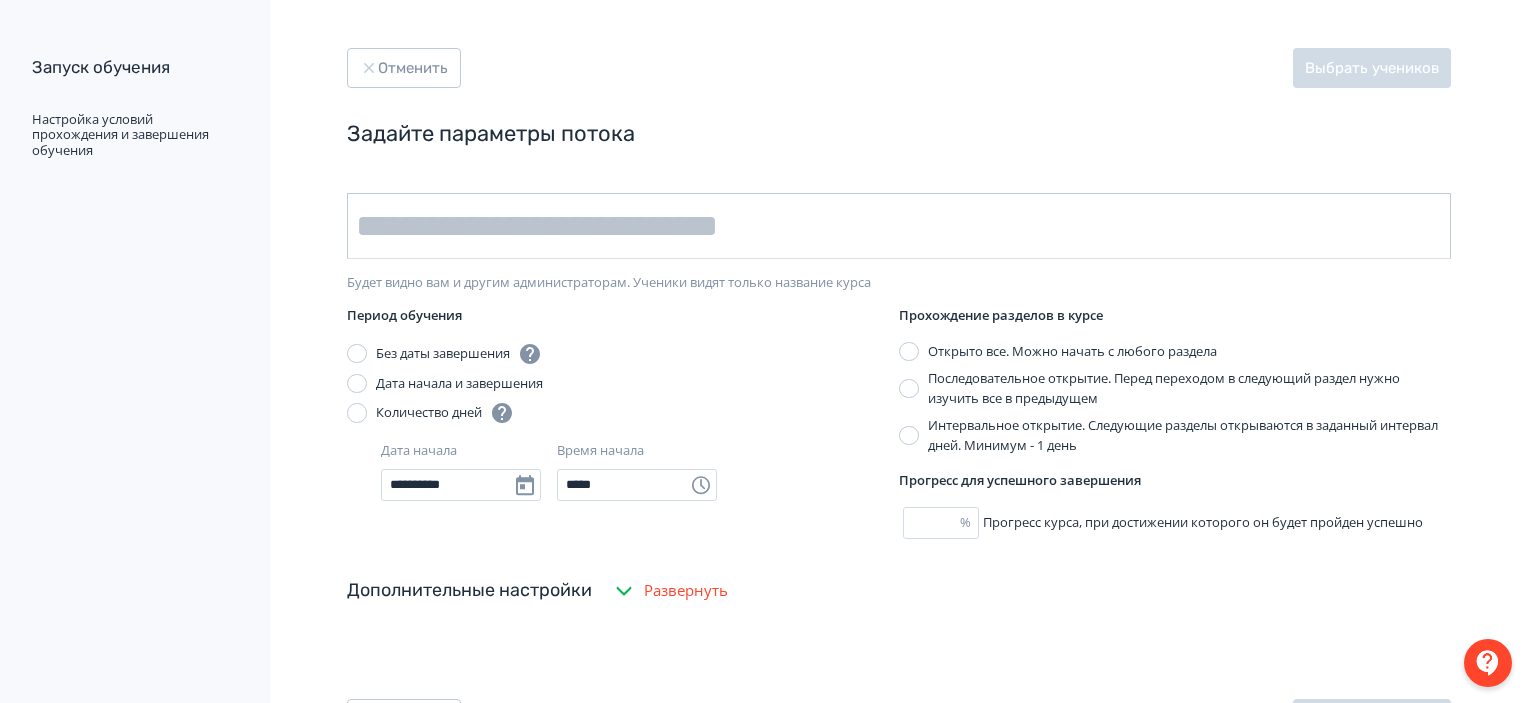 click at bounding box center [899, 226] 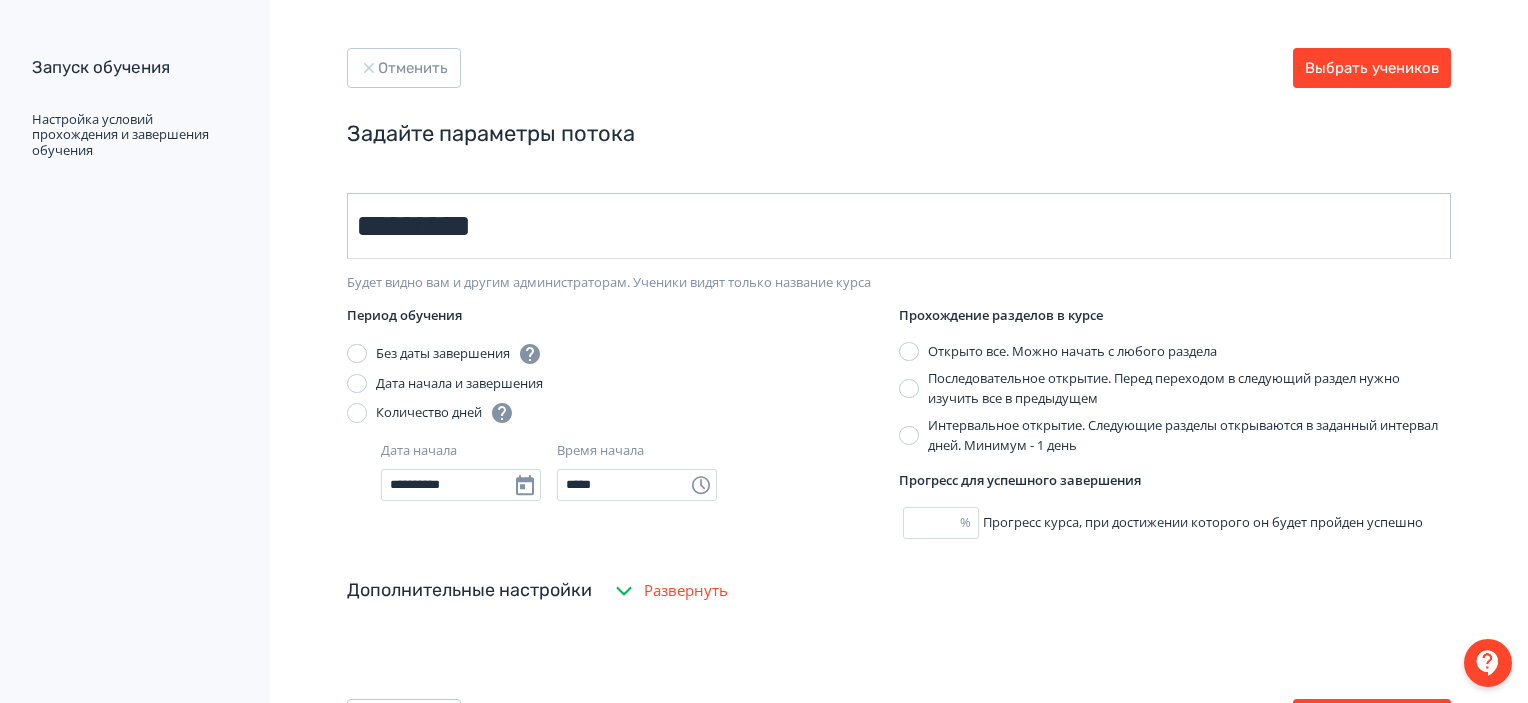 drag, startPoint x: 526, startPoint y: 216, endPoint x: 435, endPoint y: 215, distance: 91.00549 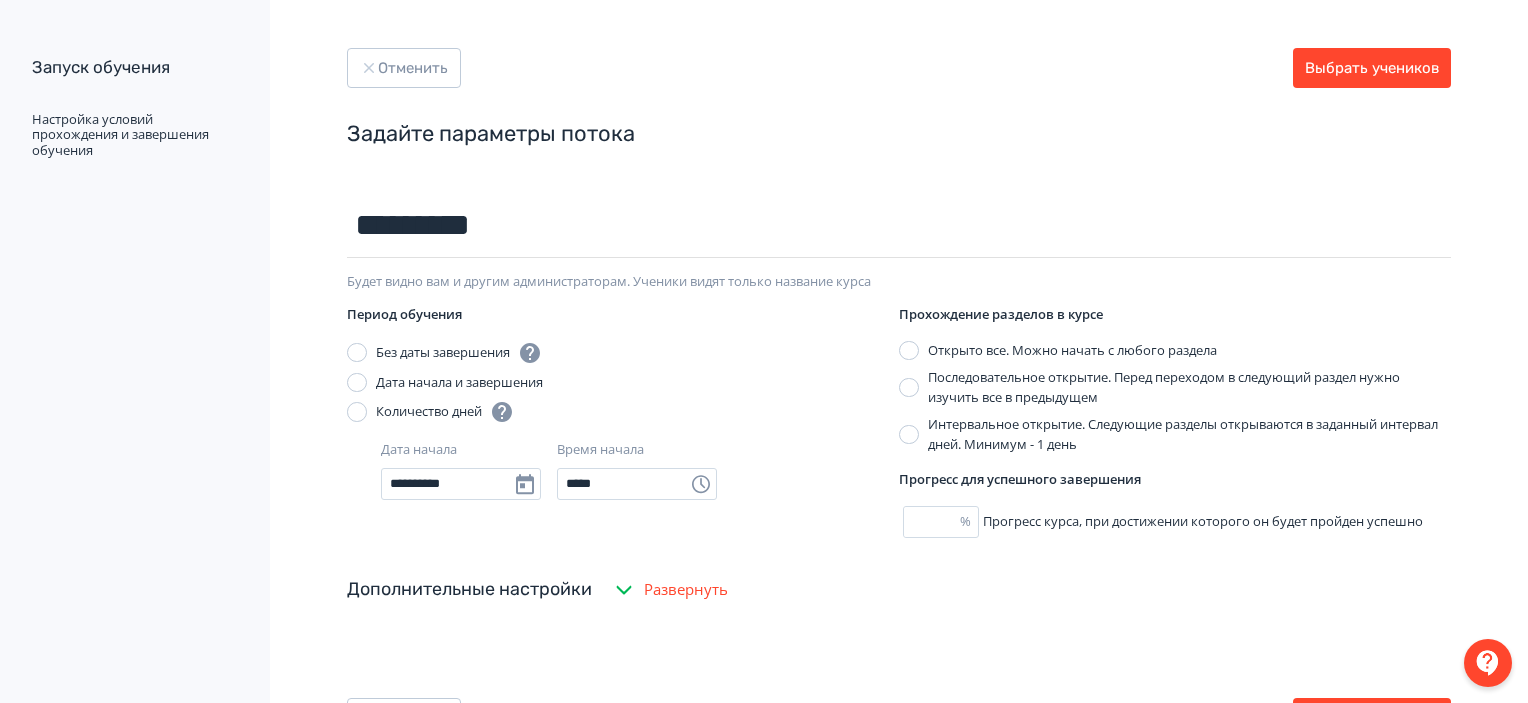 type on "*********" 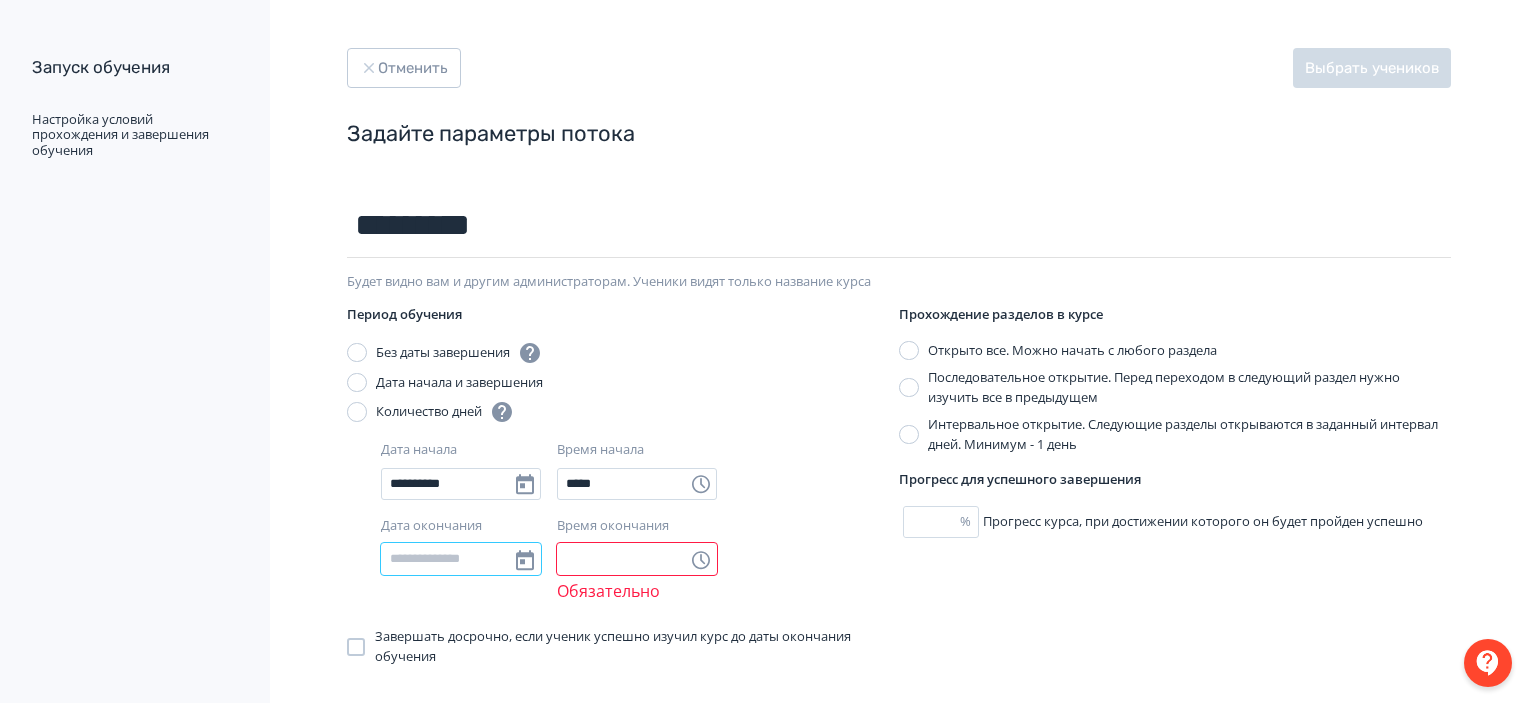 click on "Дата окончания" at bounding box center [461, 559] 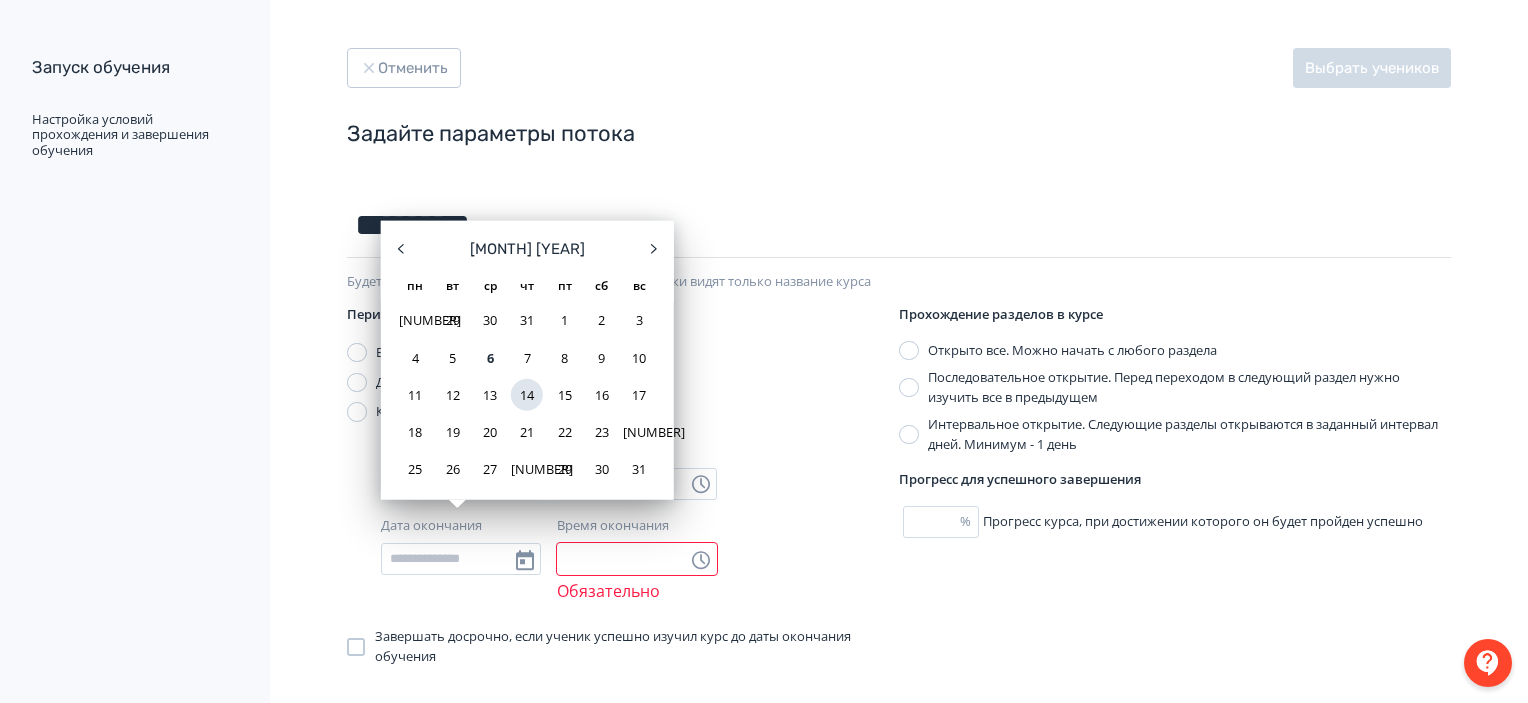 click on "14" at bounding box center [527, 395] 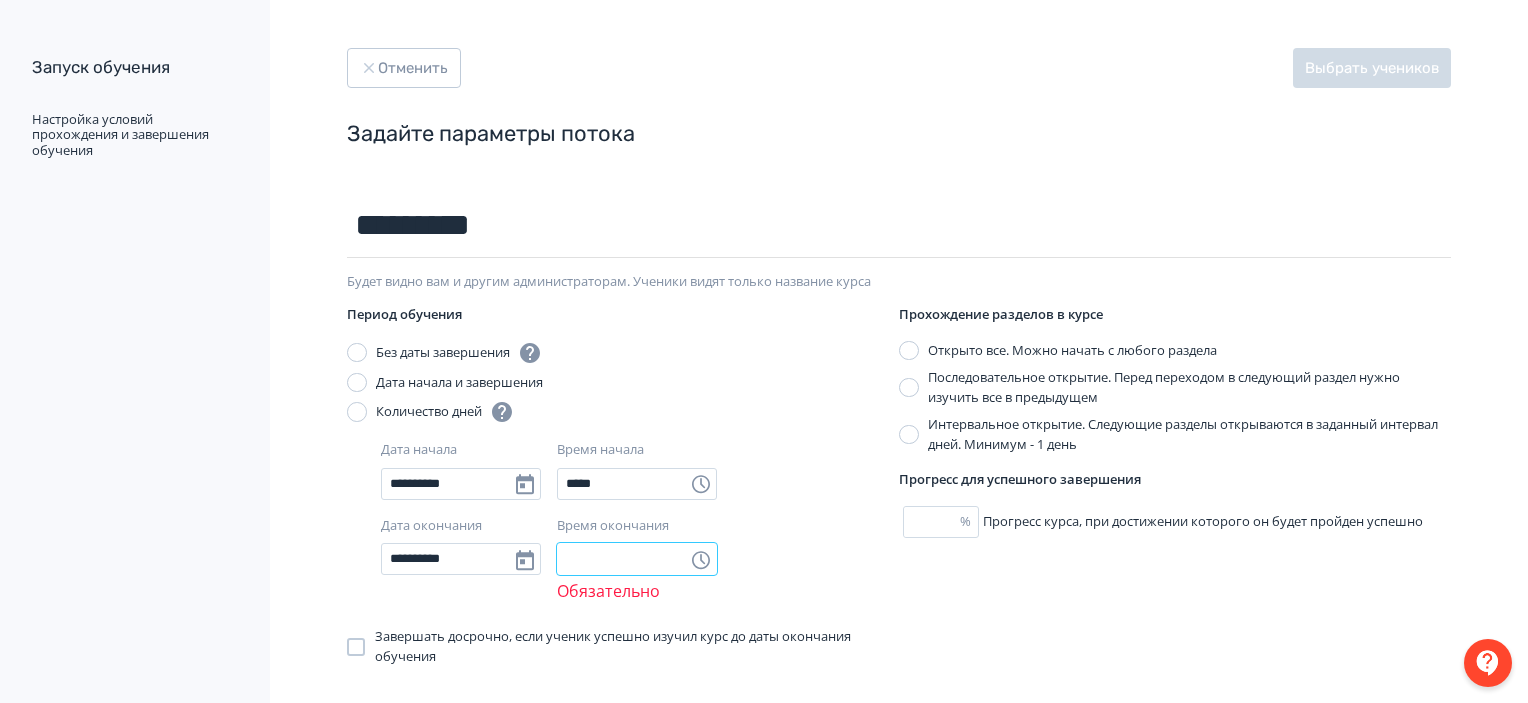 click on "Время окончания" at bounding box center [637, 559] 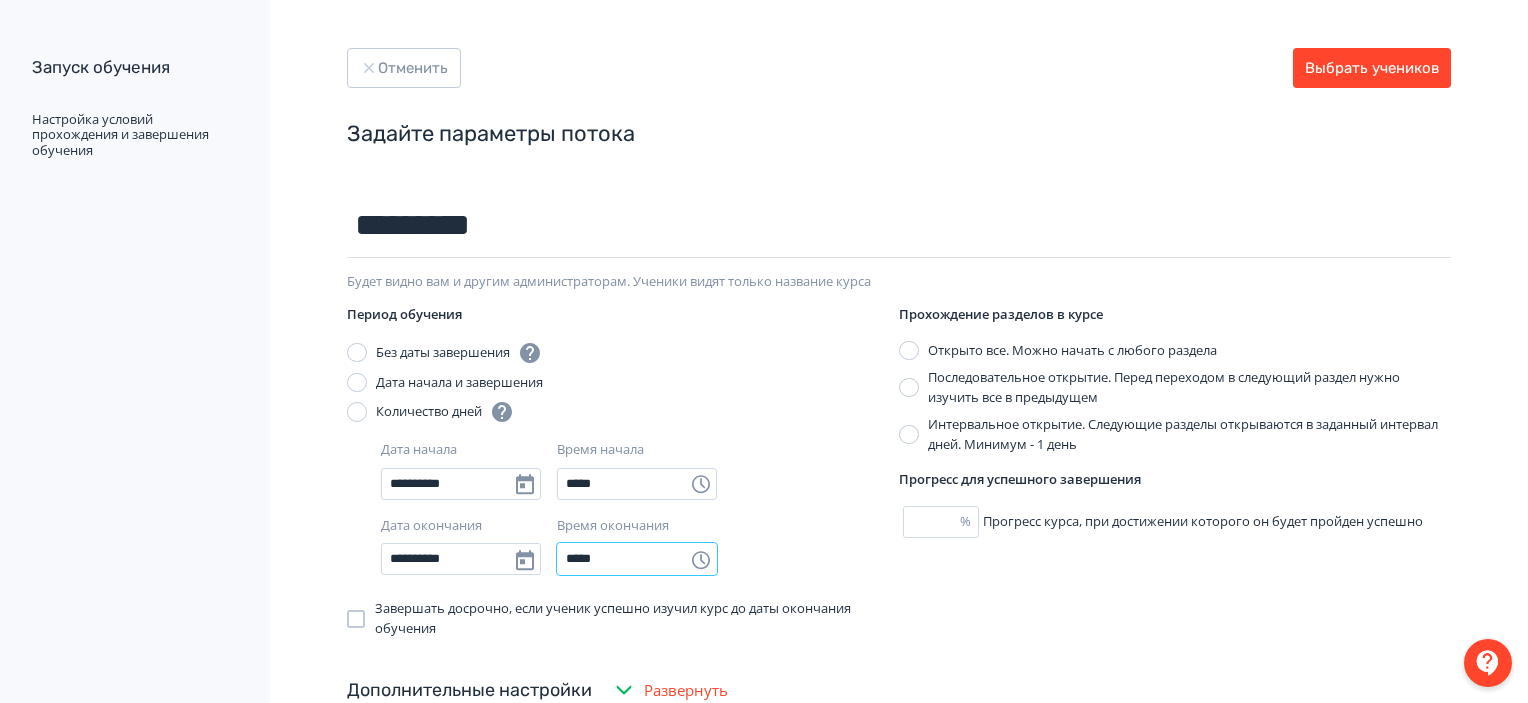 type on "*****" 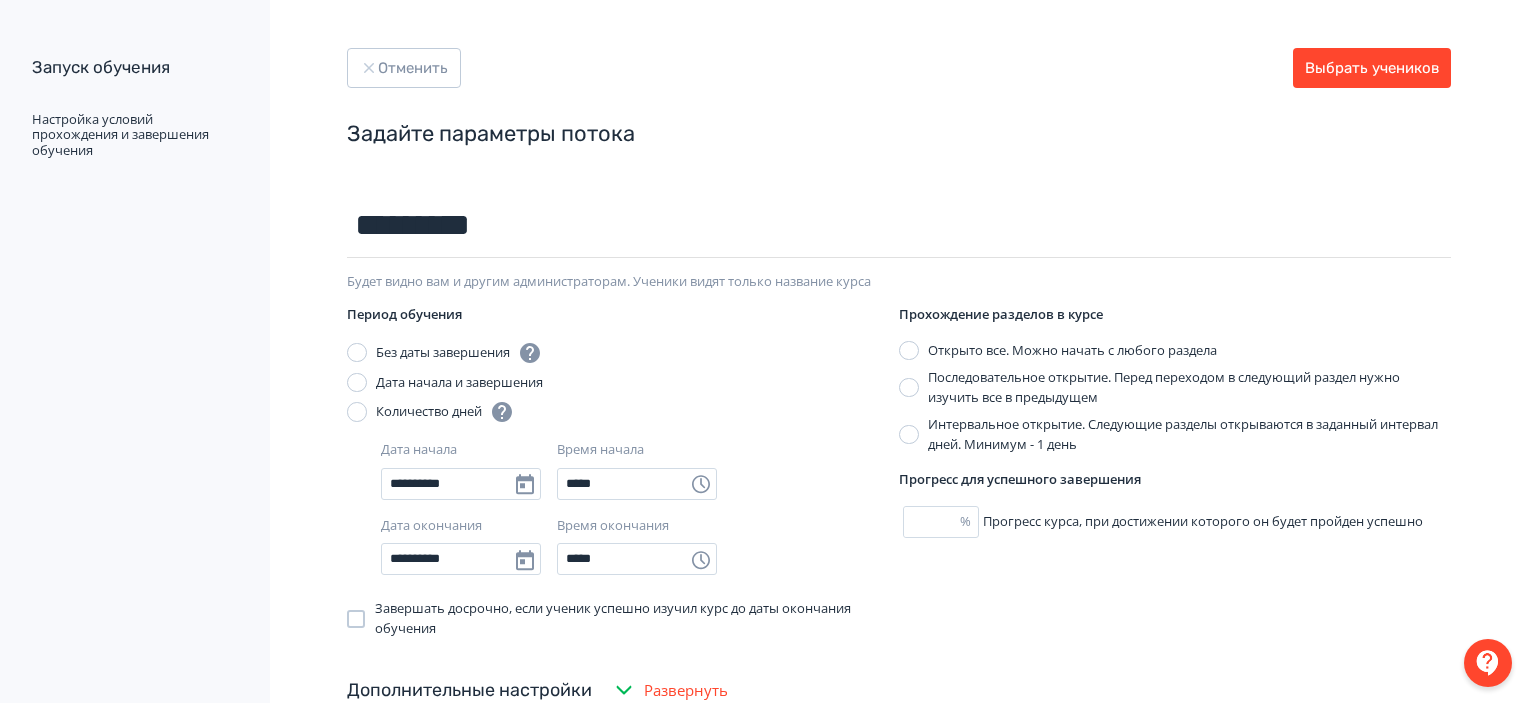 click on "Дата начала и завершения" at bounding box center (623, 383) 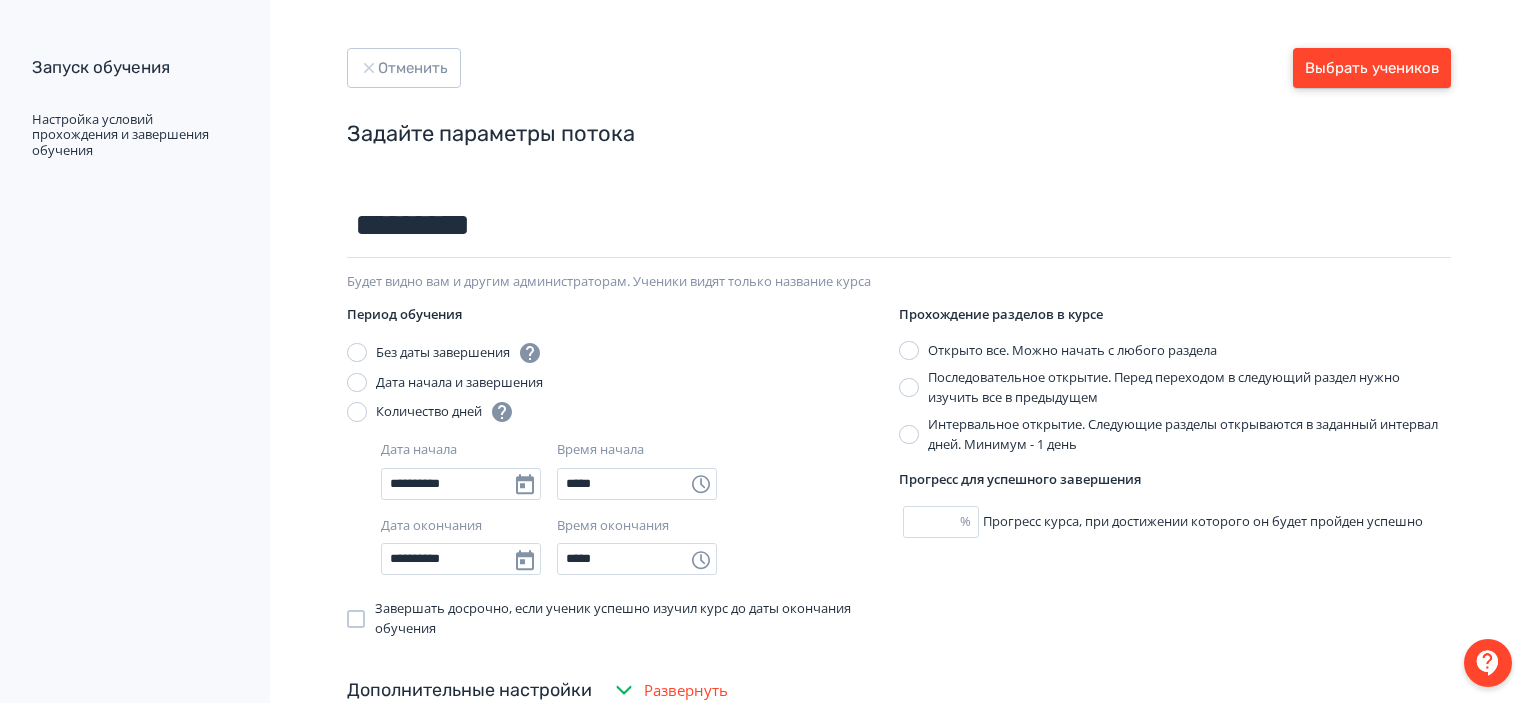 click on "Выбрать учеников" at bounding box center [1372, 68] 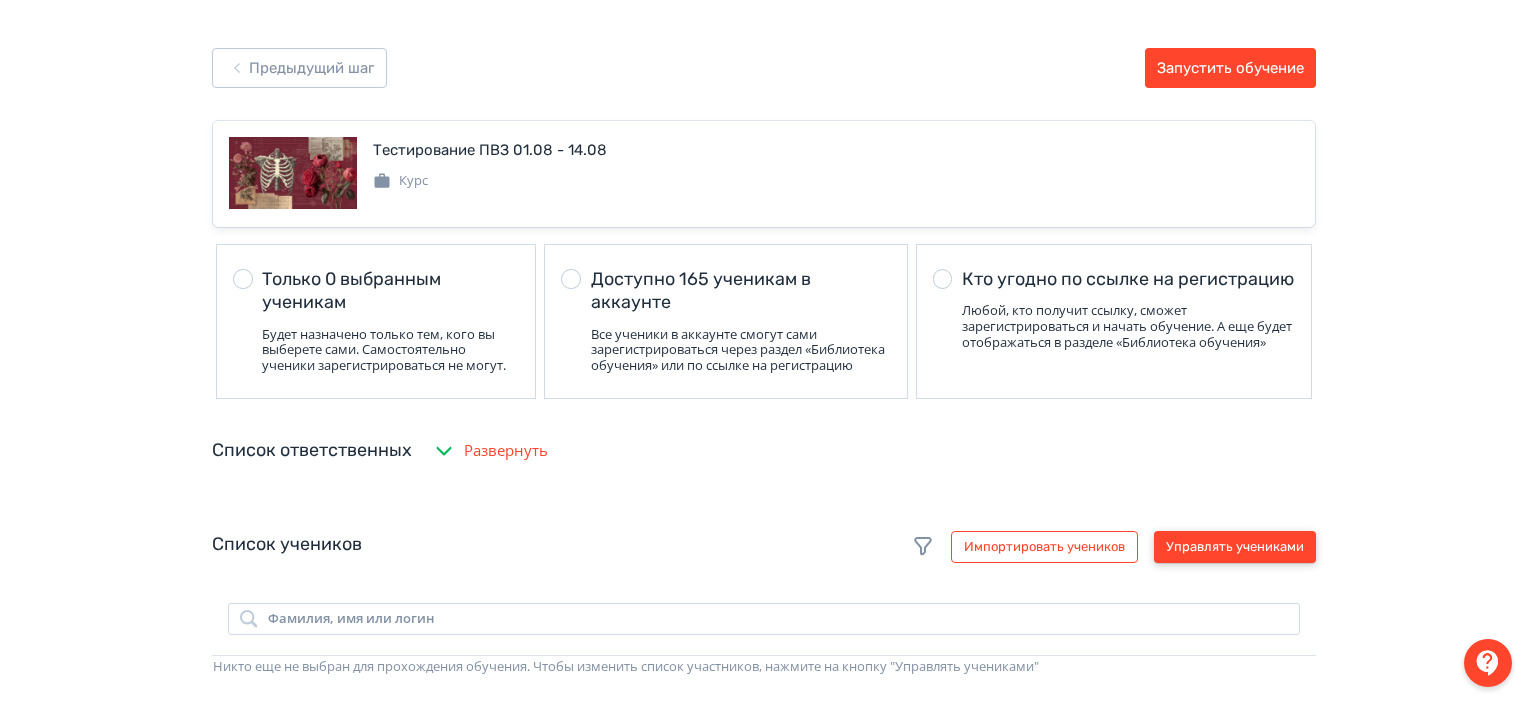 click on "Управлять учениками" at bounding box center [1235, 547] 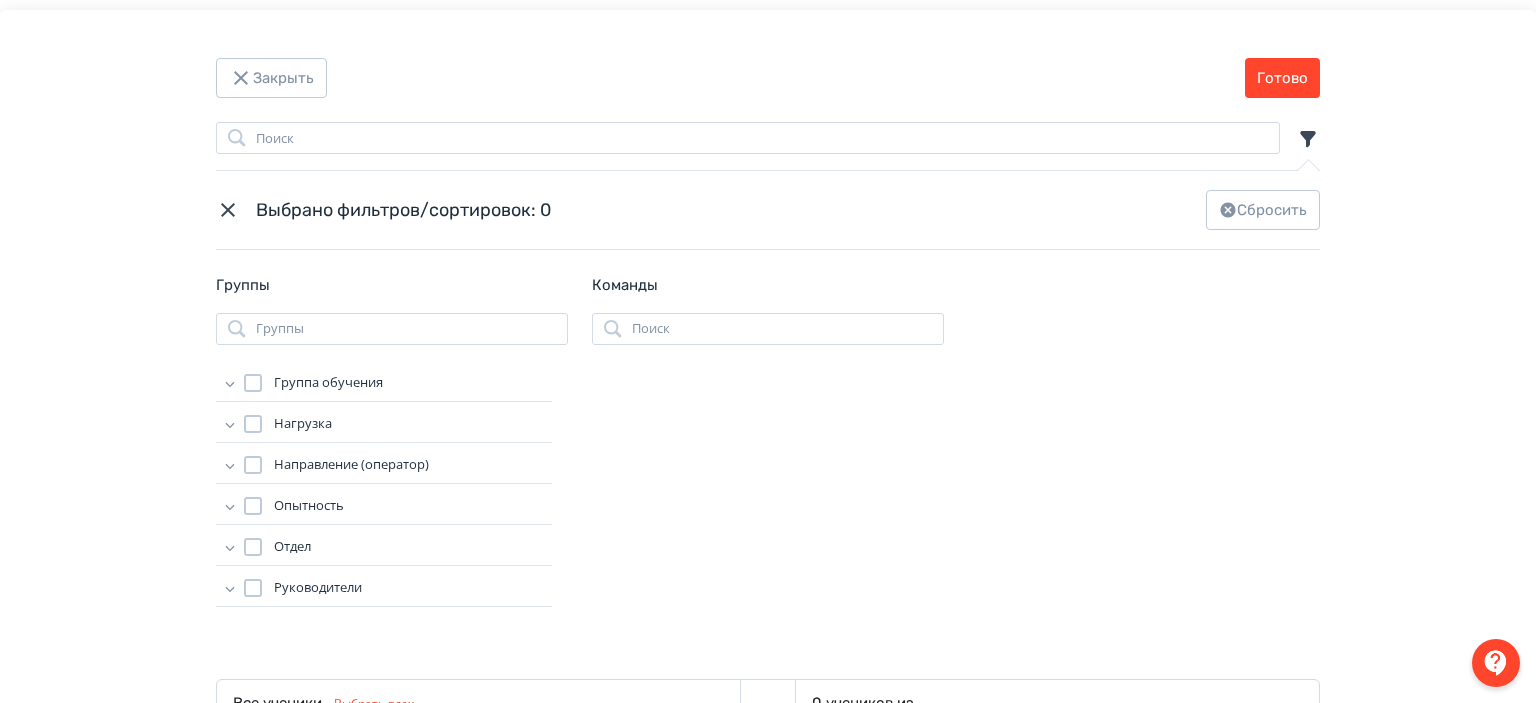 click 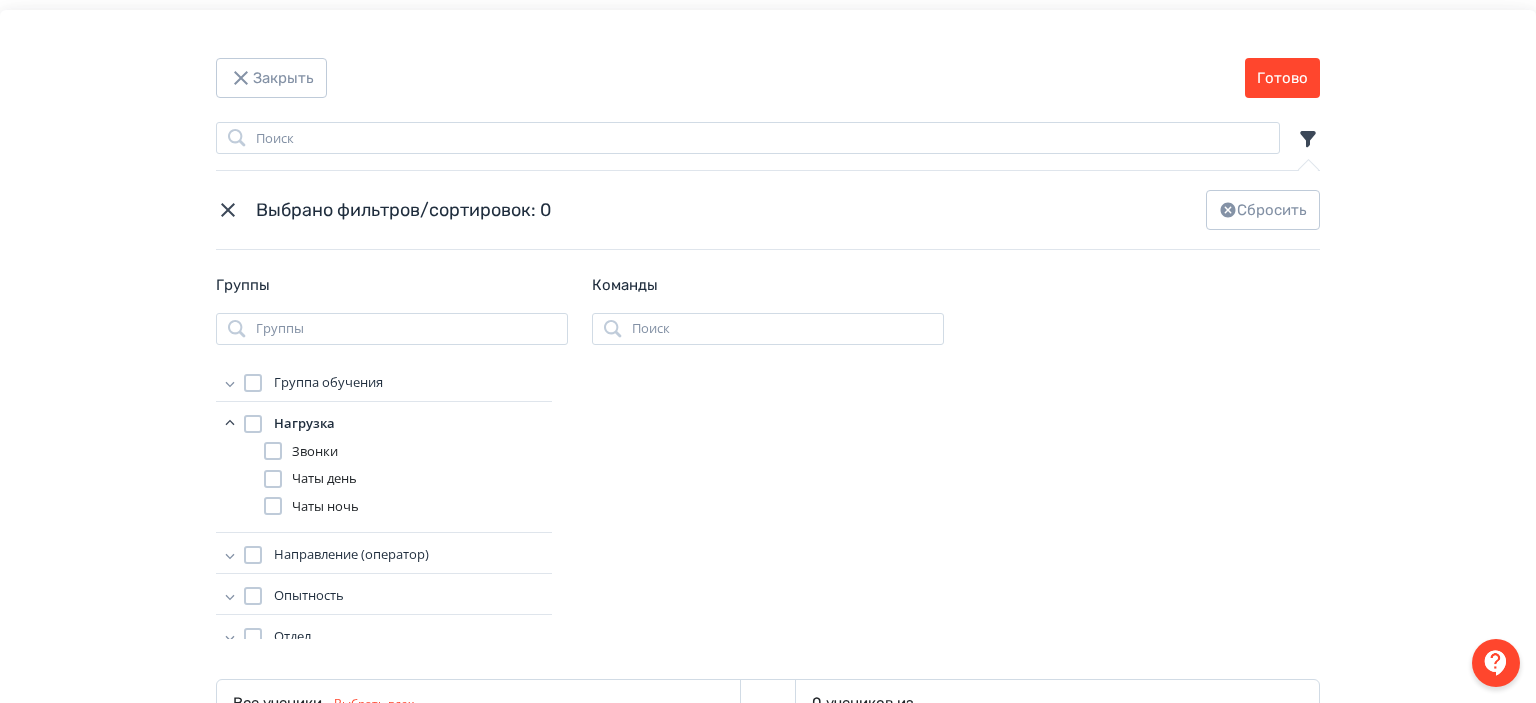 click 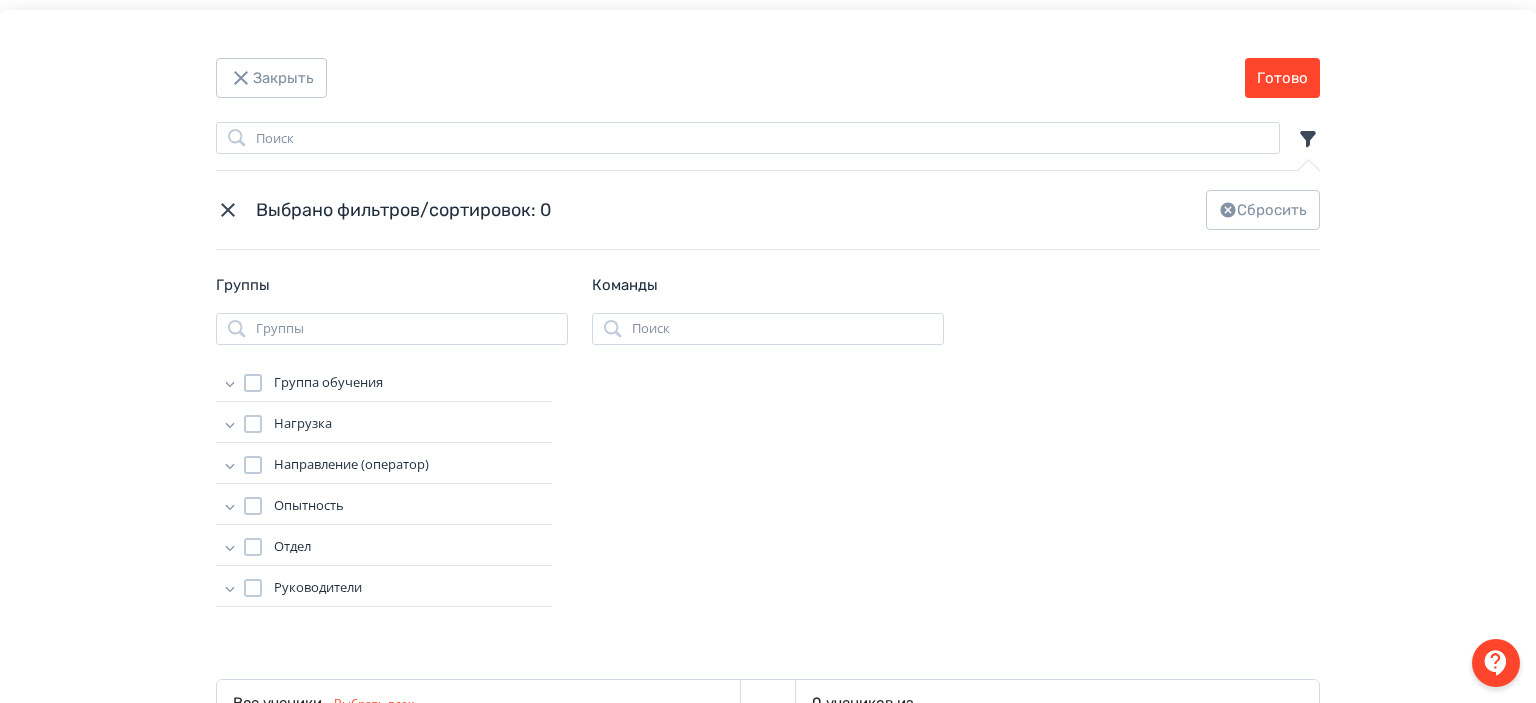click 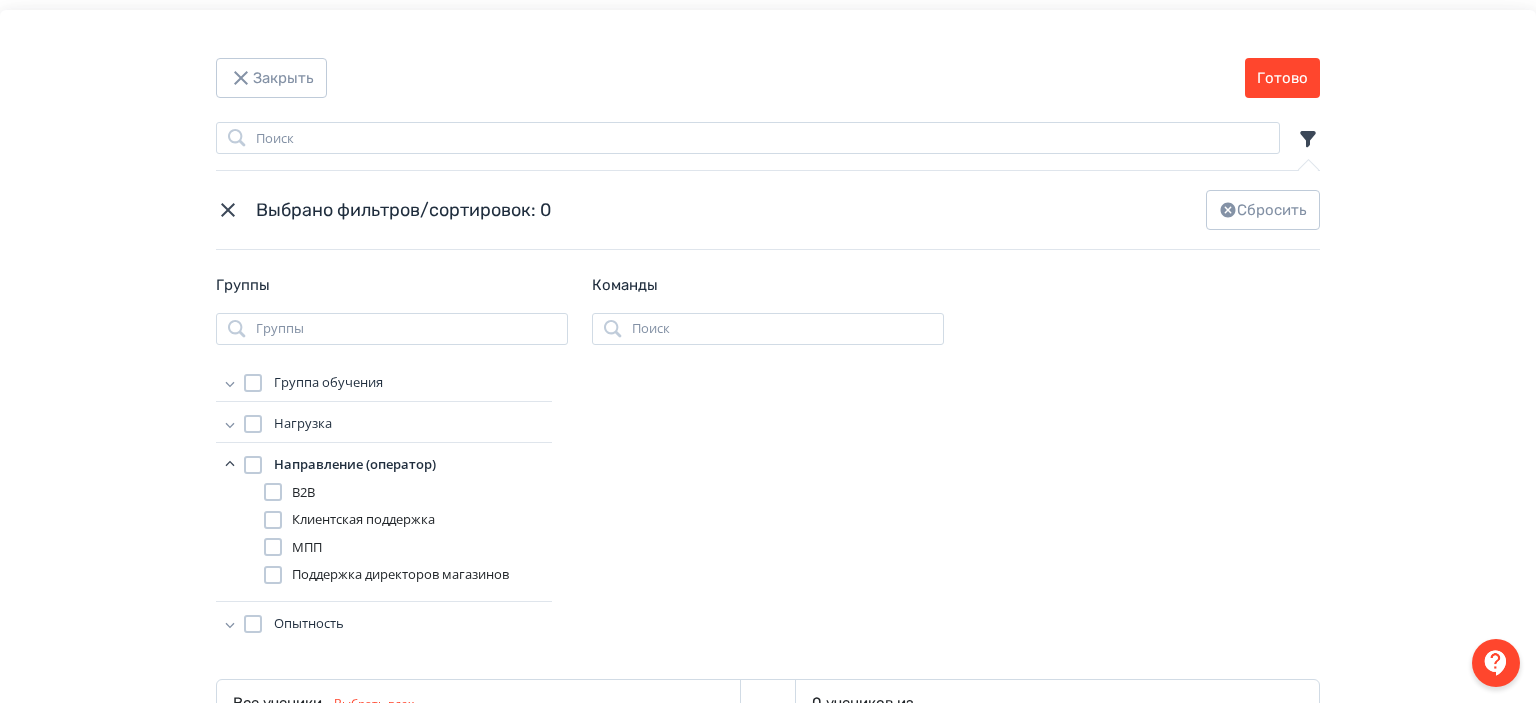click at bounding box center (273, 575) 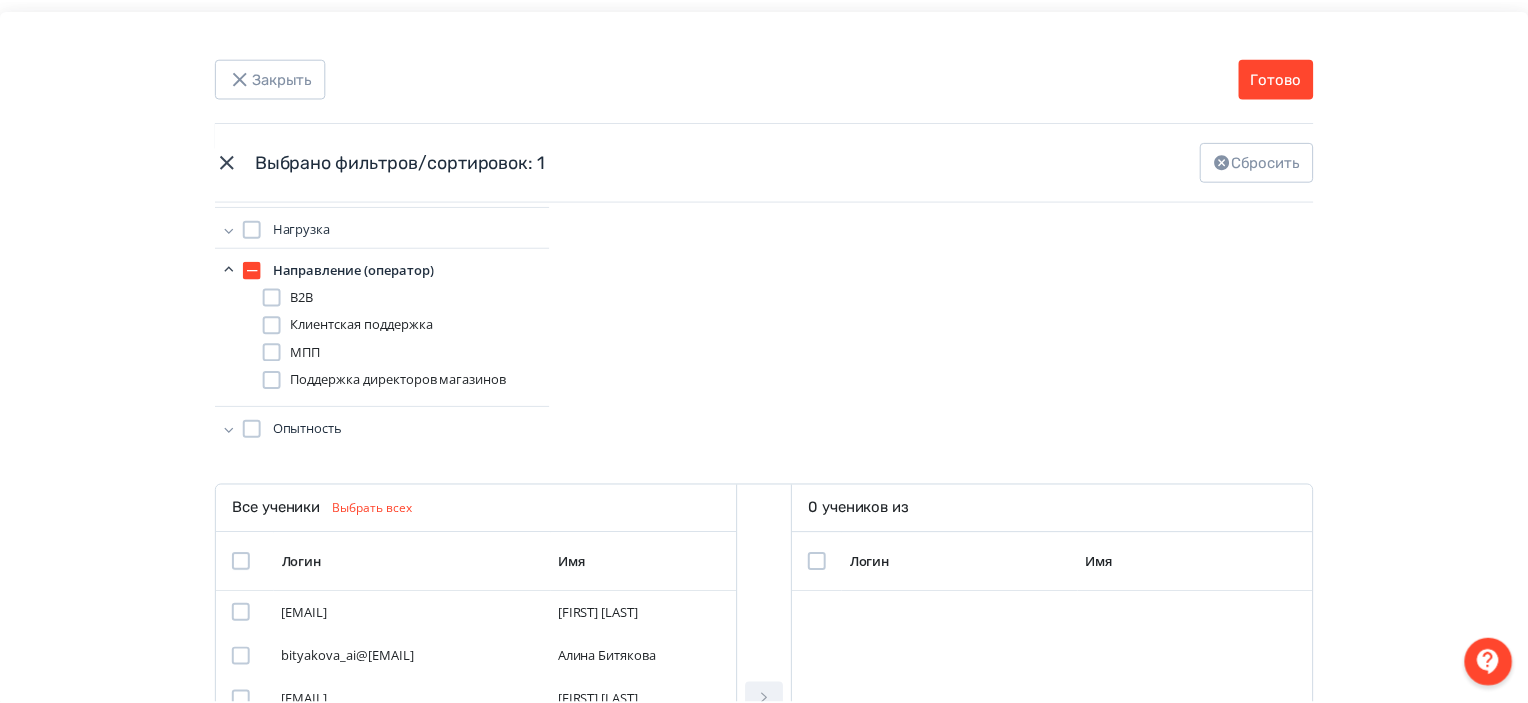 scroll, scrollTop: 455, scrollLeft: 0, axis: vertical 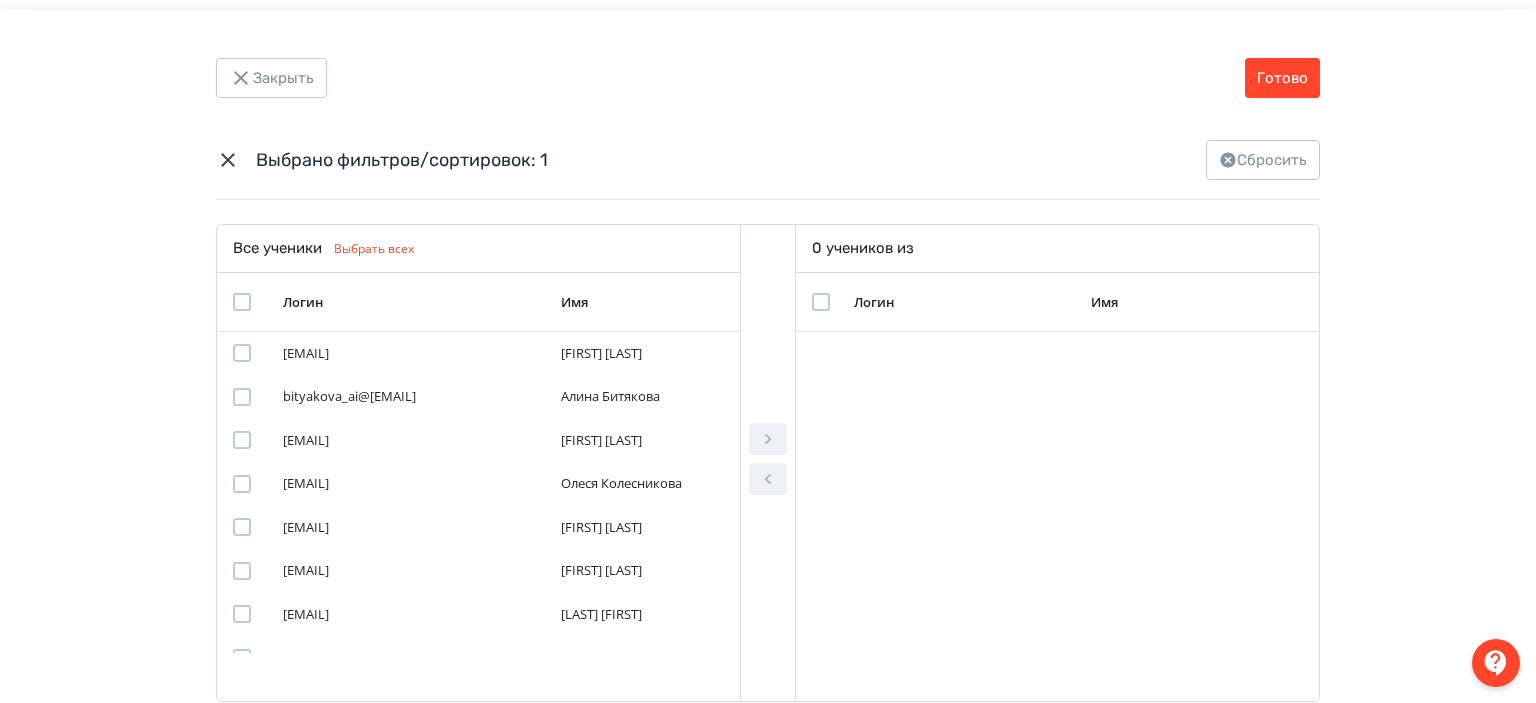click at bounding box center [242, 302] 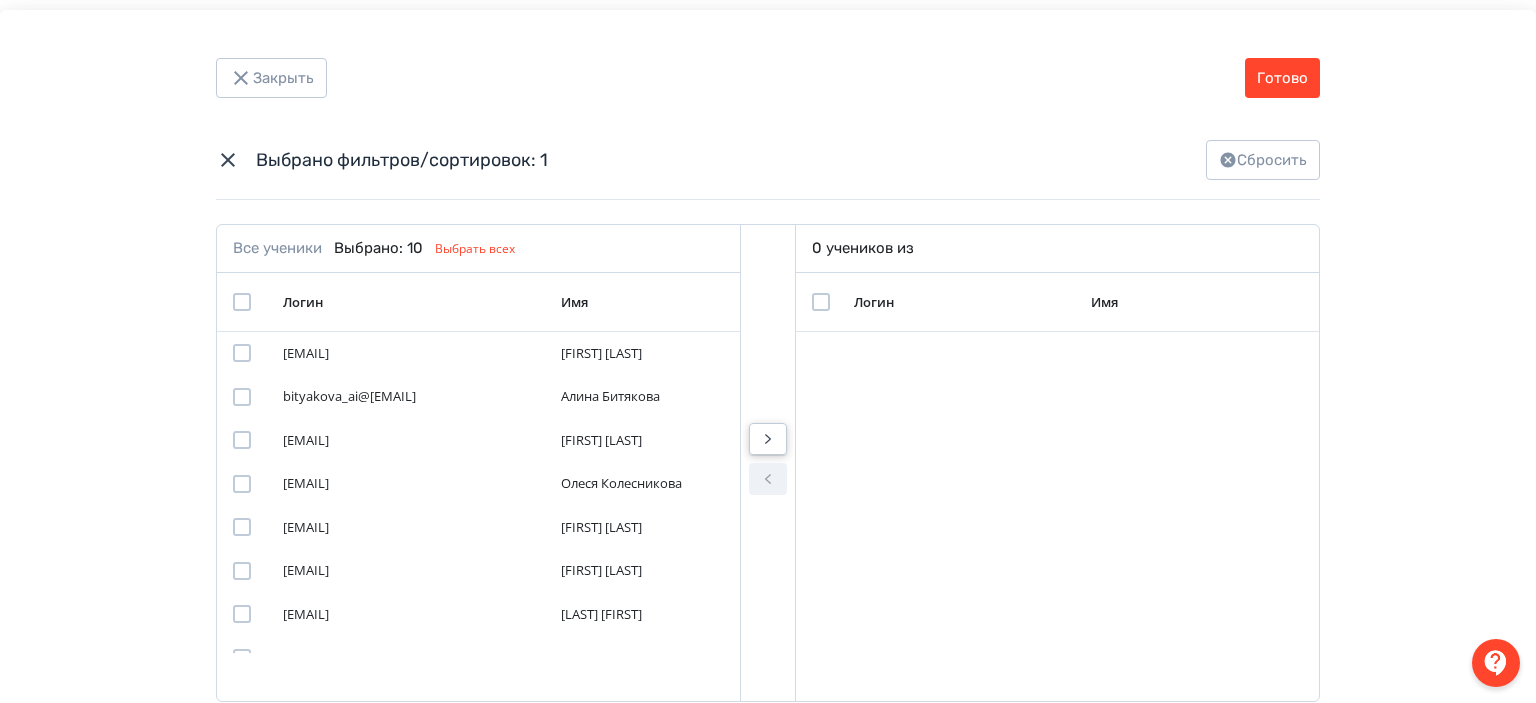 click 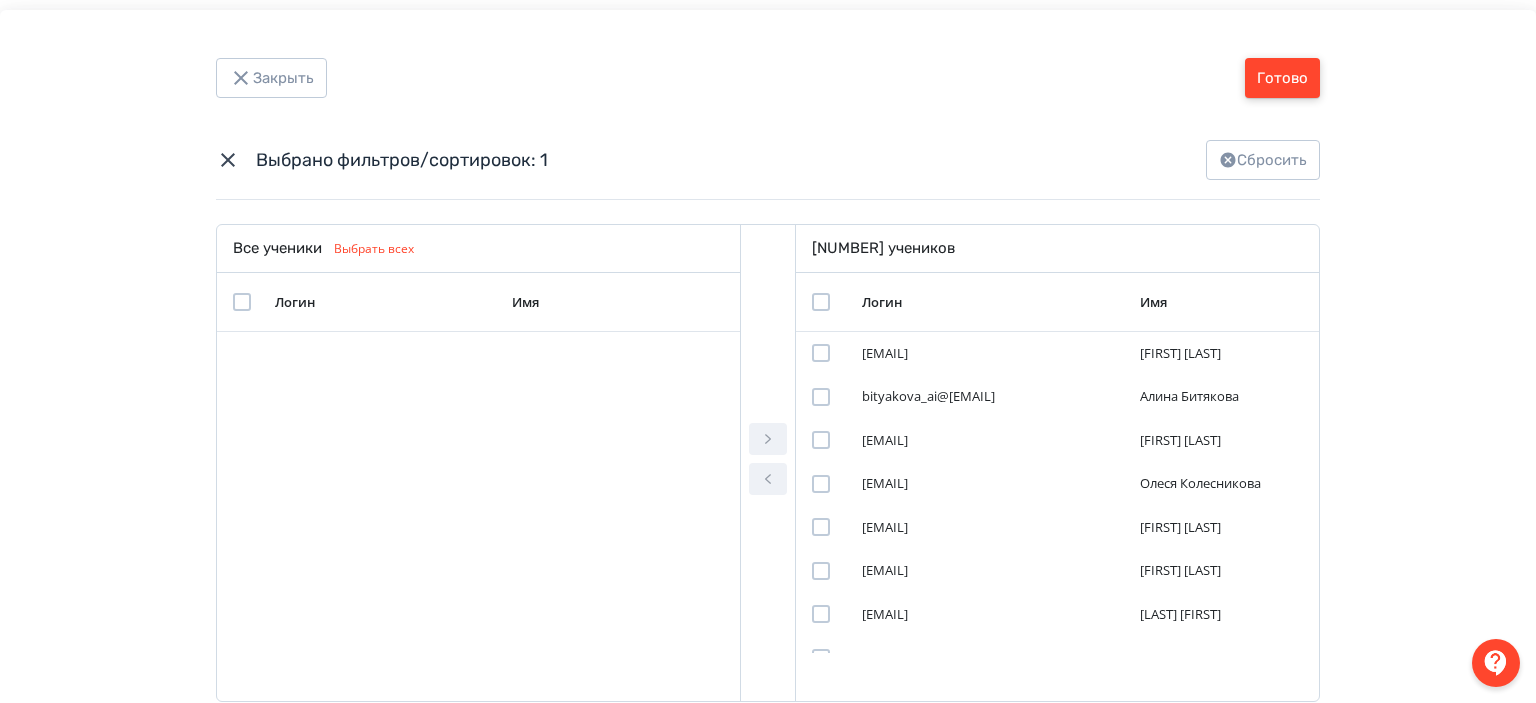 click on "Готово" at bounding box center [1282, 78] 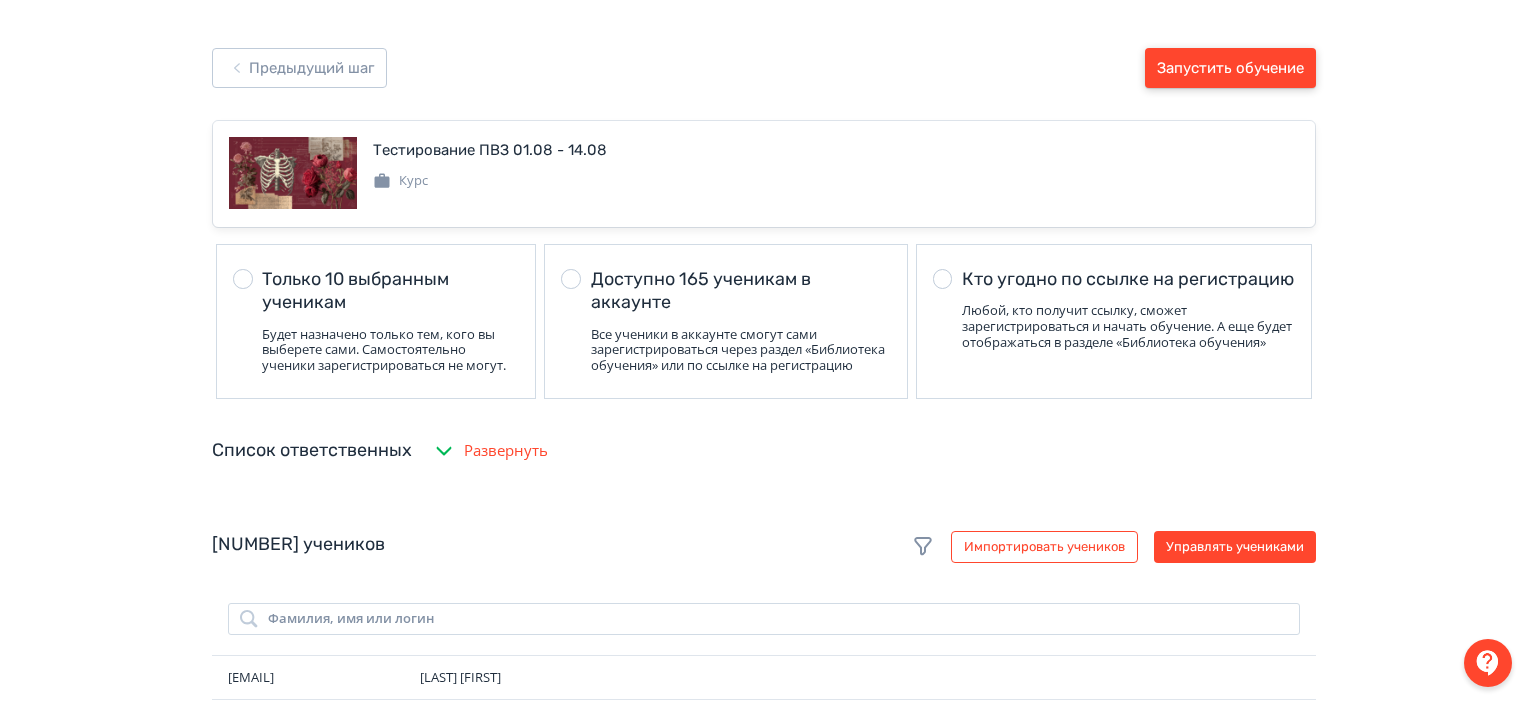 click on "Запустить обучение" at bounding box center [1230, 68] 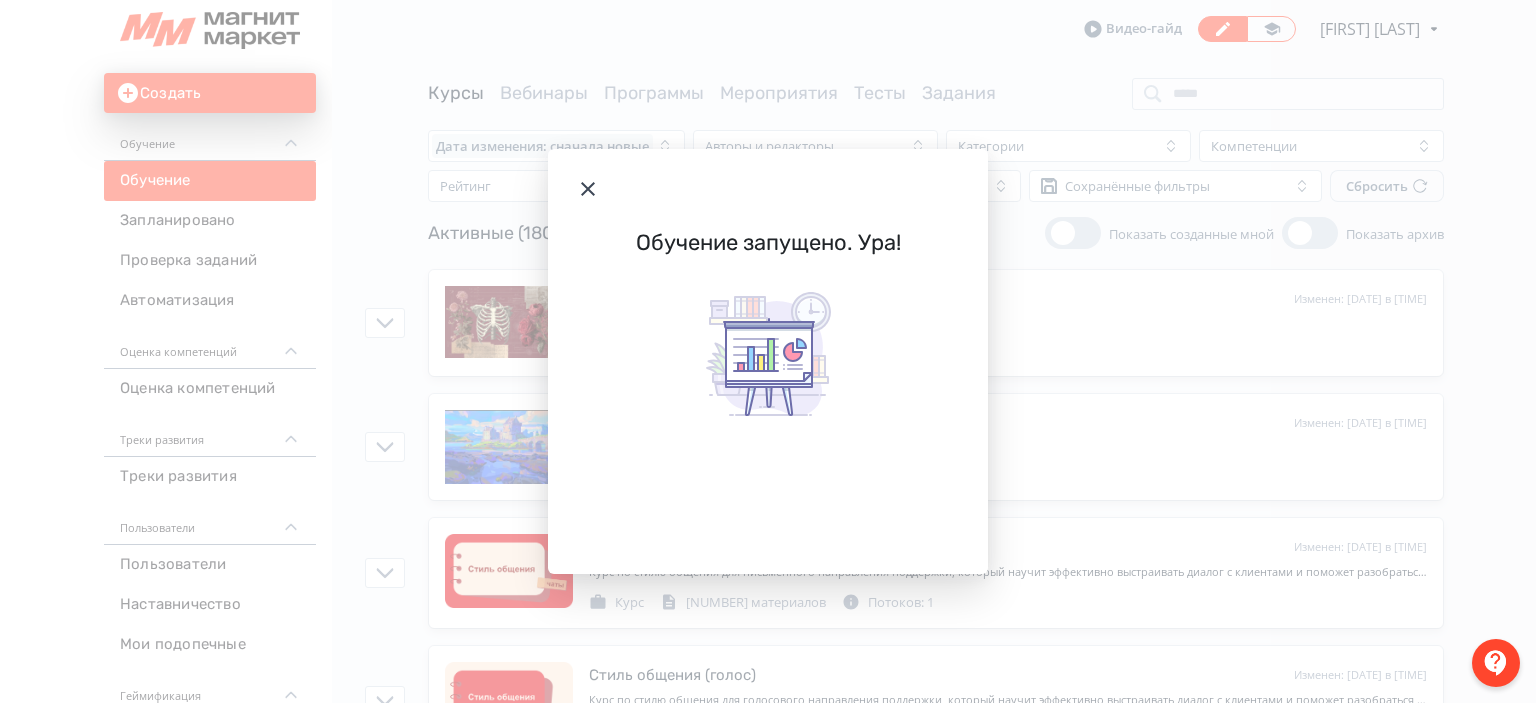 click 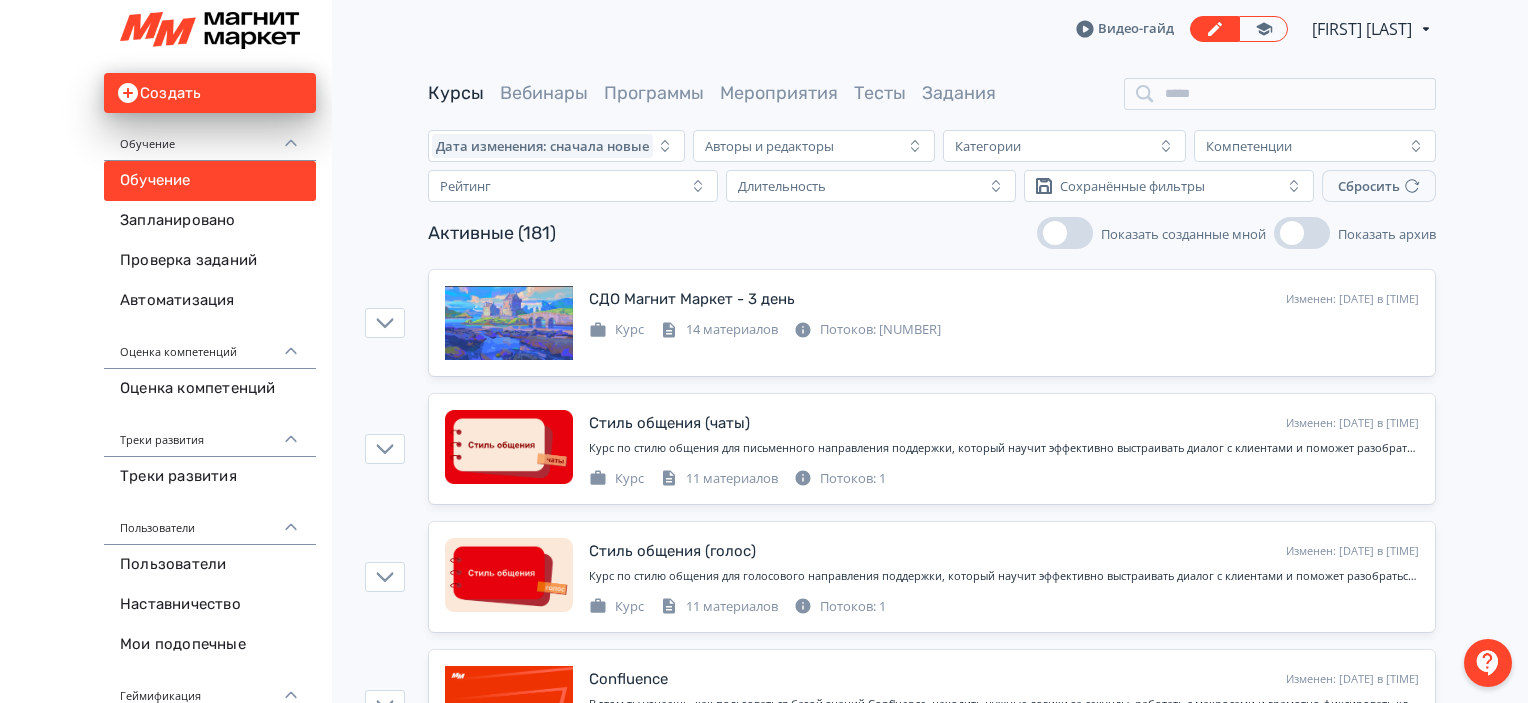 scroll, scrollTop: 0, scrollLeft: 0, axis: both 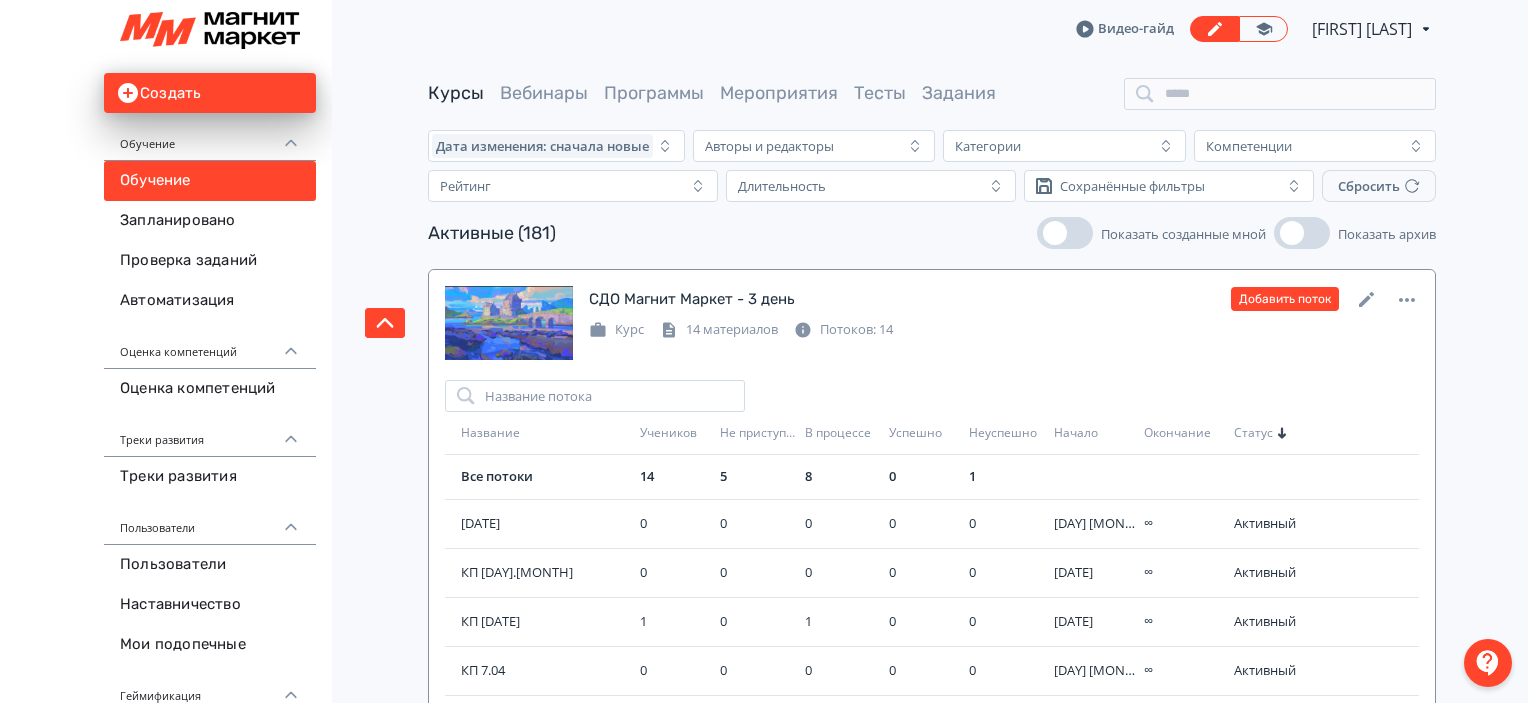 click on "Курс 14 материалов Потоков: 14" at bounding box center [1004, 328] 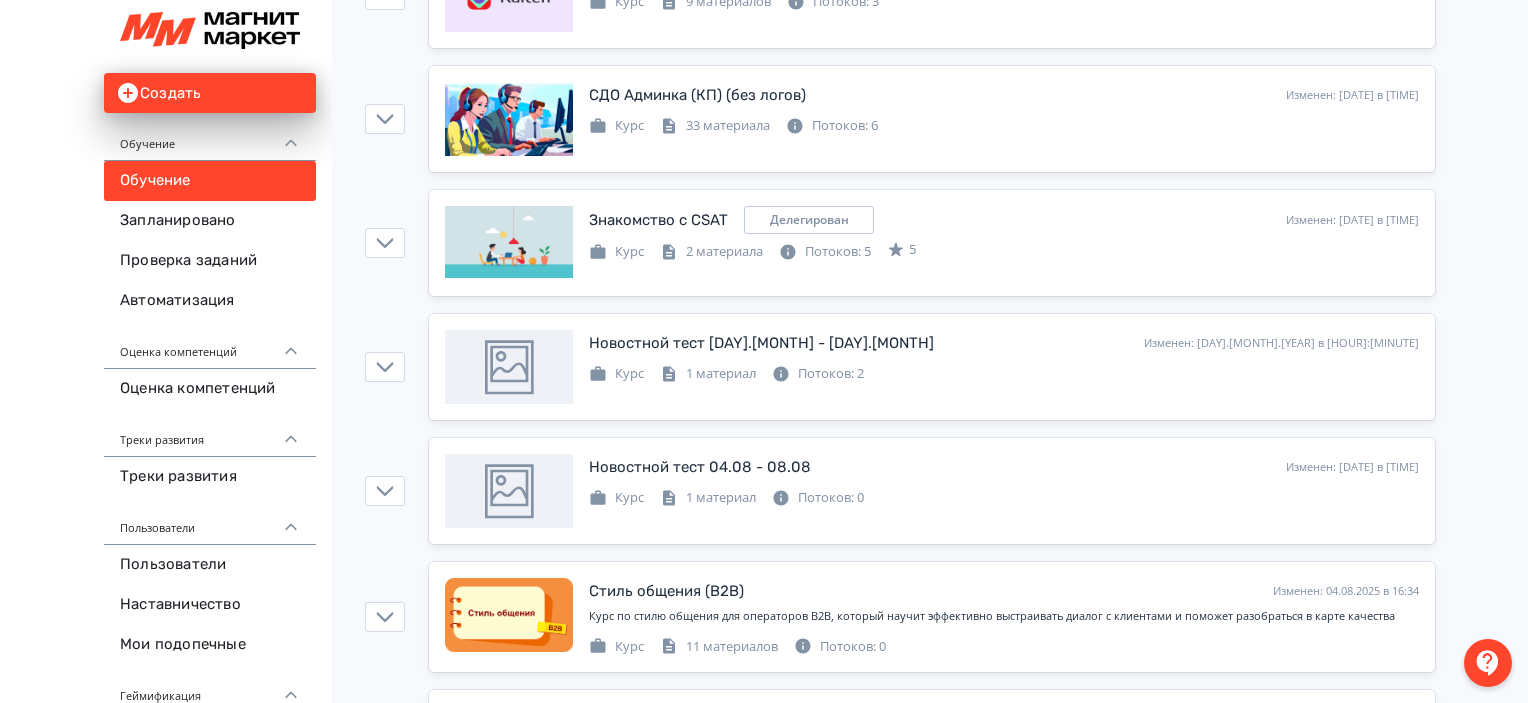 scroll, scrollTop: 1600, scrollLeft: 0, axis: vertical 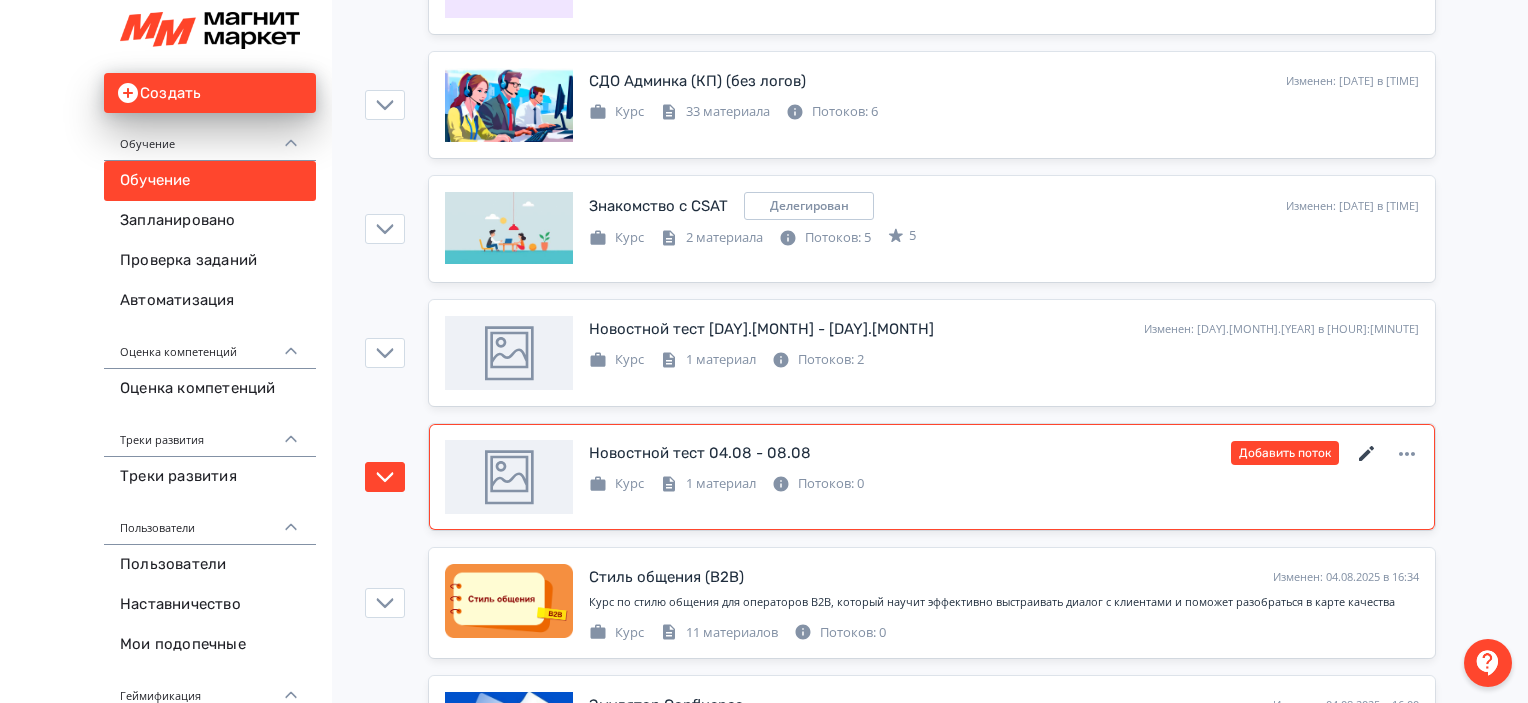 click 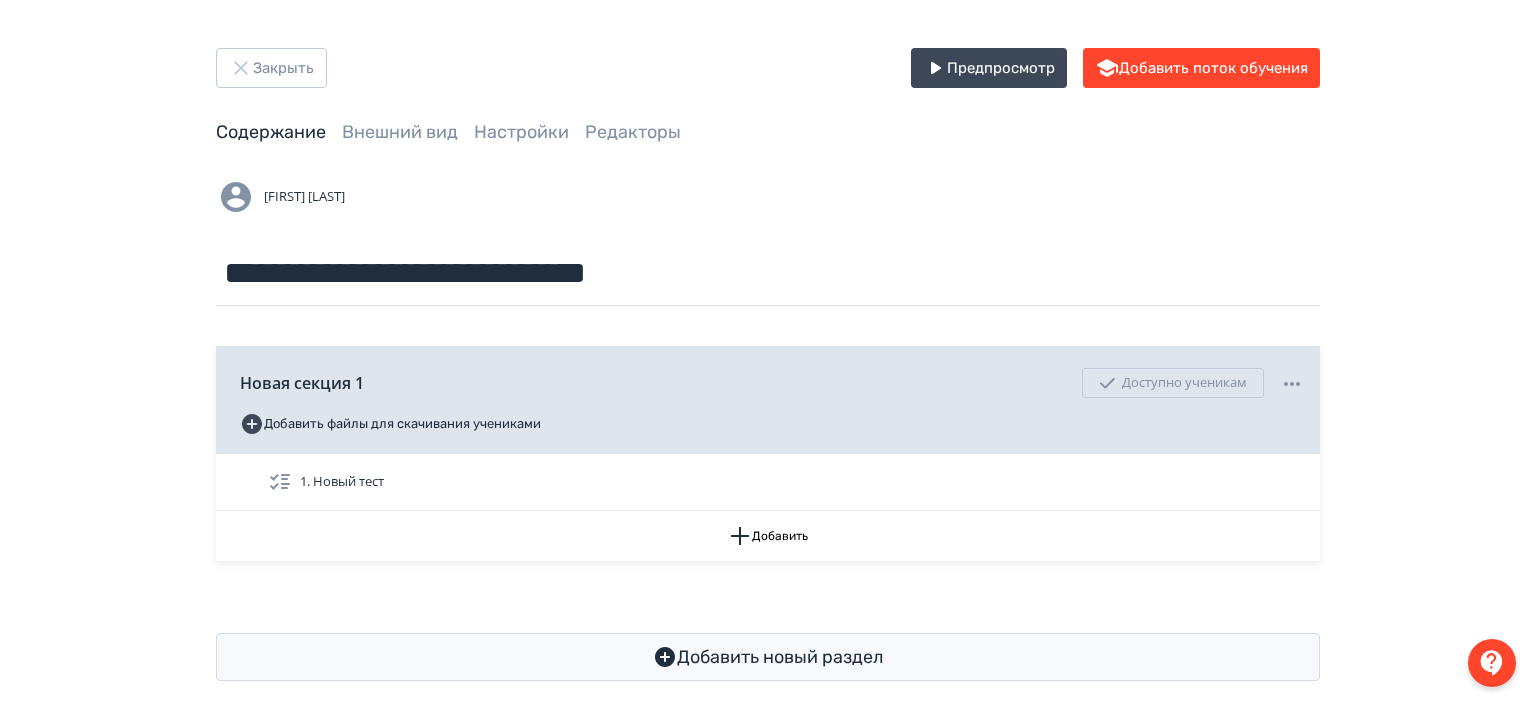 scroll, scrollTop: 0, scrollLeft: 0, axis: both 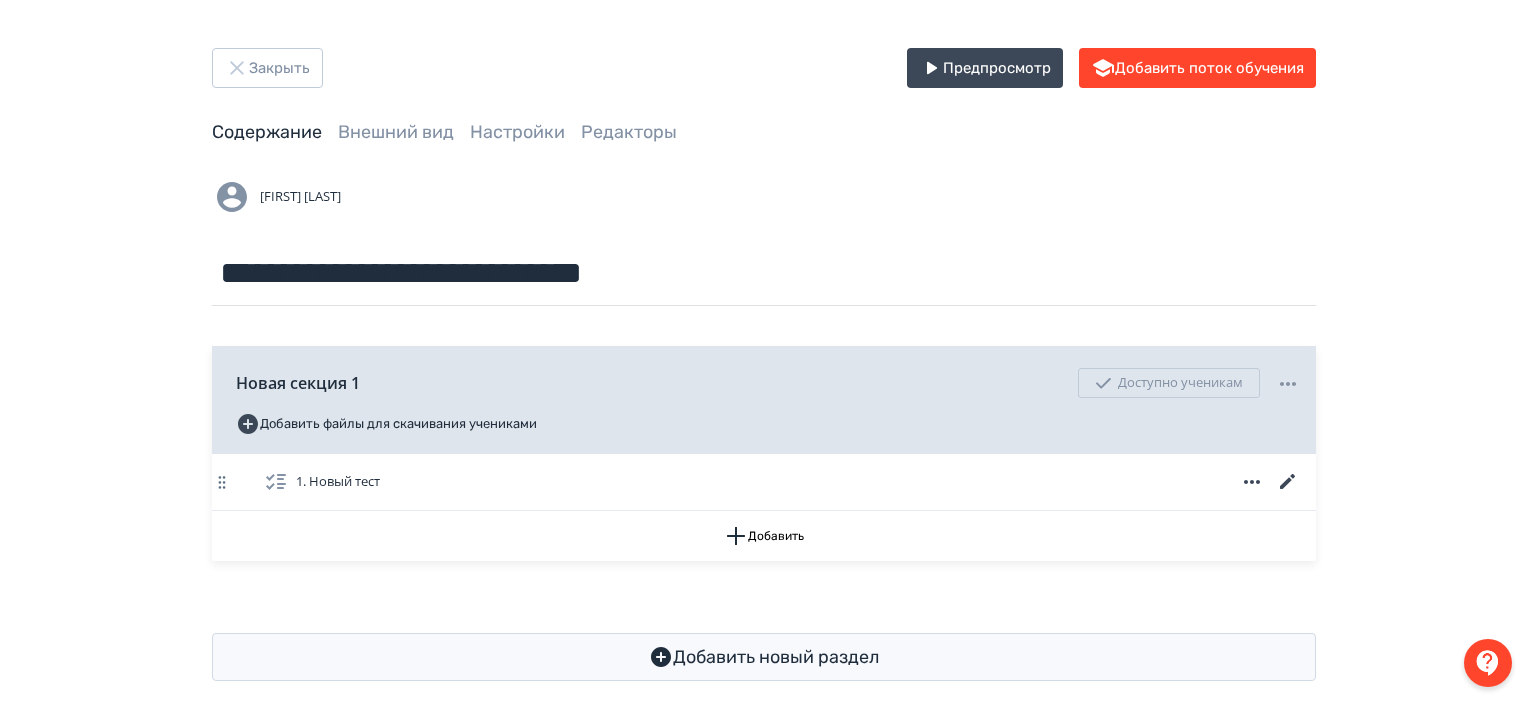 click 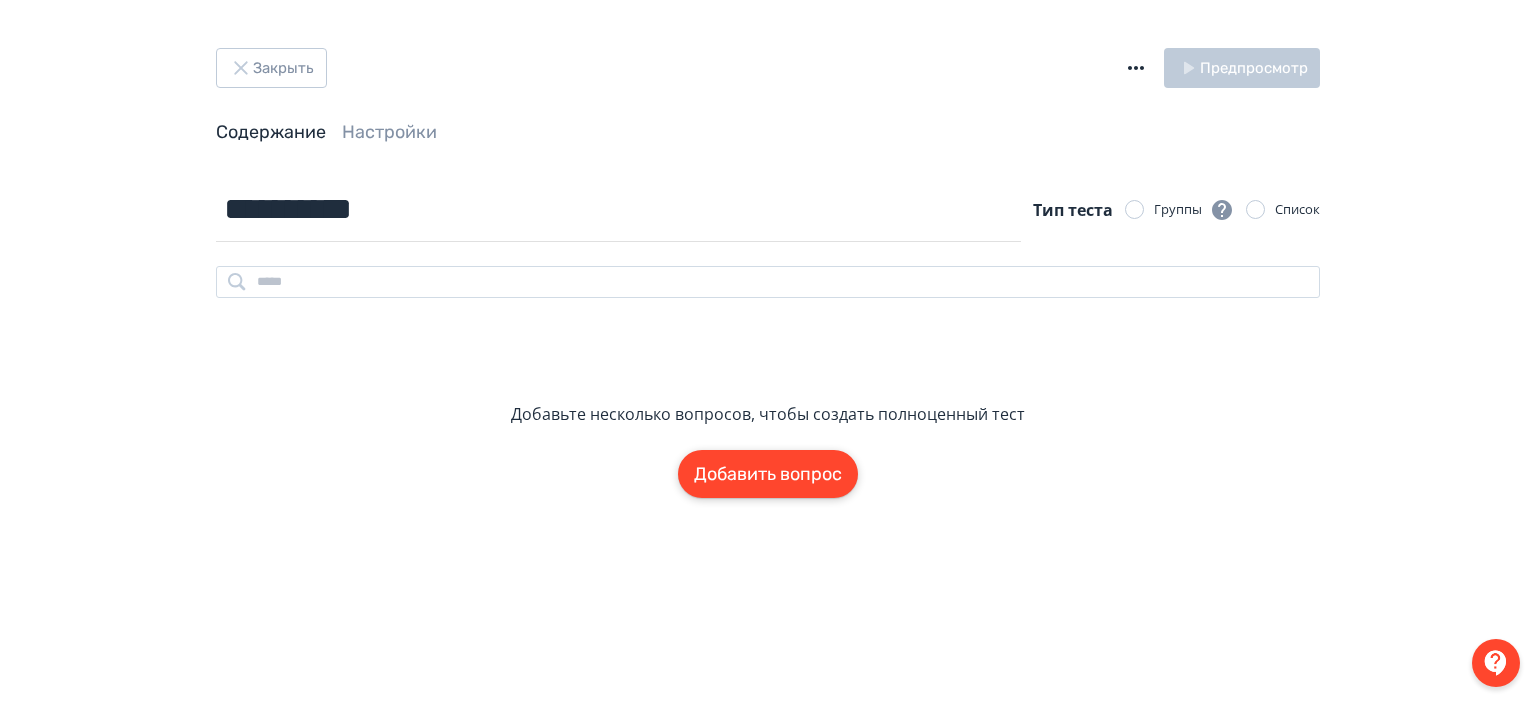 click on "Добавить вопрос" at bounding box center [768, 474] 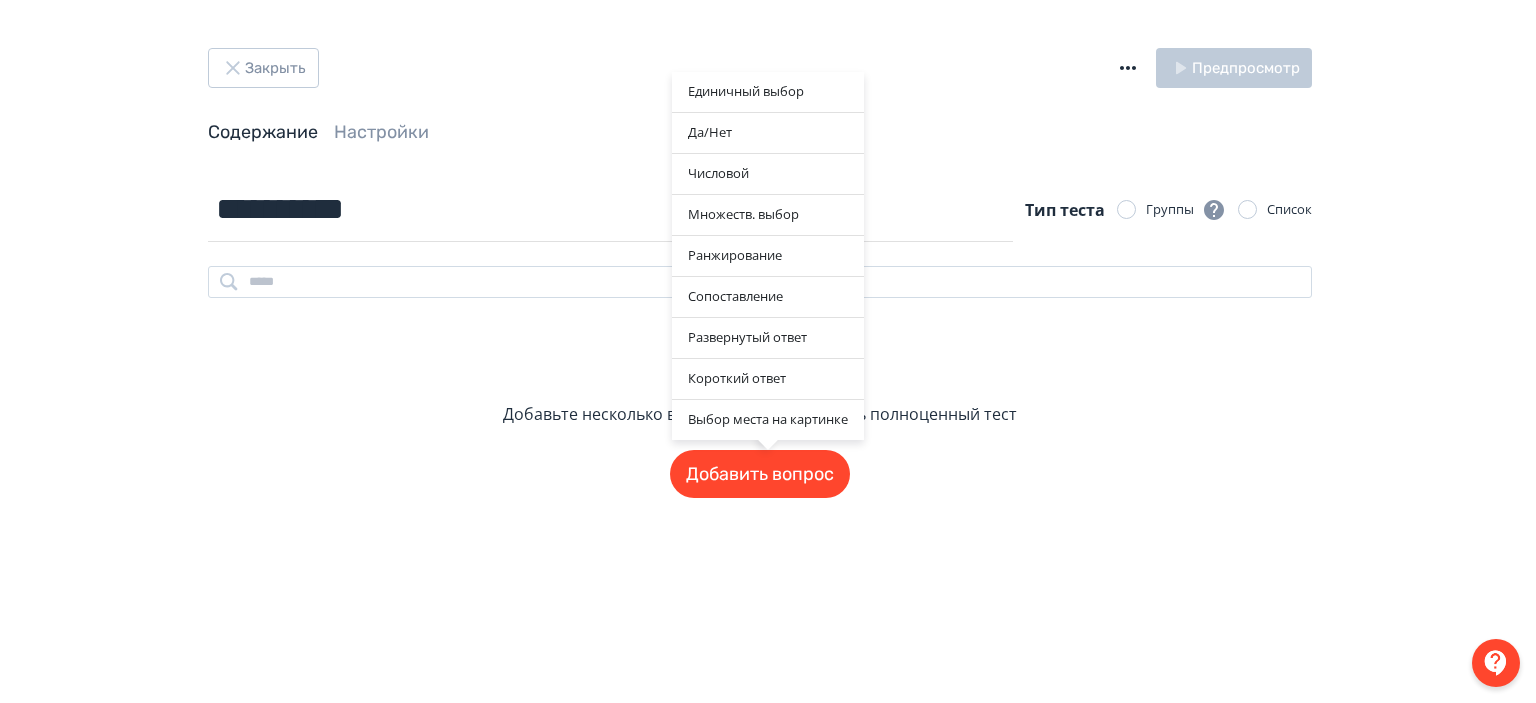 click on "Единичный выбор Да/Нет Числовой Множеств. выбор Ранжирование Сопоставление Развернутый ответ Короткий ответ Выбор места на картинке" at bounding box center (767, 474) 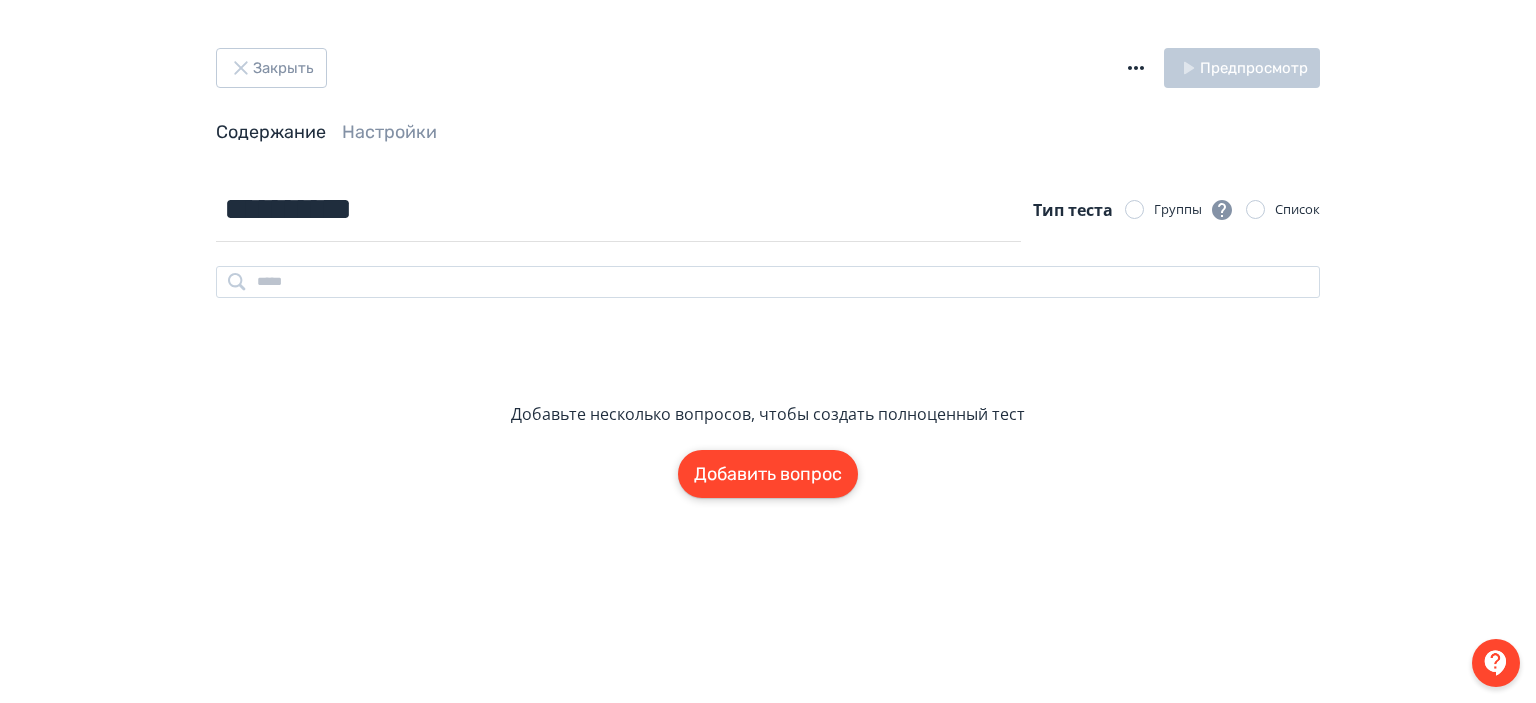 click on "Добавить вопрос" at bounding box center [768, 474] 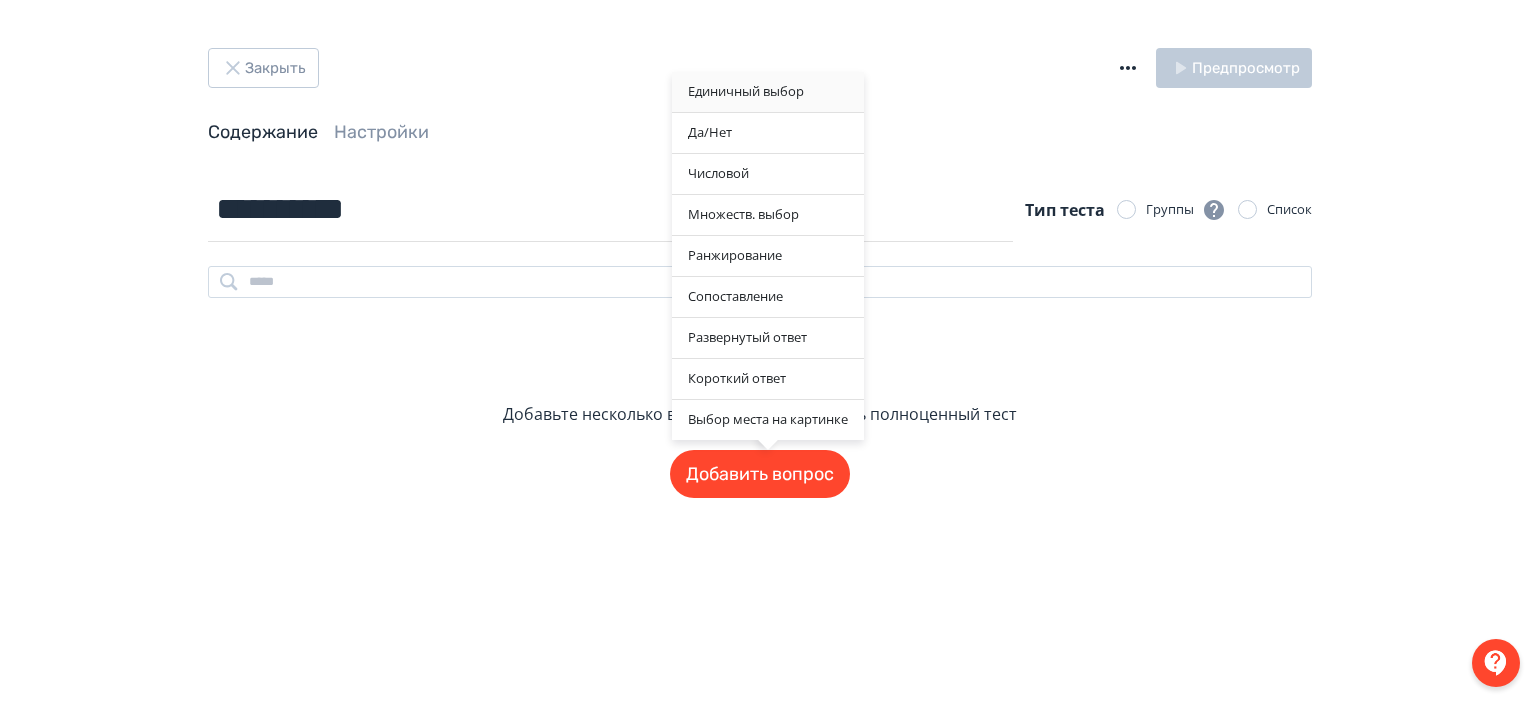 click on "Единичный выбор" at bounding box center (768, 92) 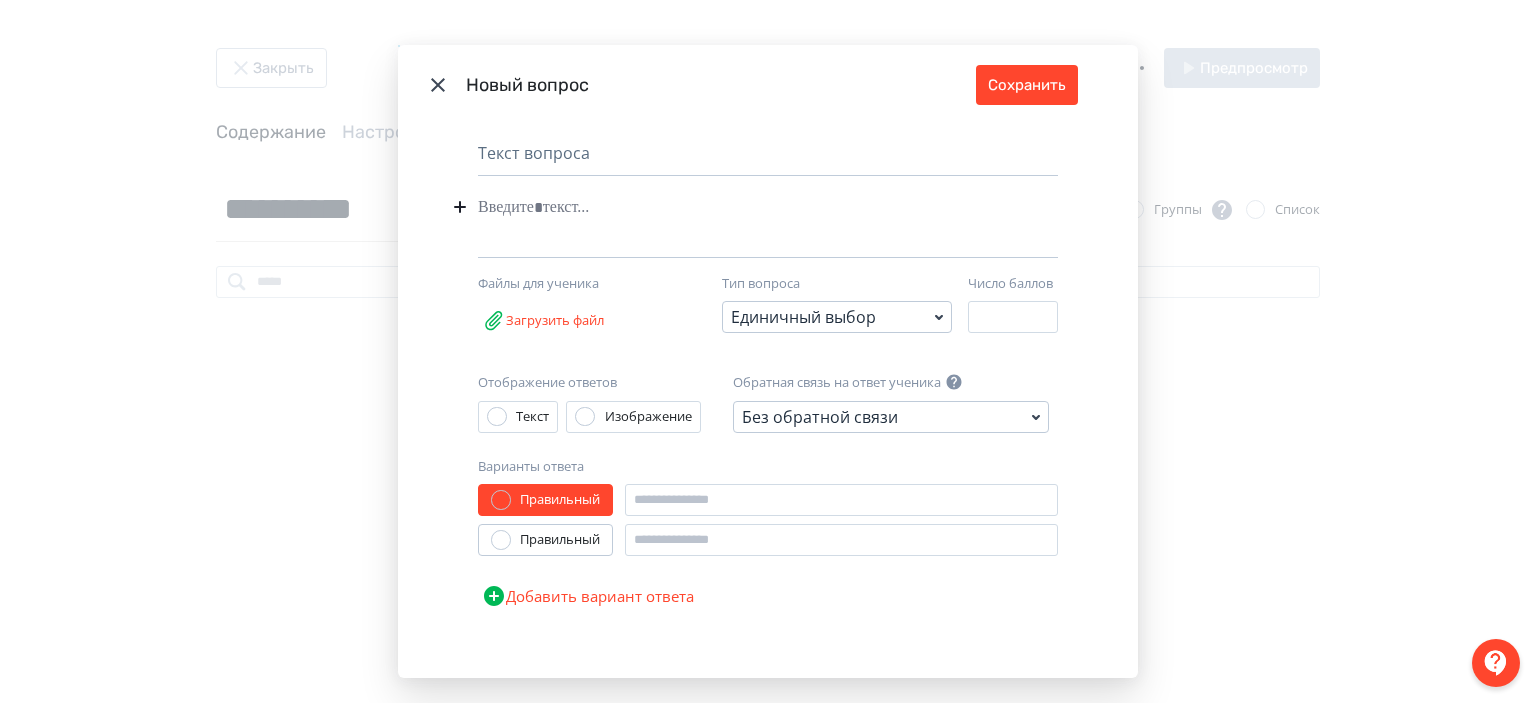 click at bounding box center (737, 207) 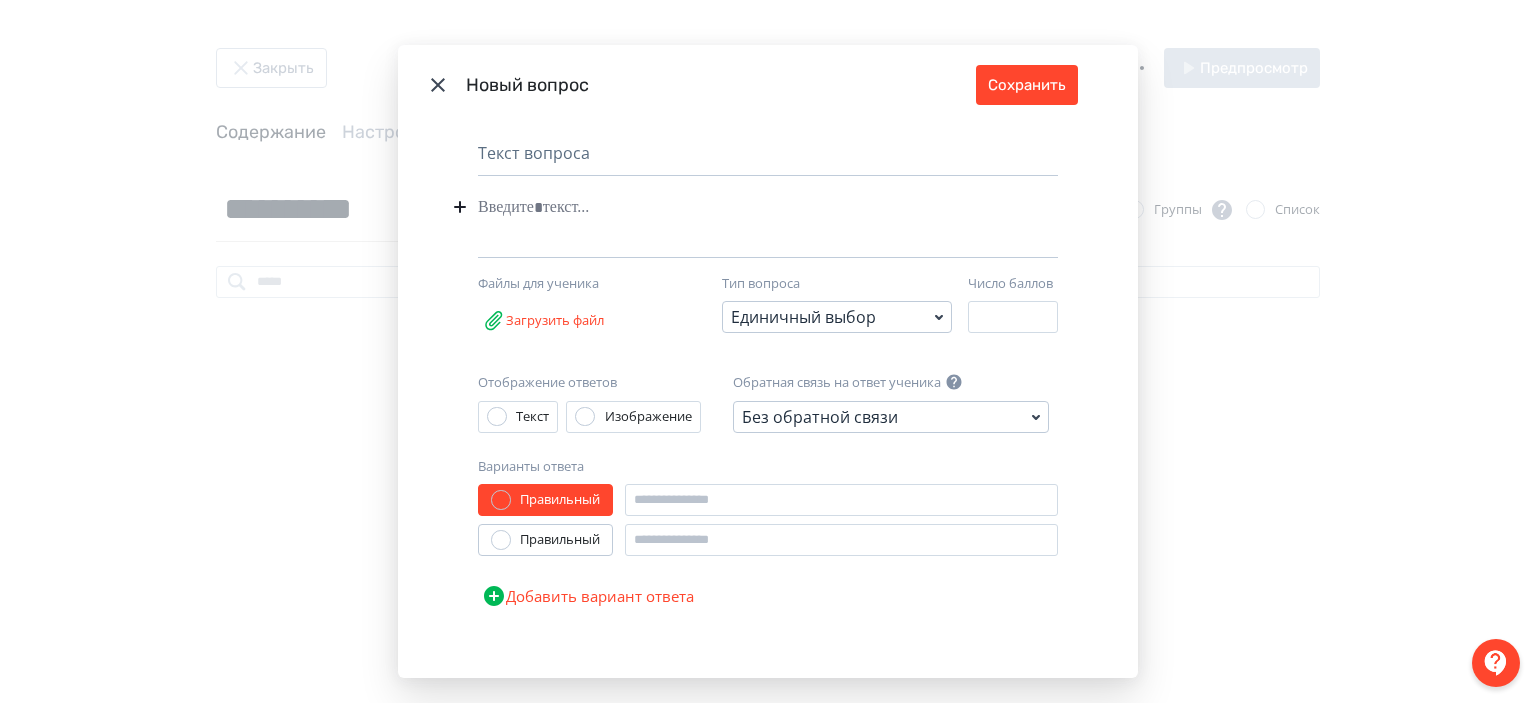 type 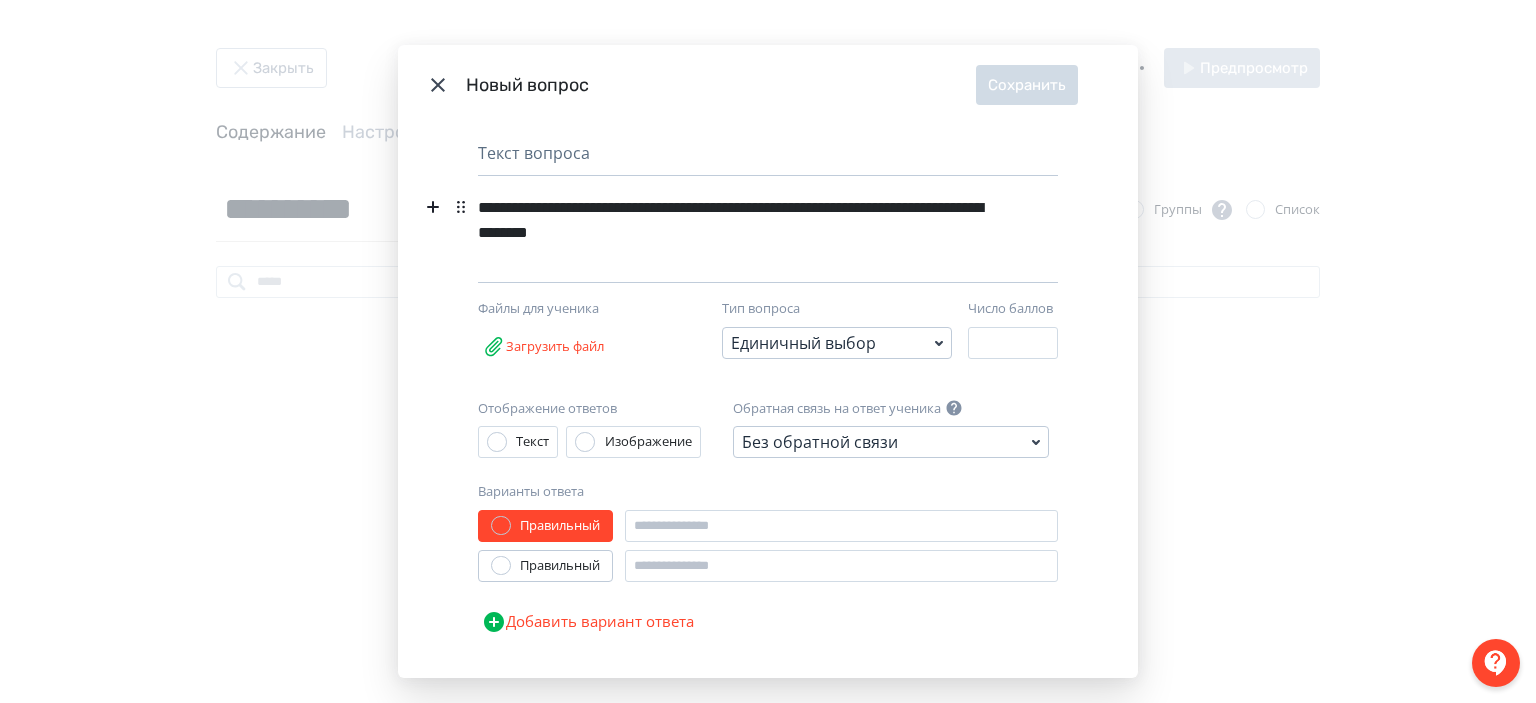 click on "**********" at bounding box center (733, 220) 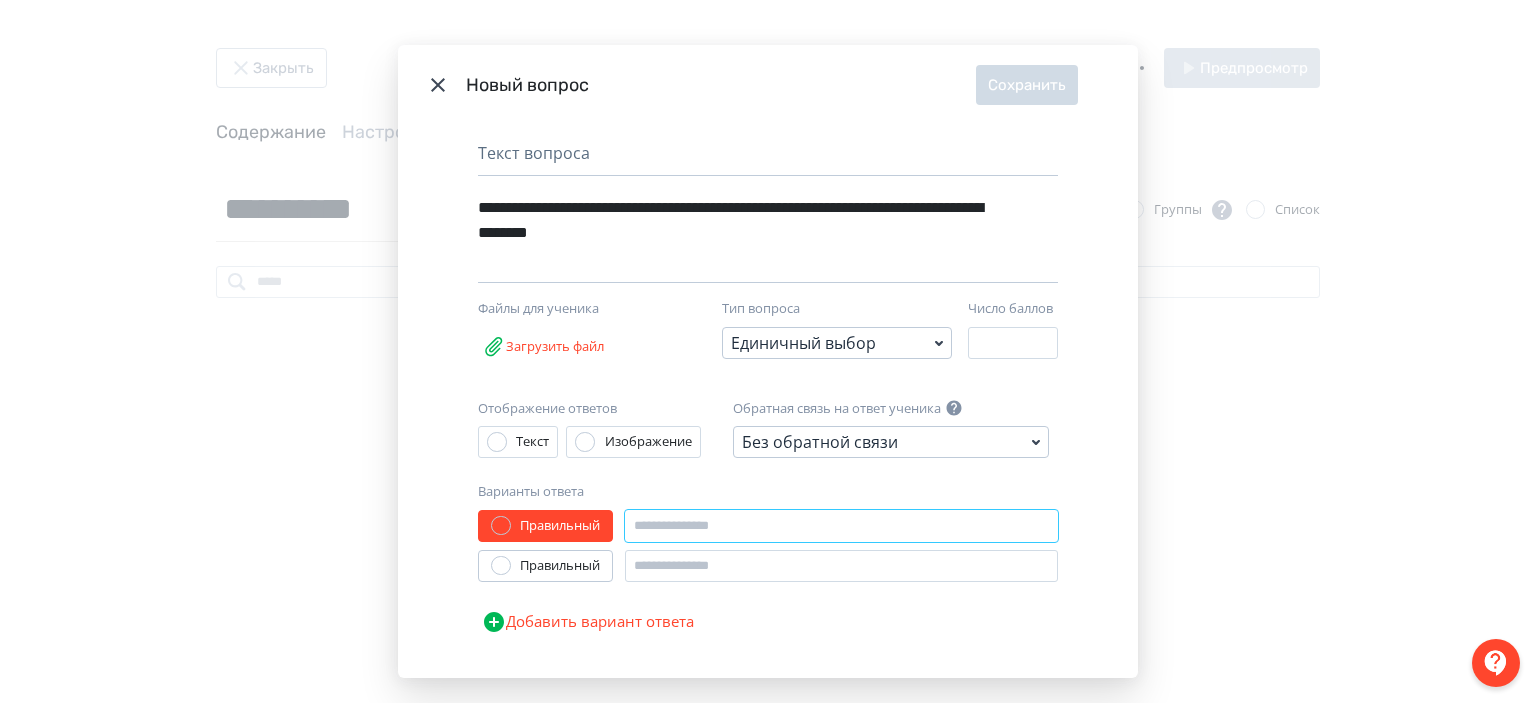 paste on "**********" 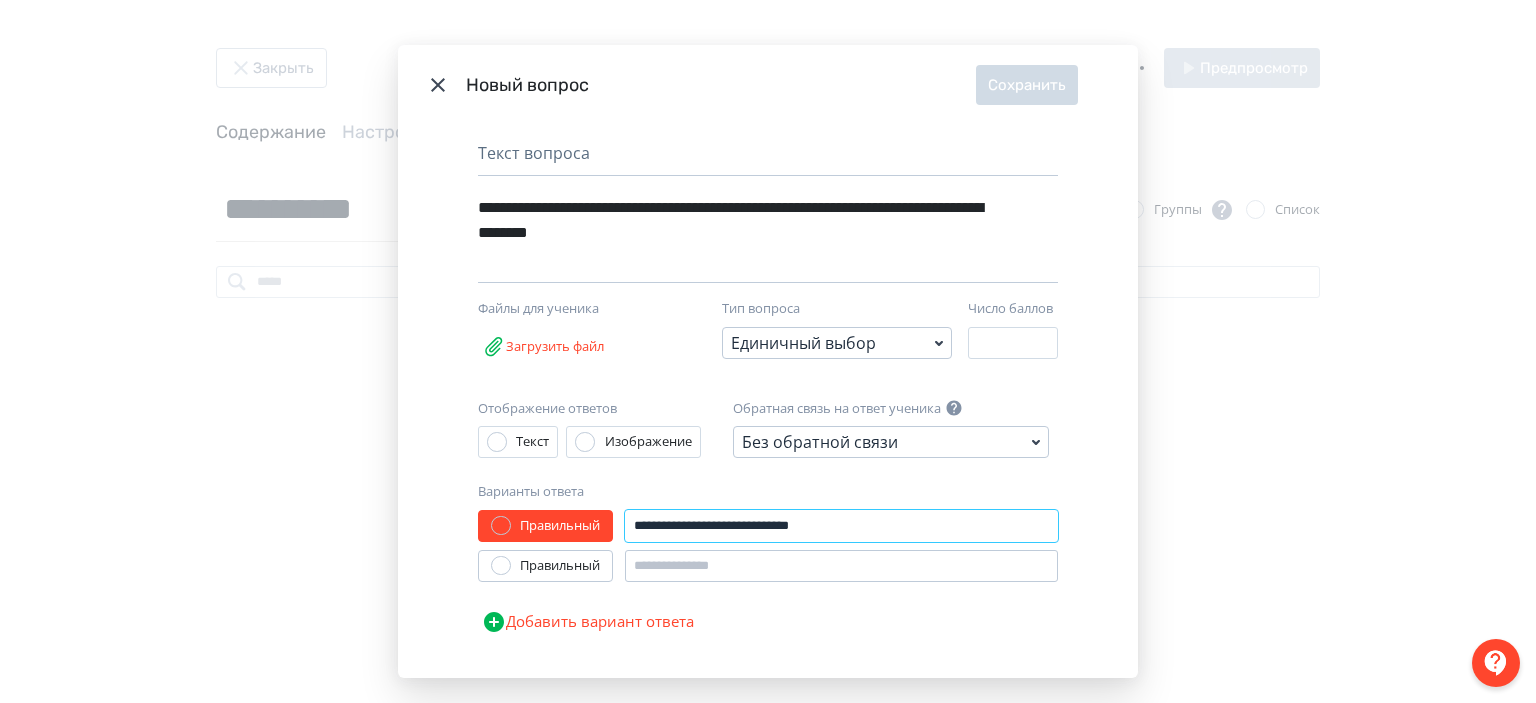type on "**********" 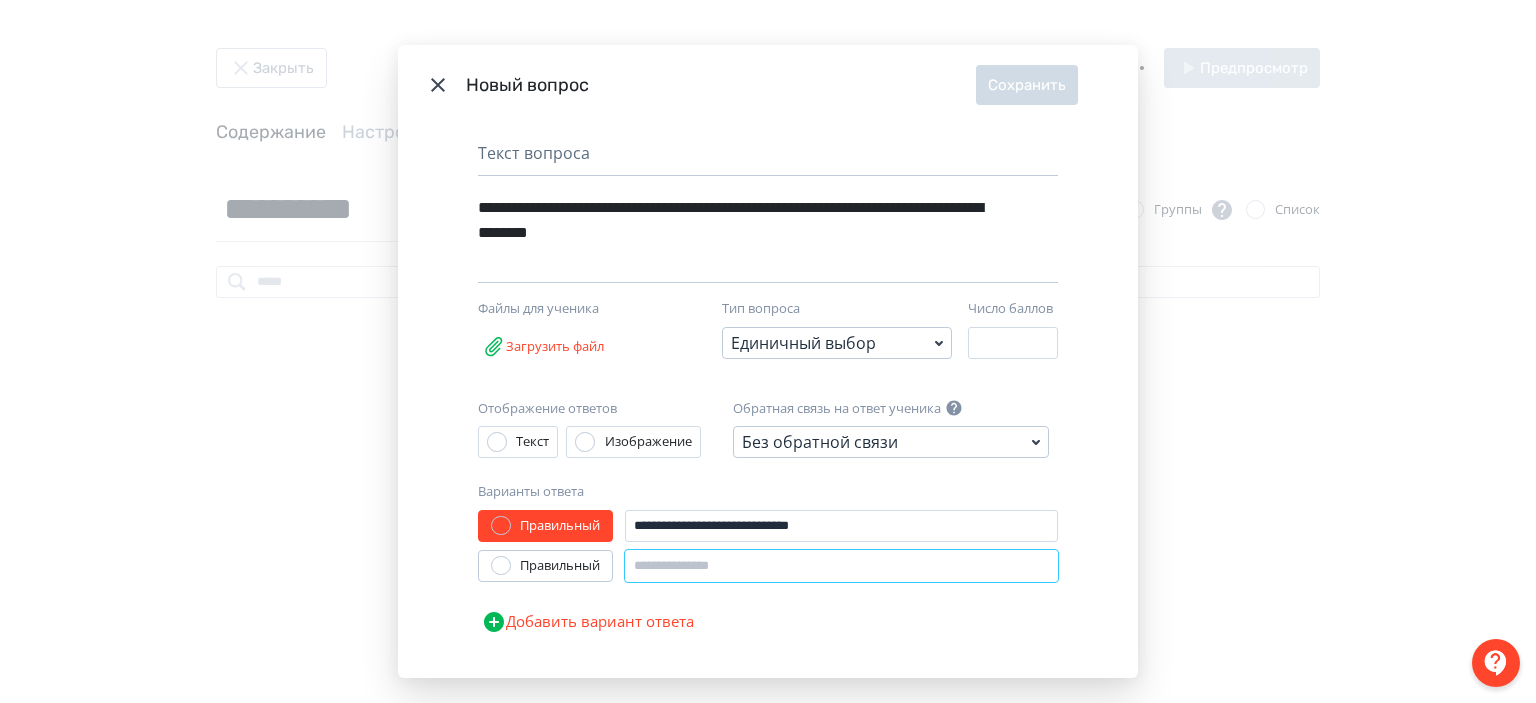 click at bounding box center [841, 566] 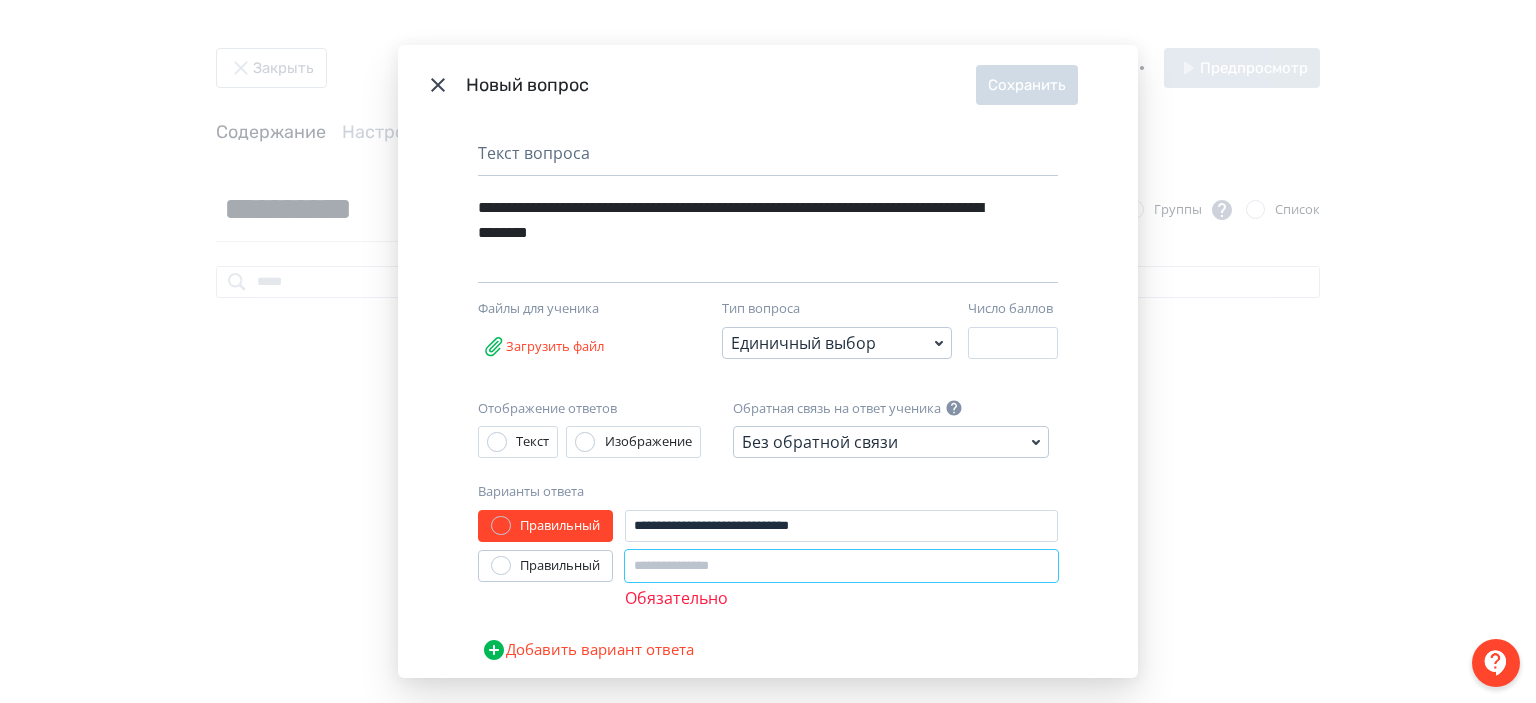 paste on "**********" 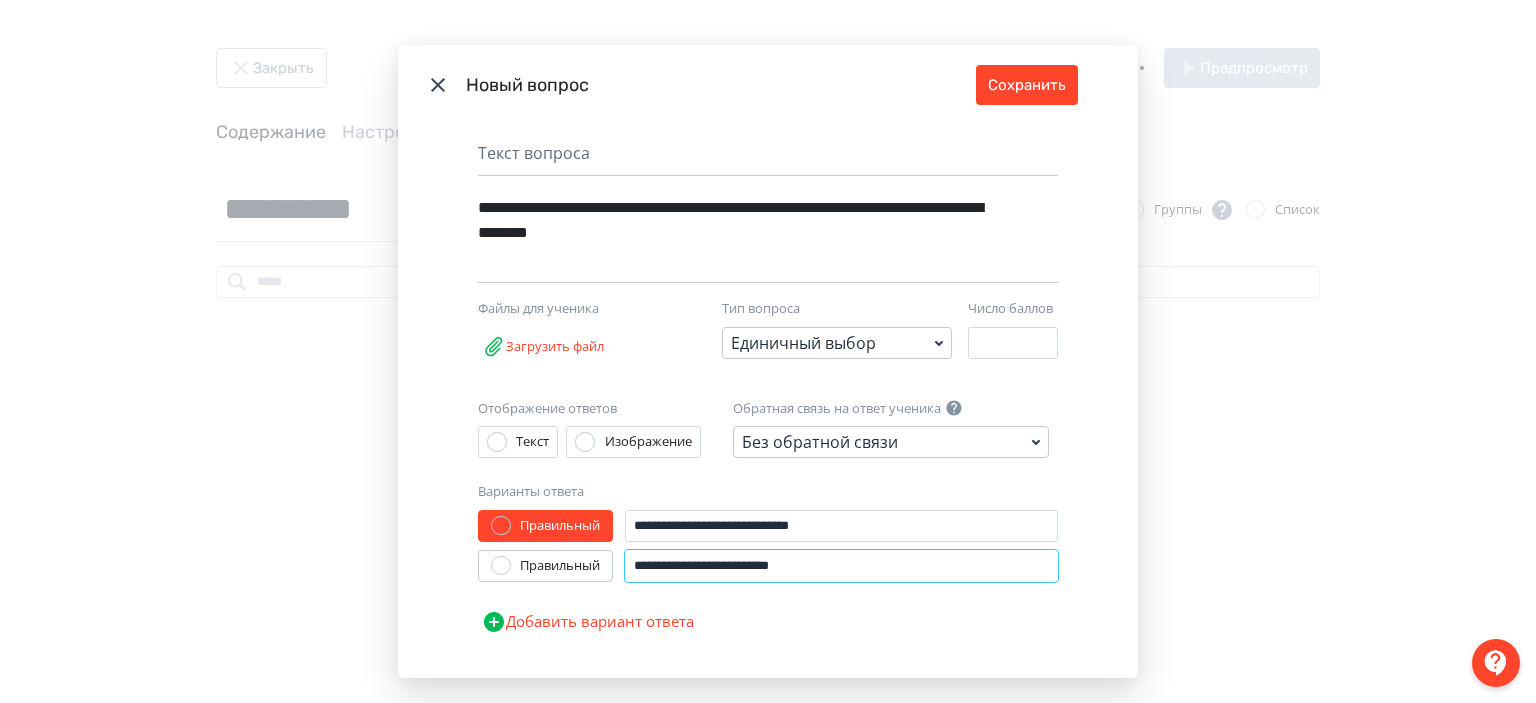 drag, startPoint x: 683, startPoint y: 567, endPoint x: 643, endPoint y: 563, distance: 40.1995 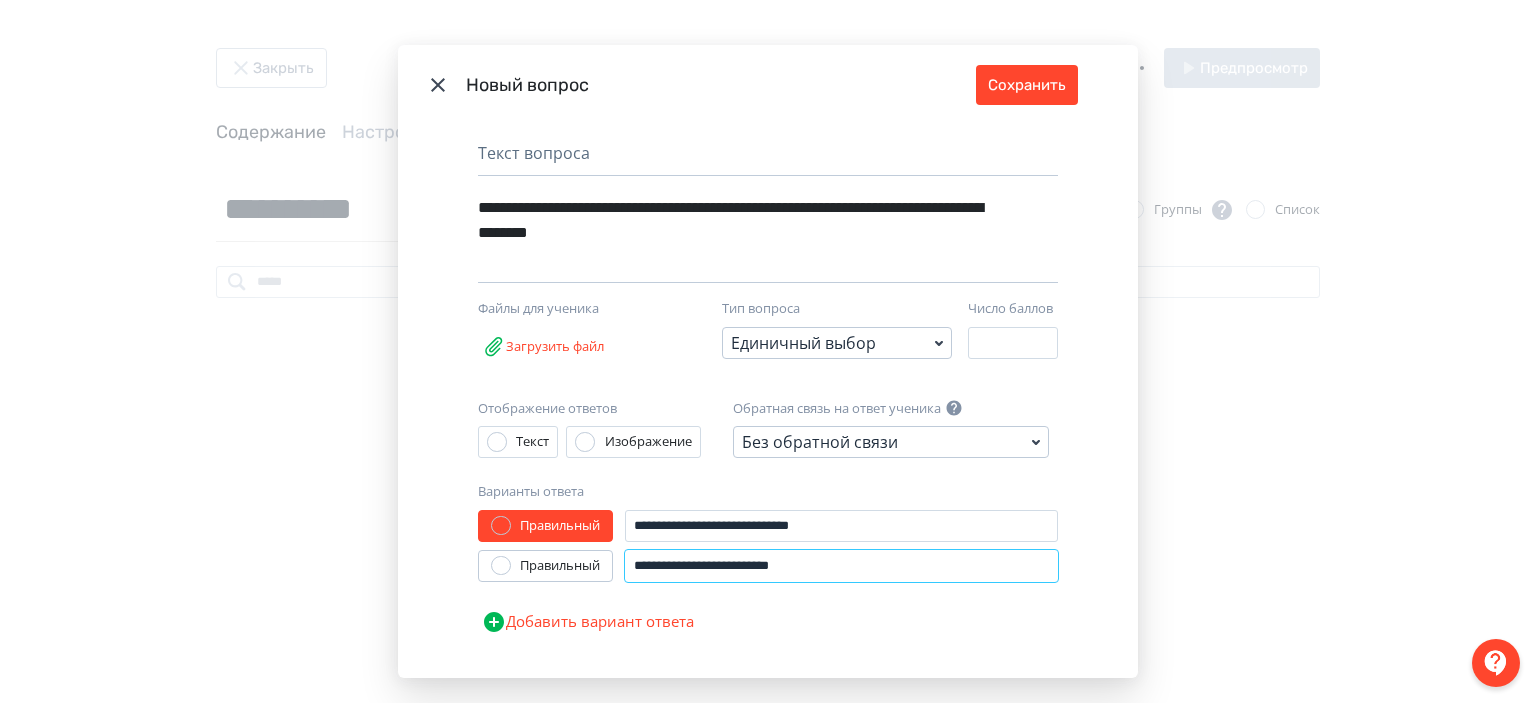 click on "**********" at bounding box center [841, 566] 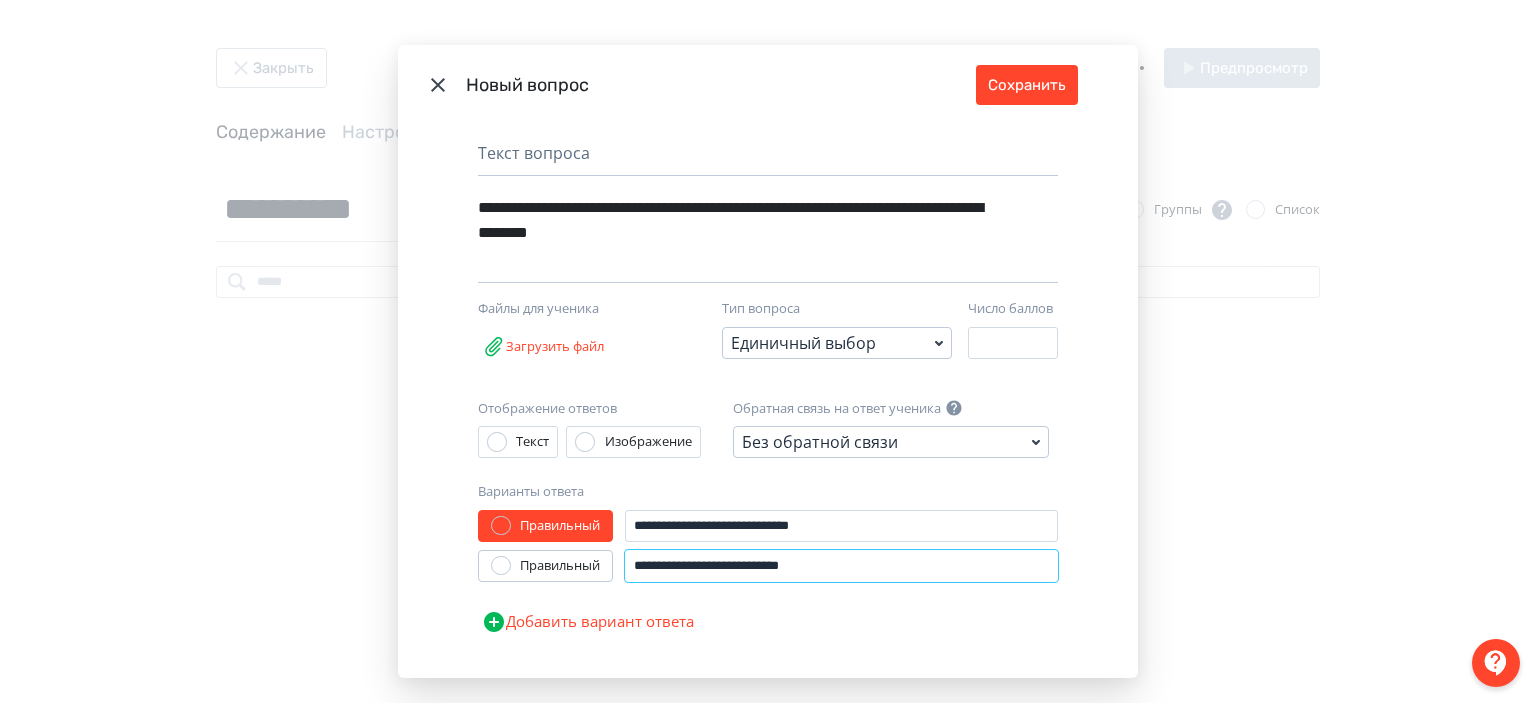 click on "**********" at bounding box center [841, 566] 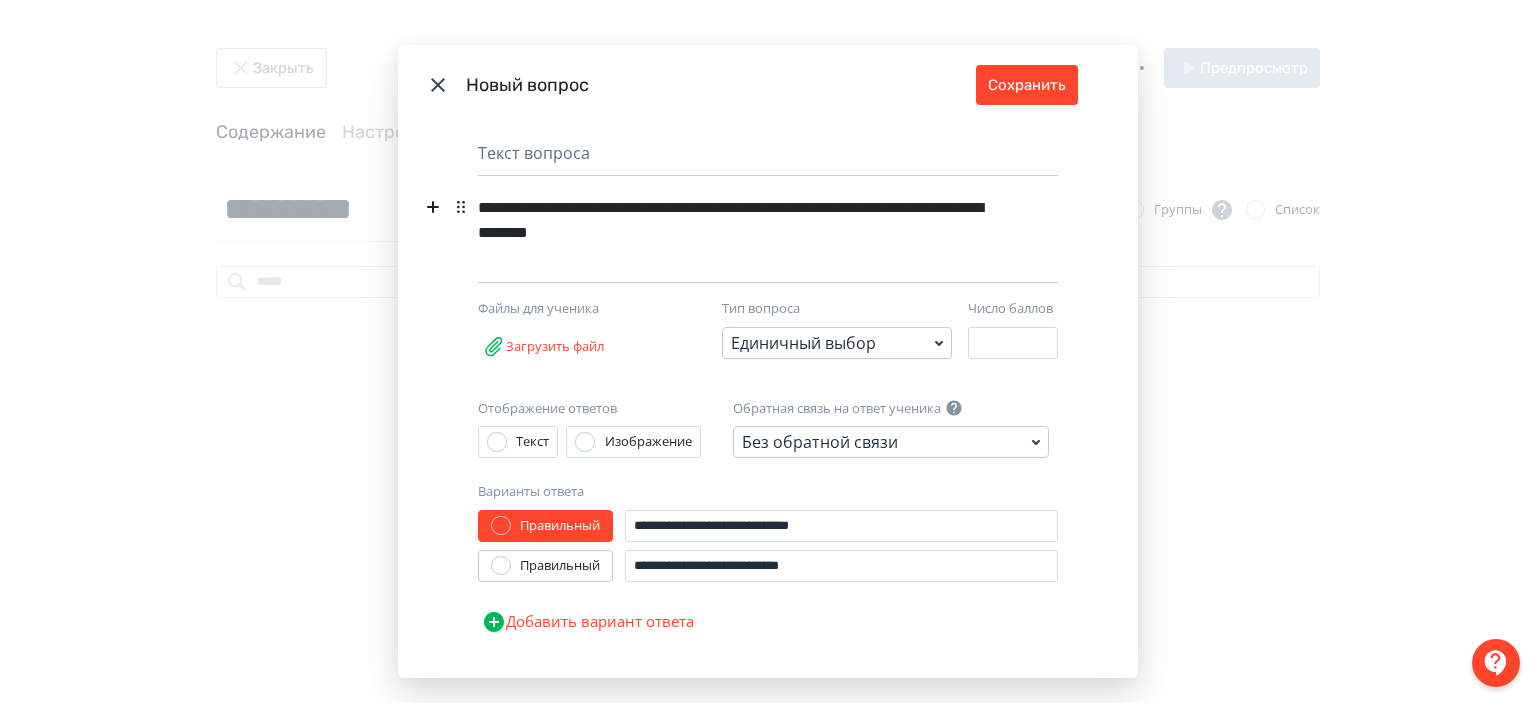 click on "**********" at bounding box center [733, 220] 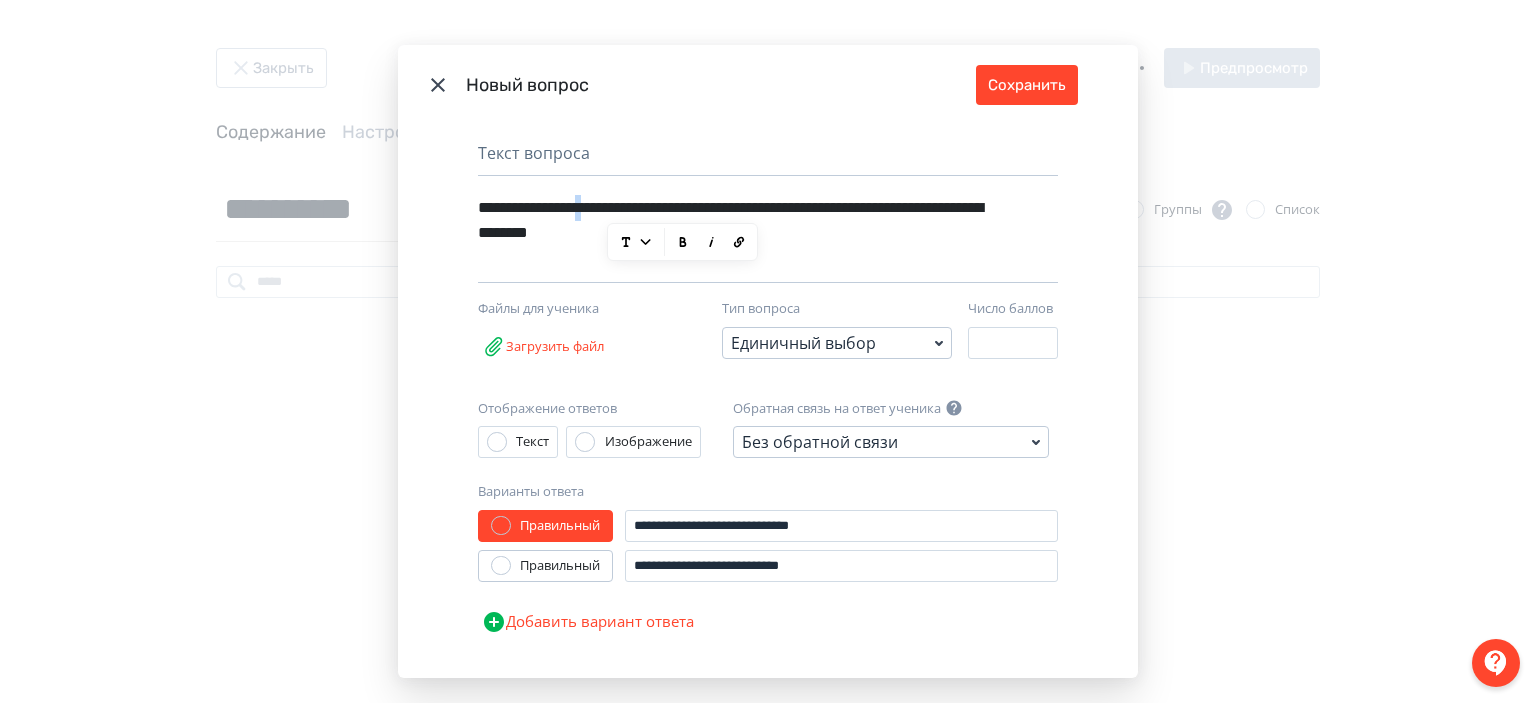 click on "**********" at bounding box center [733, 220] 